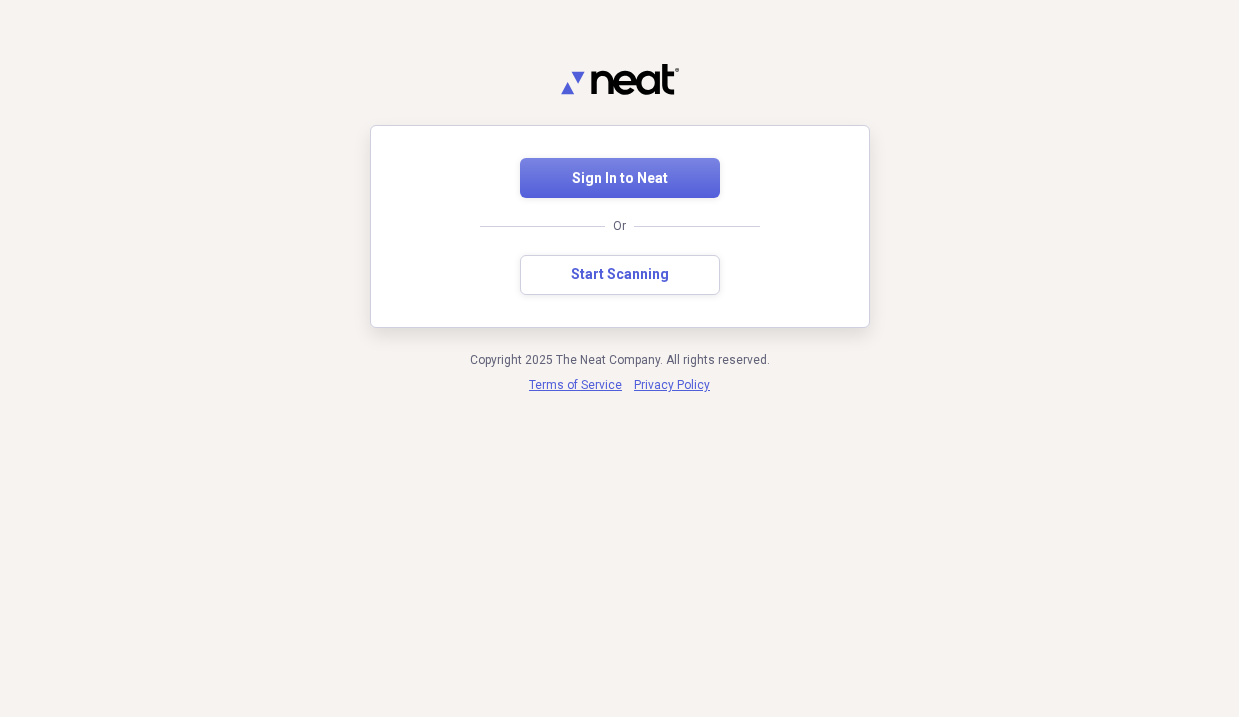 scroll, scrollTop: 0, scrollLeft: 0, axis: both 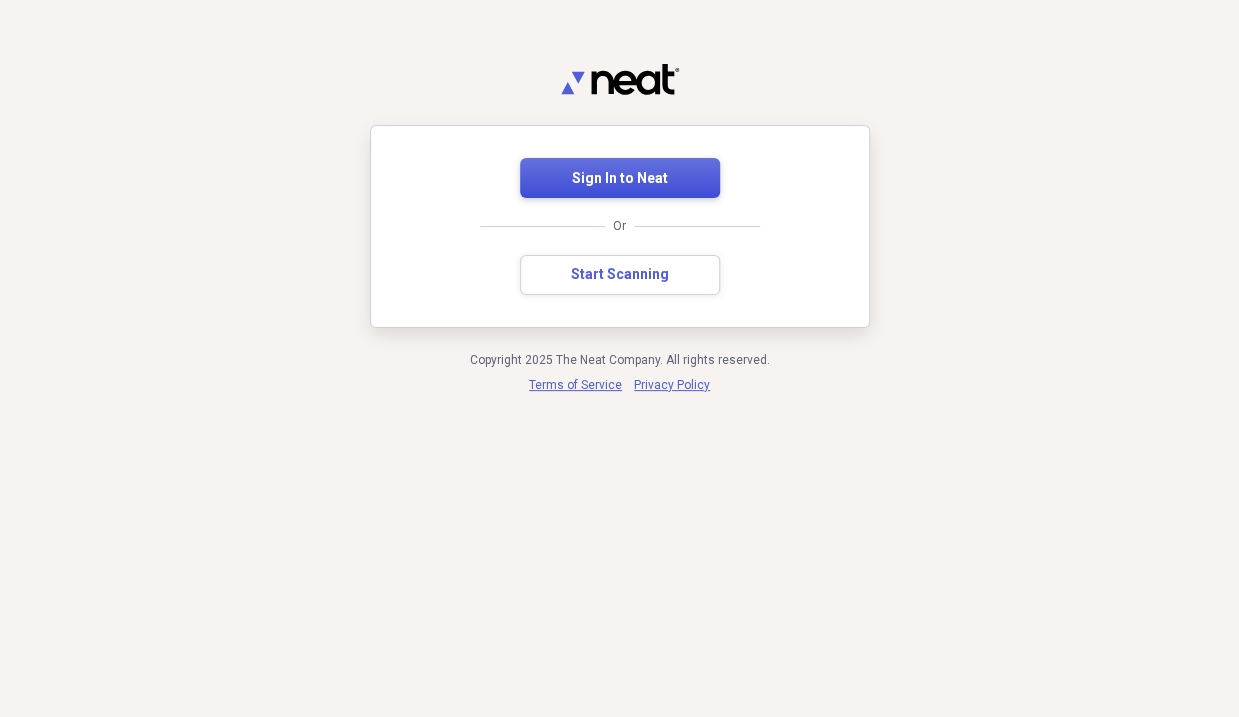 click on "Sign In to Neat" at bounding box center [620, 179] 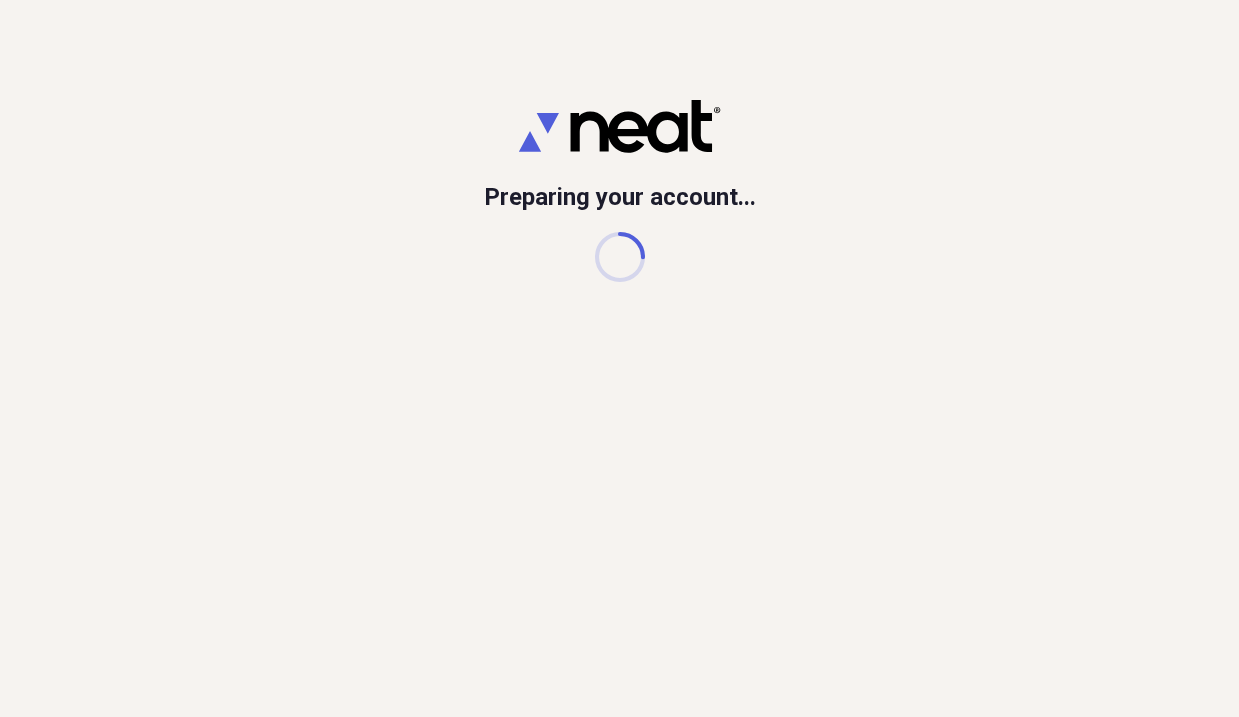 scroll, scrollTop: 0, scrollLeft: 0, axis: both 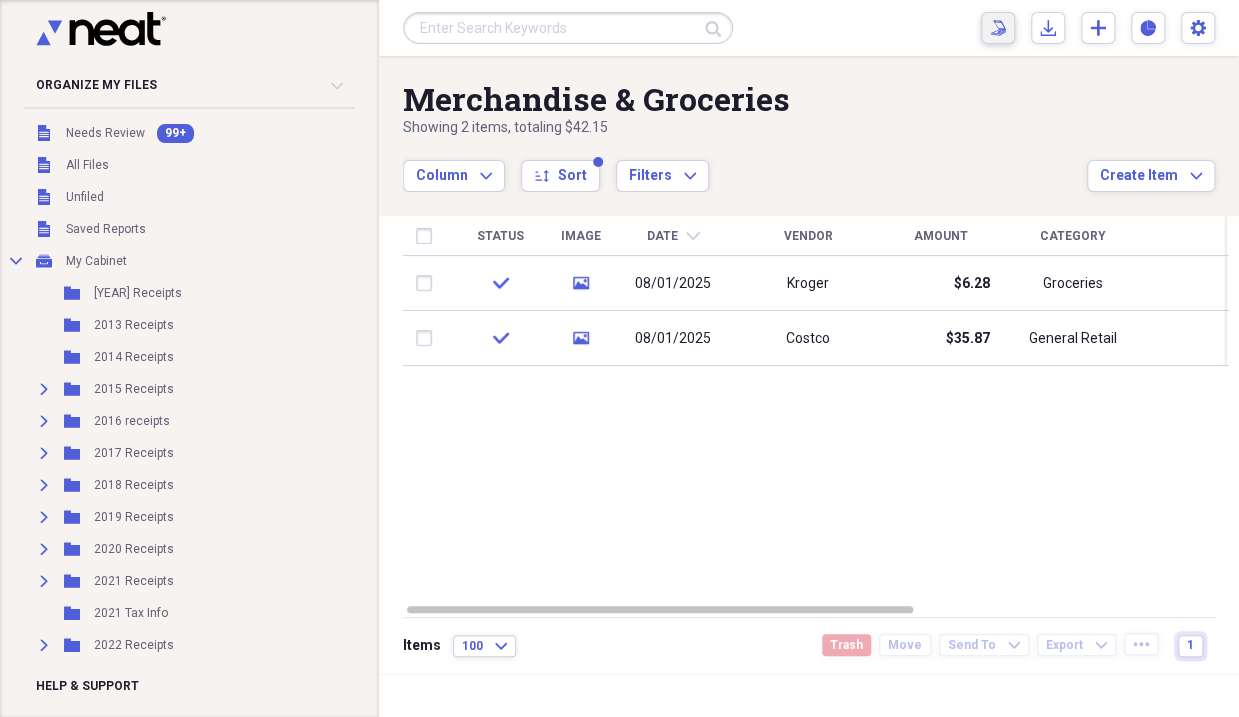 click on "Scan" 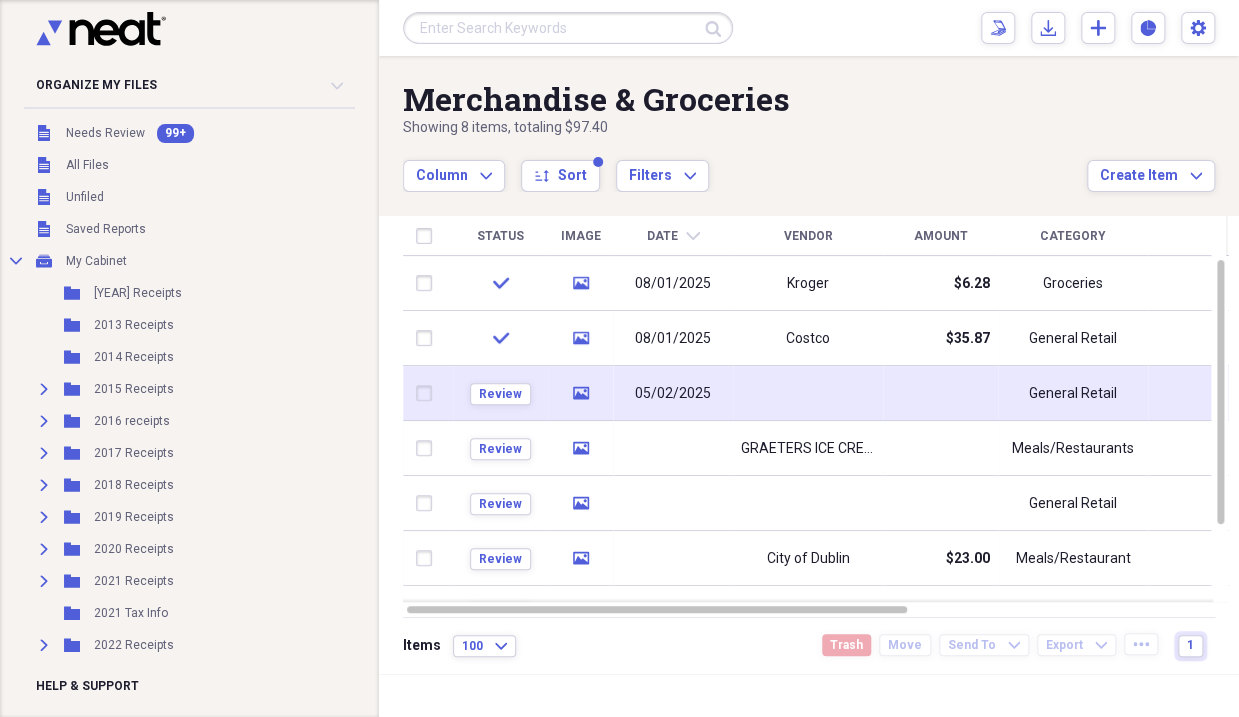 click at bounding box center [808, 393] 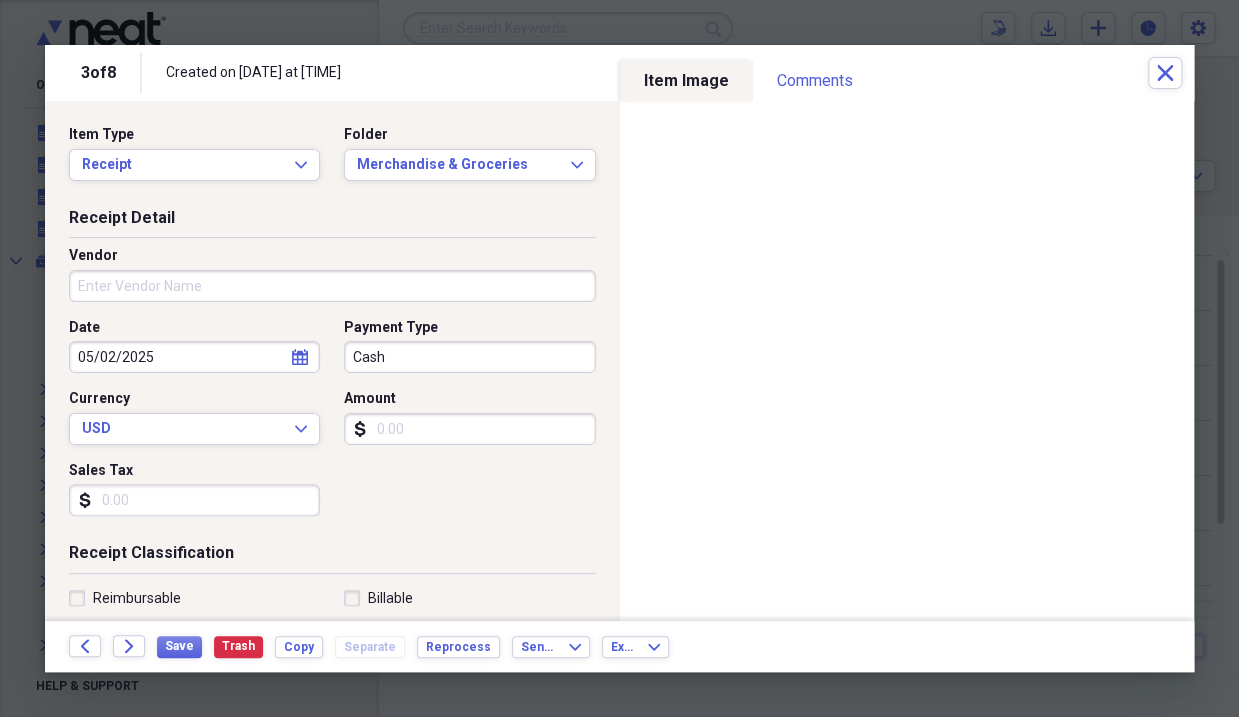 click 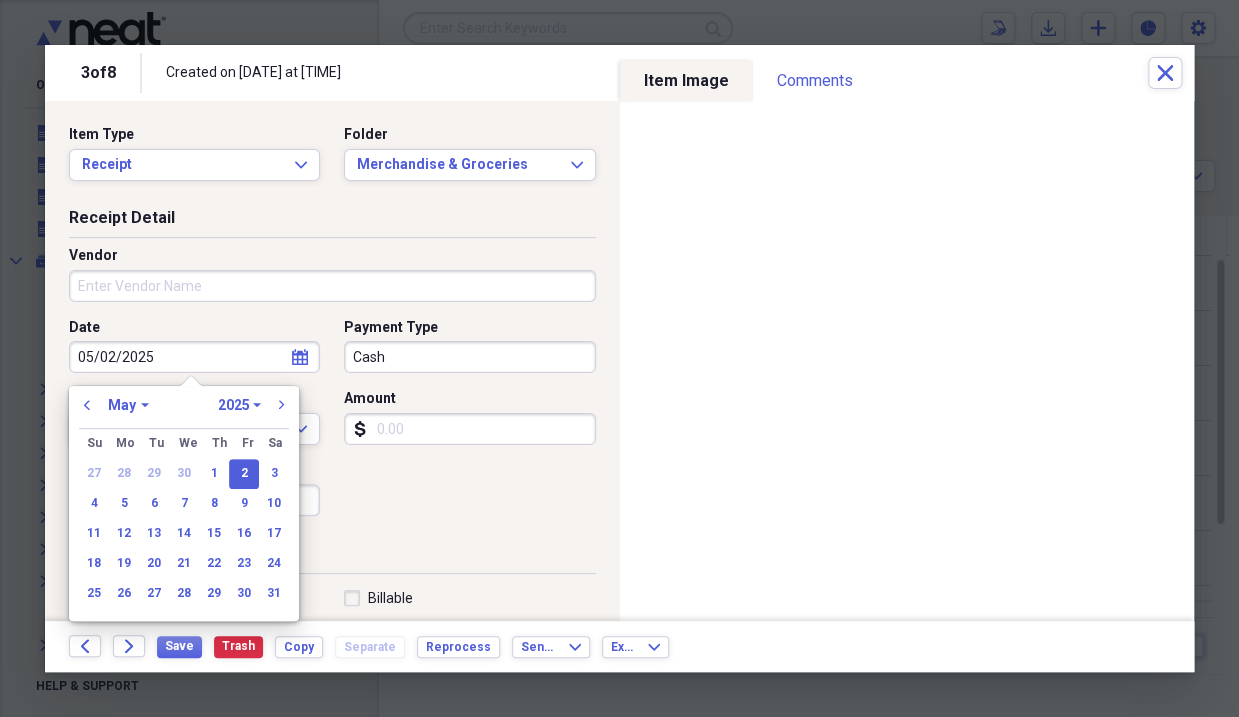 click on "January February March April May June July August September October November December" at bounding box center [128, 405] 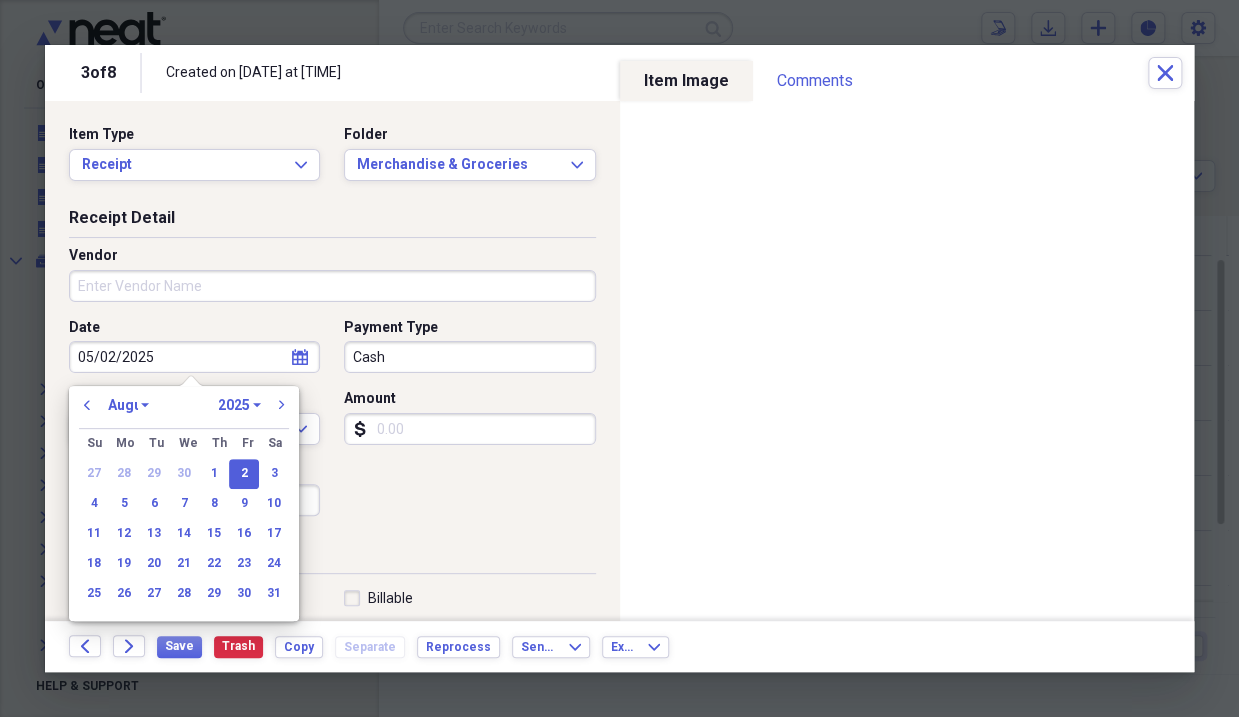 click on "January February March April May June July August September October November December" at bounding box center [128, 405] 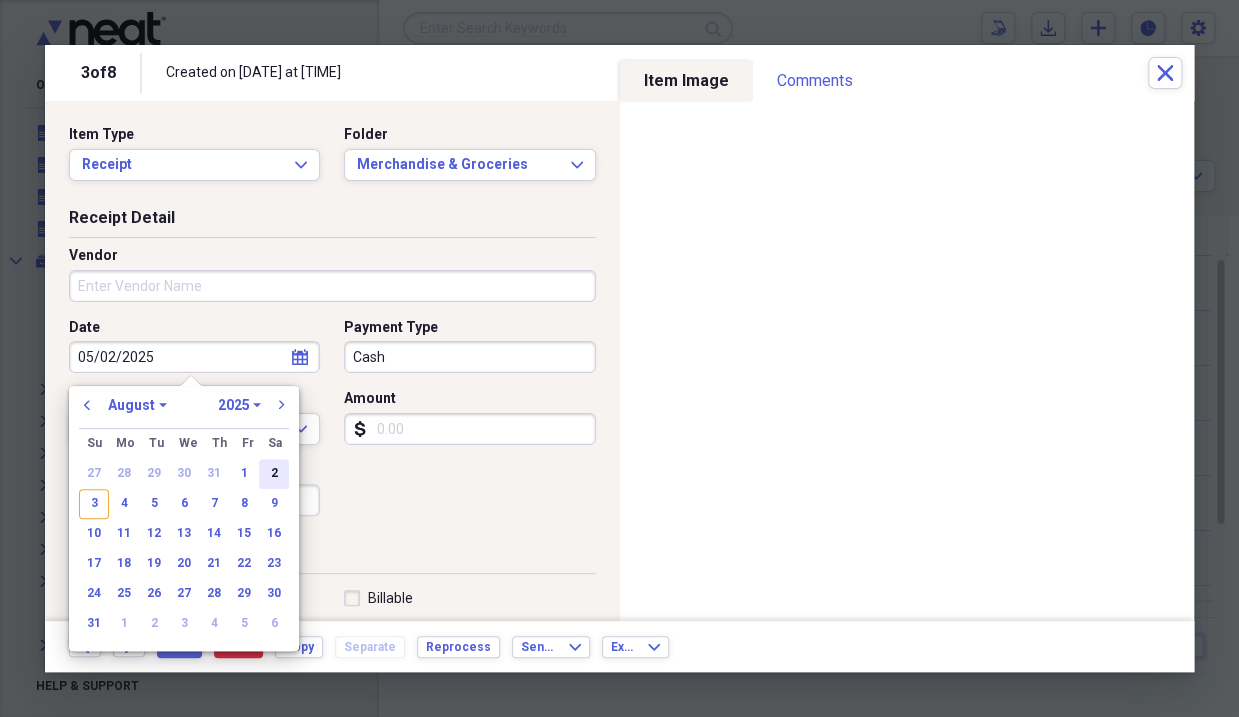 click on "2" at bounding box center (274, 474) 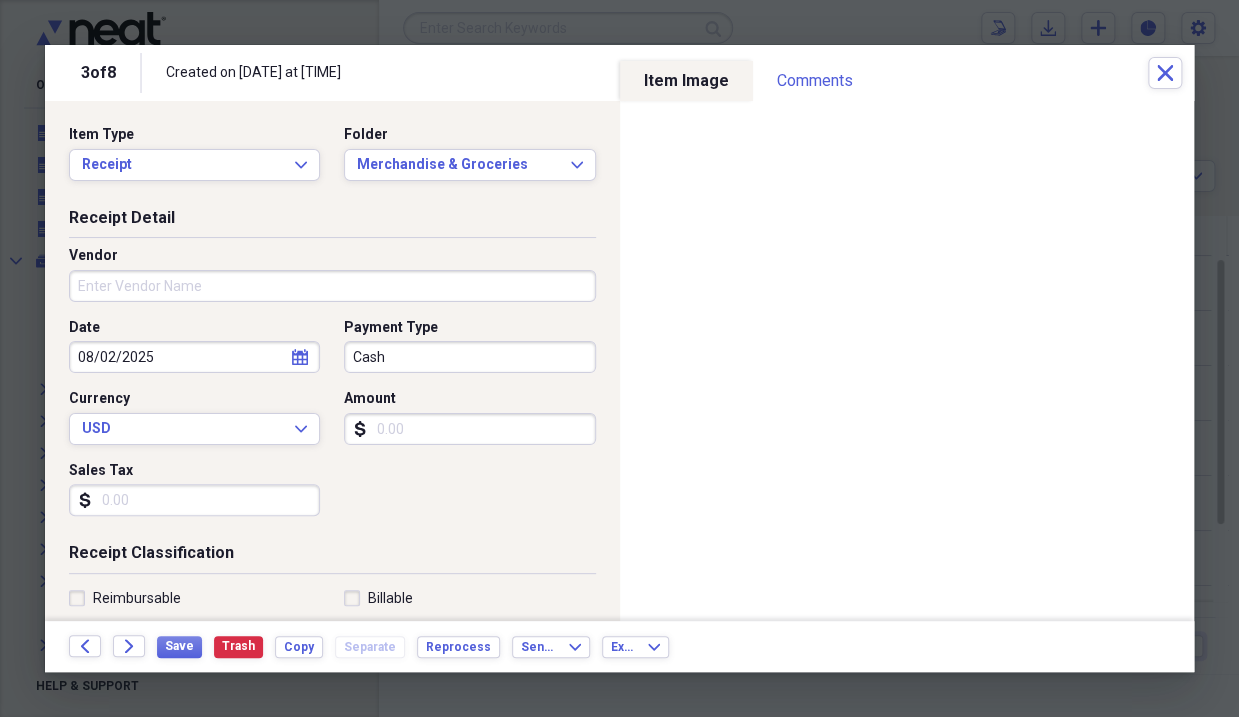 type on "08/02/2025" 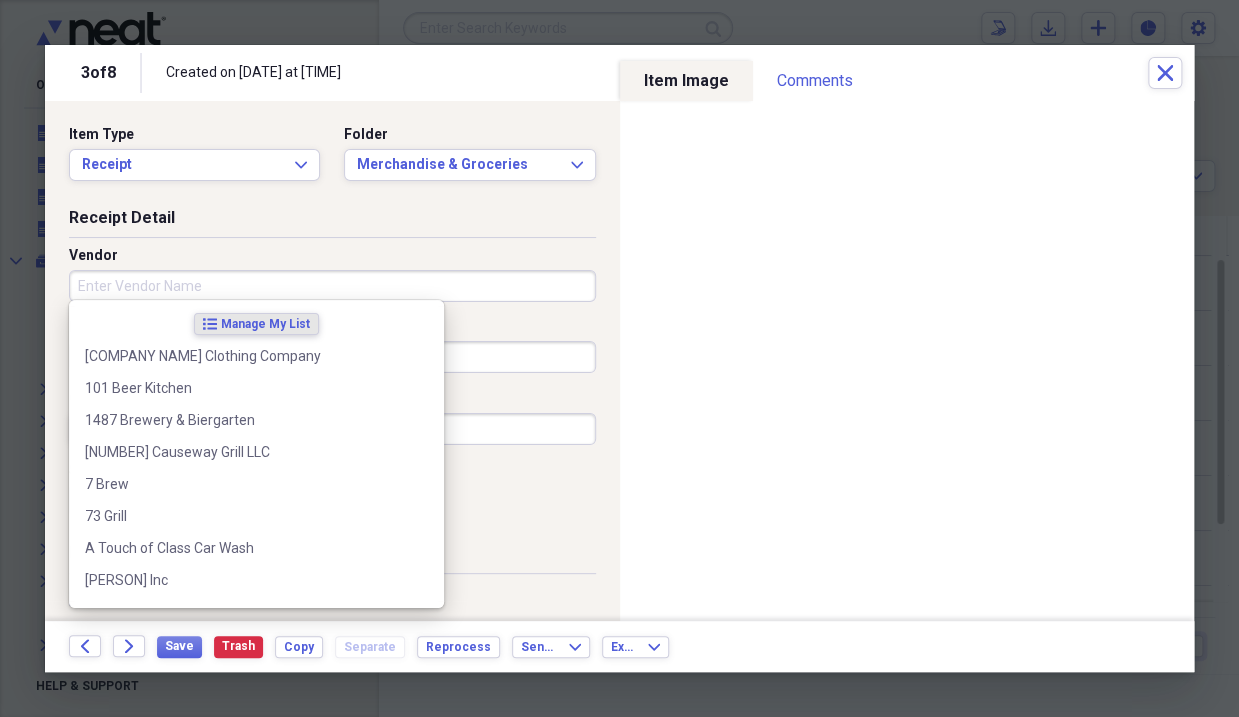 click on "Vendor" at bounding box center [332, 286] 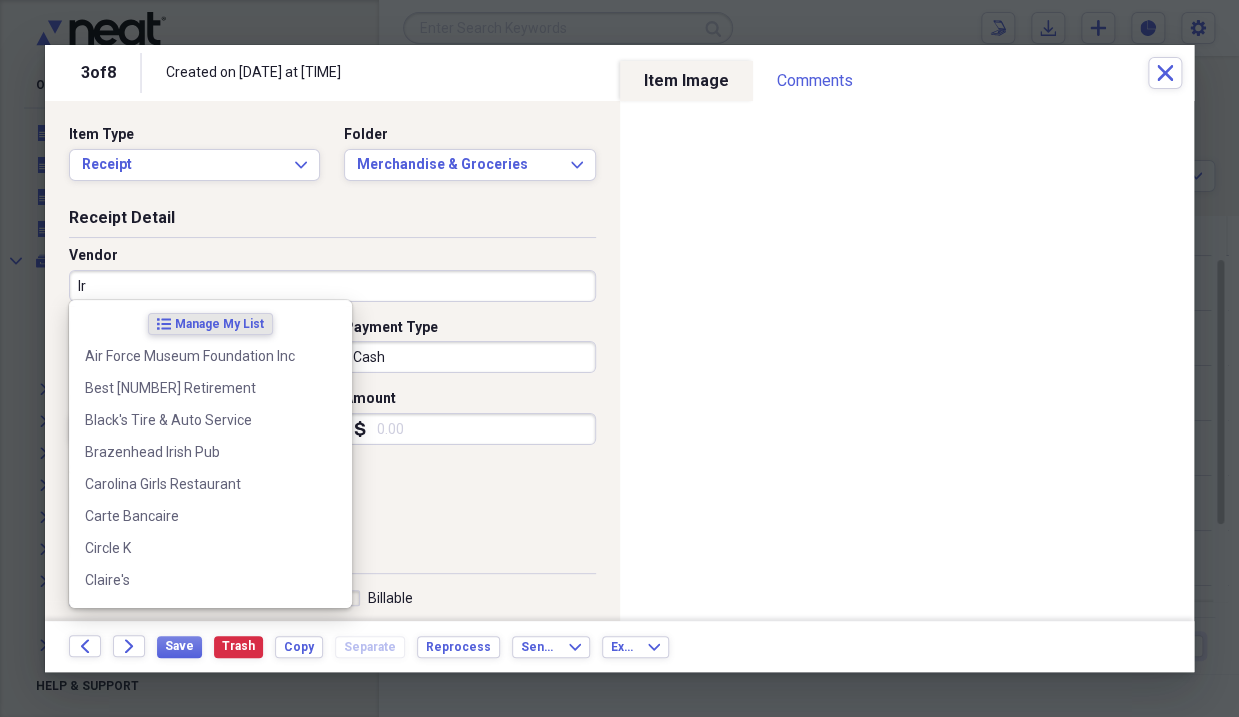 type on "I" 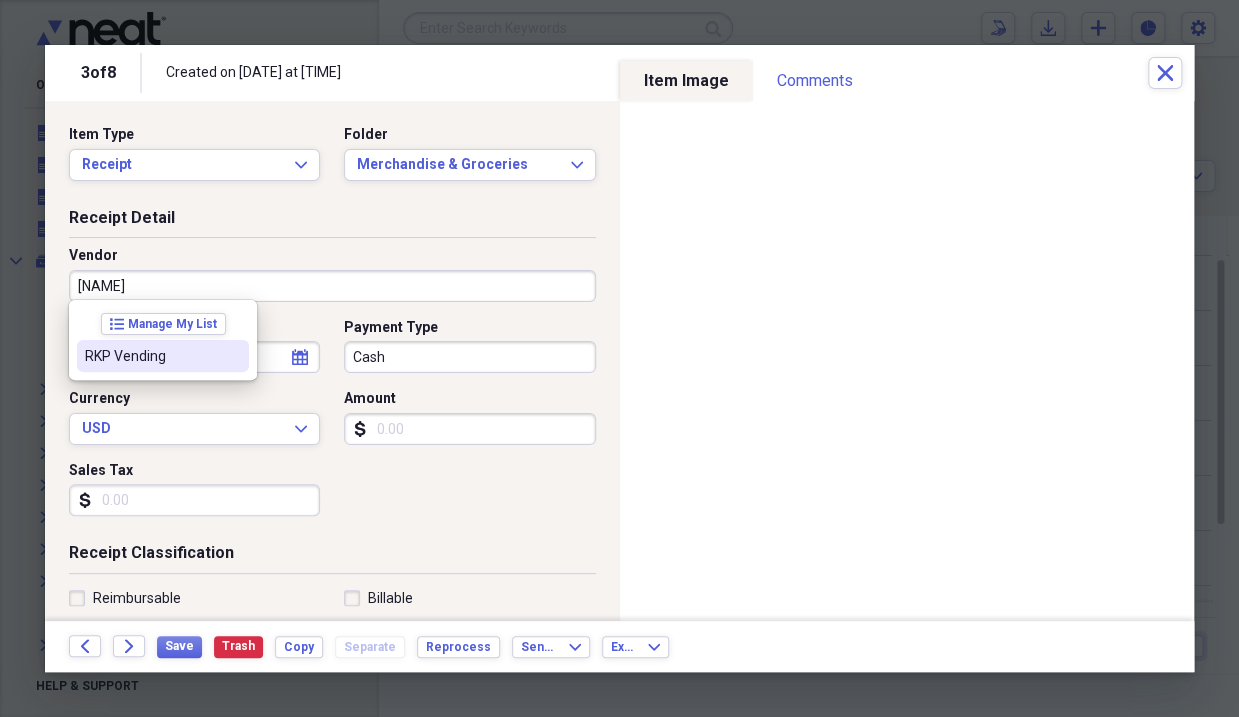 click on "RKP Vending" at bounding box center [151, 356] 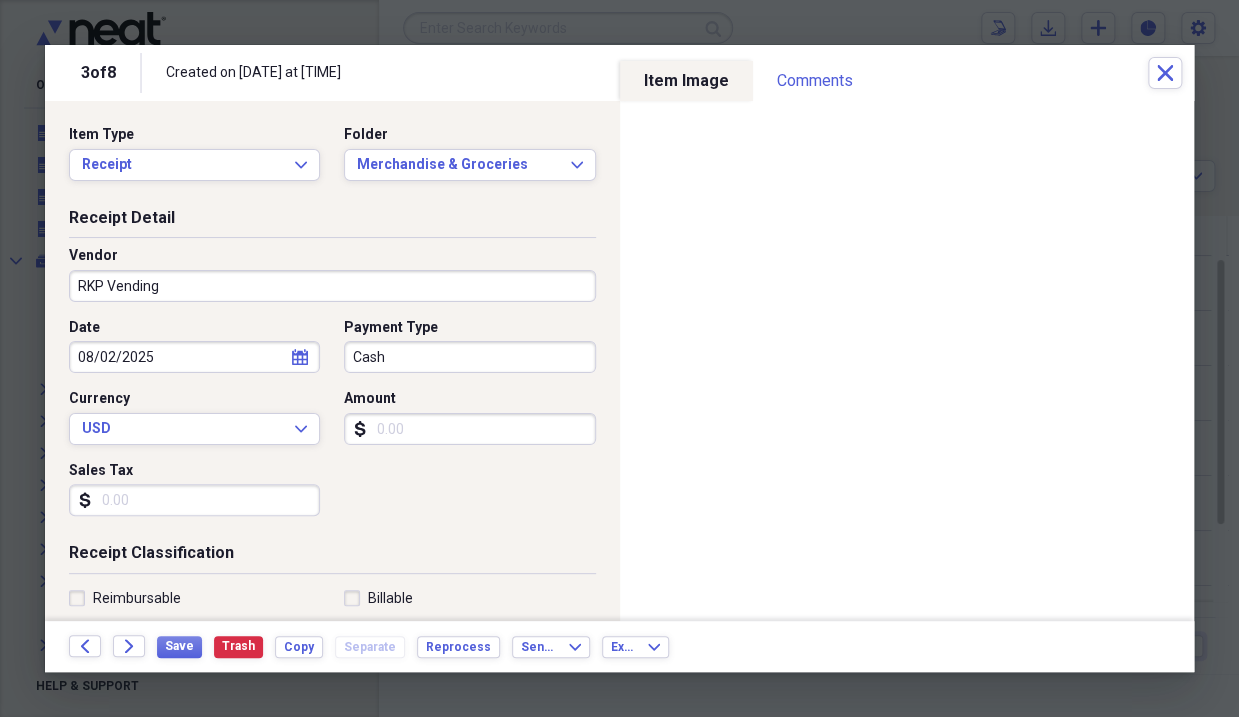 type on "Meals/Restaurant" 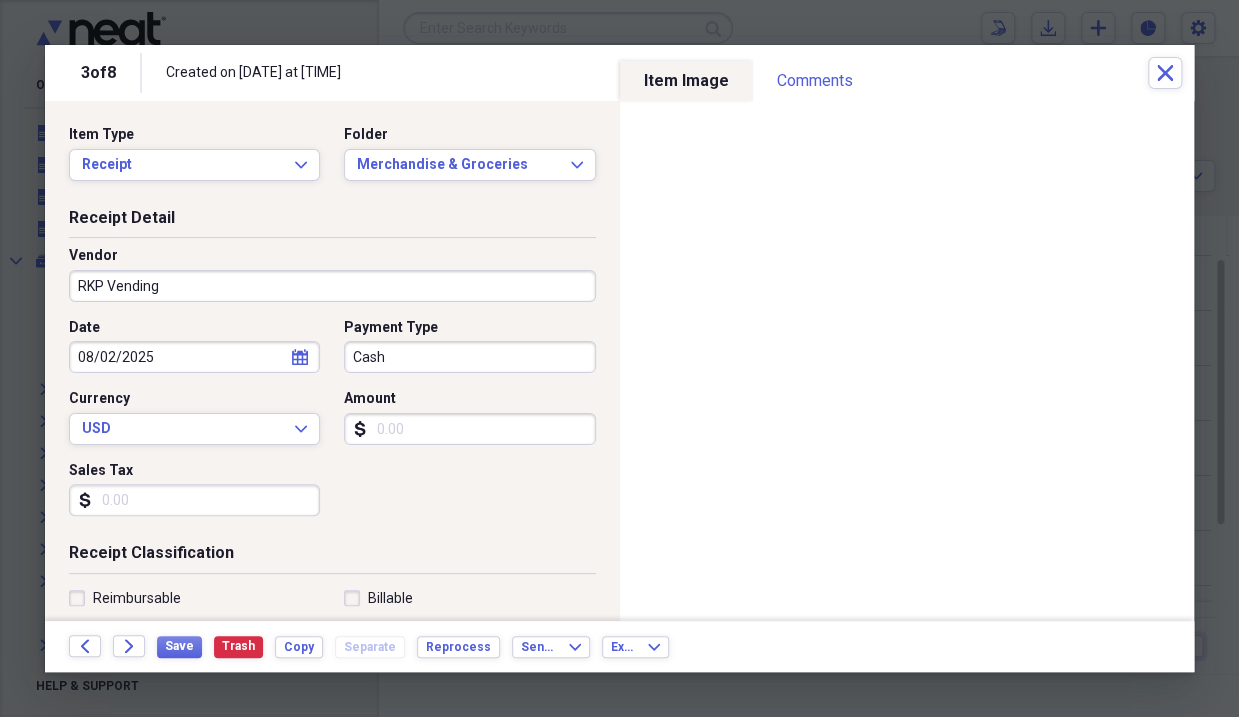 click on "Cash" at bounding box center (469, 357) 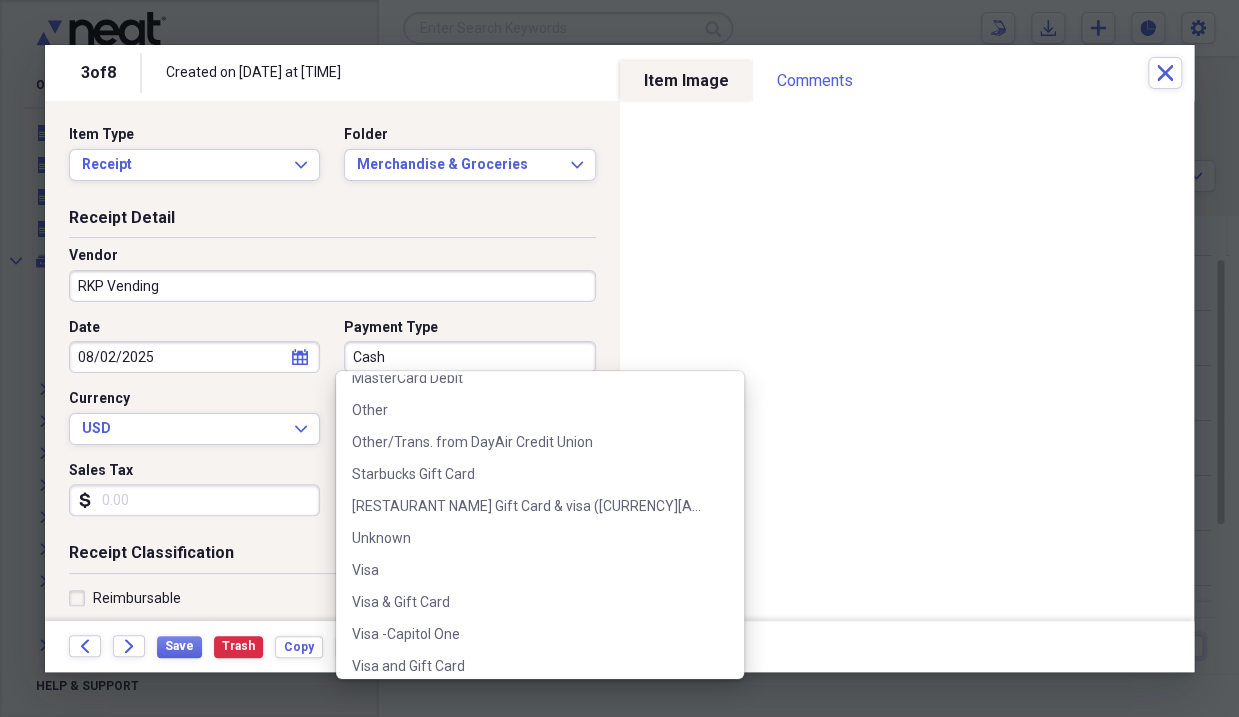 scroll, scrollTop: 700, scrollLeft: 0, axis: vertical 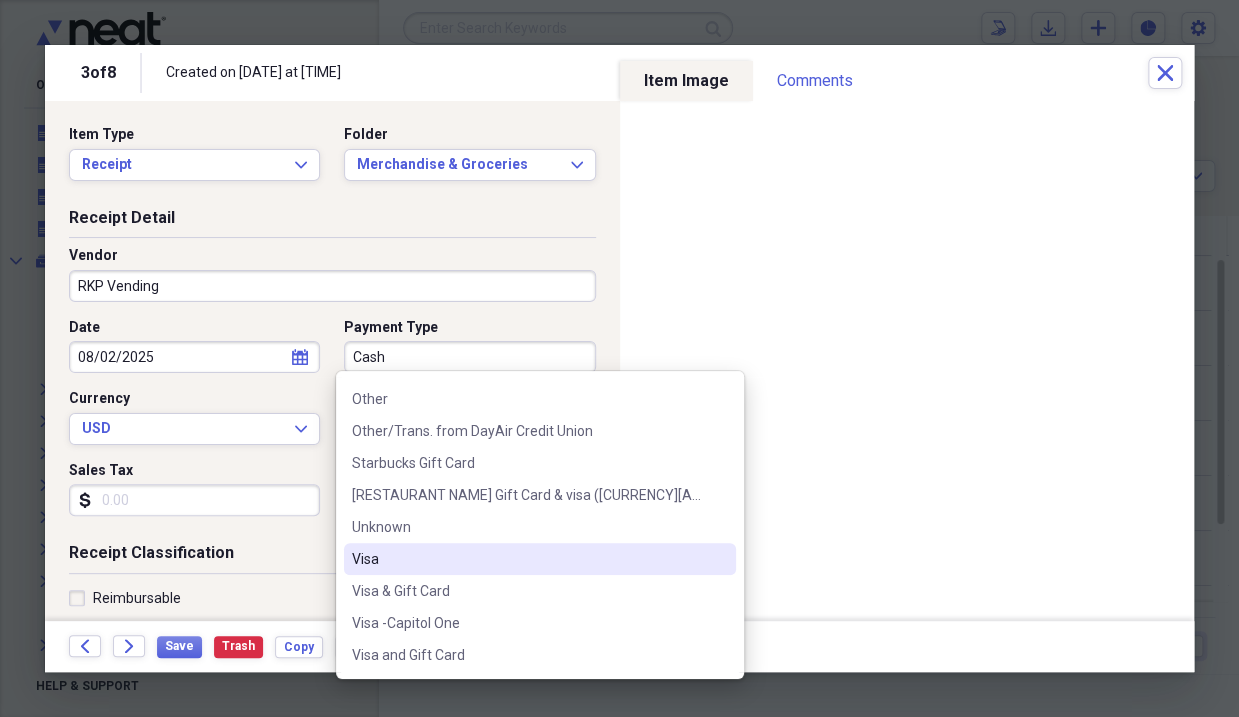 click on "Visa" at bounding box center (528, 559) 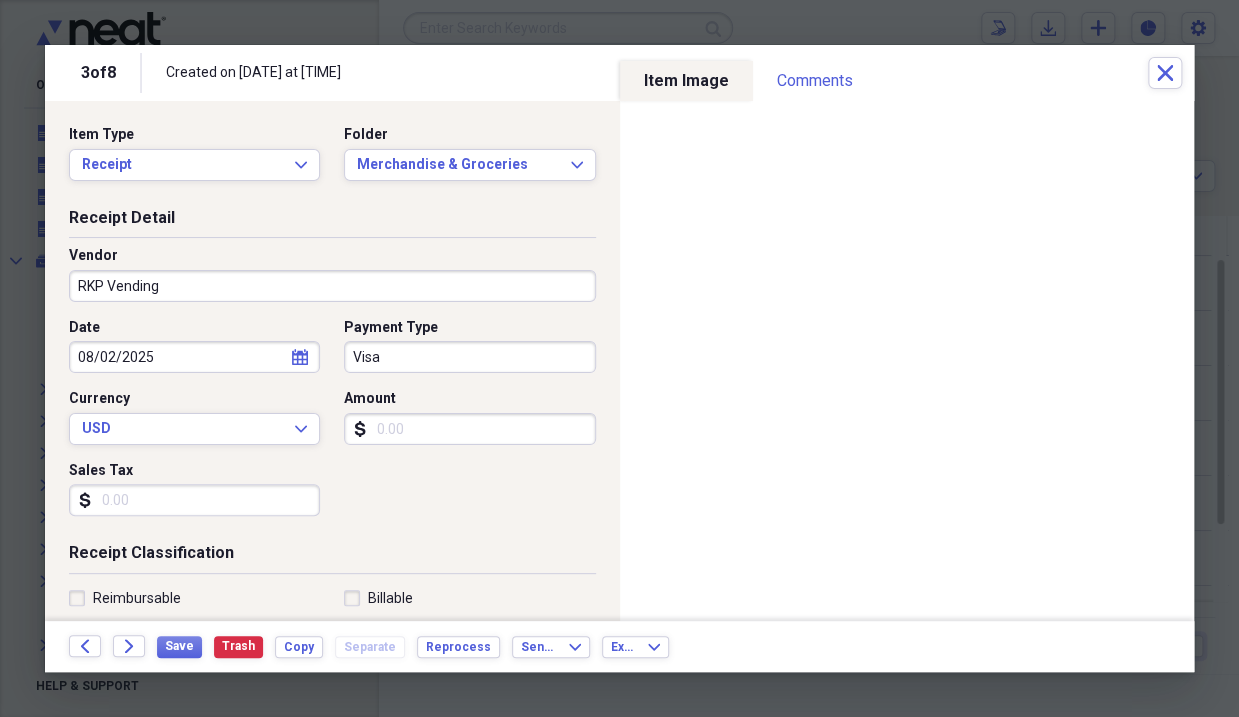 click on "Amount" at bounding box center [469, 429] 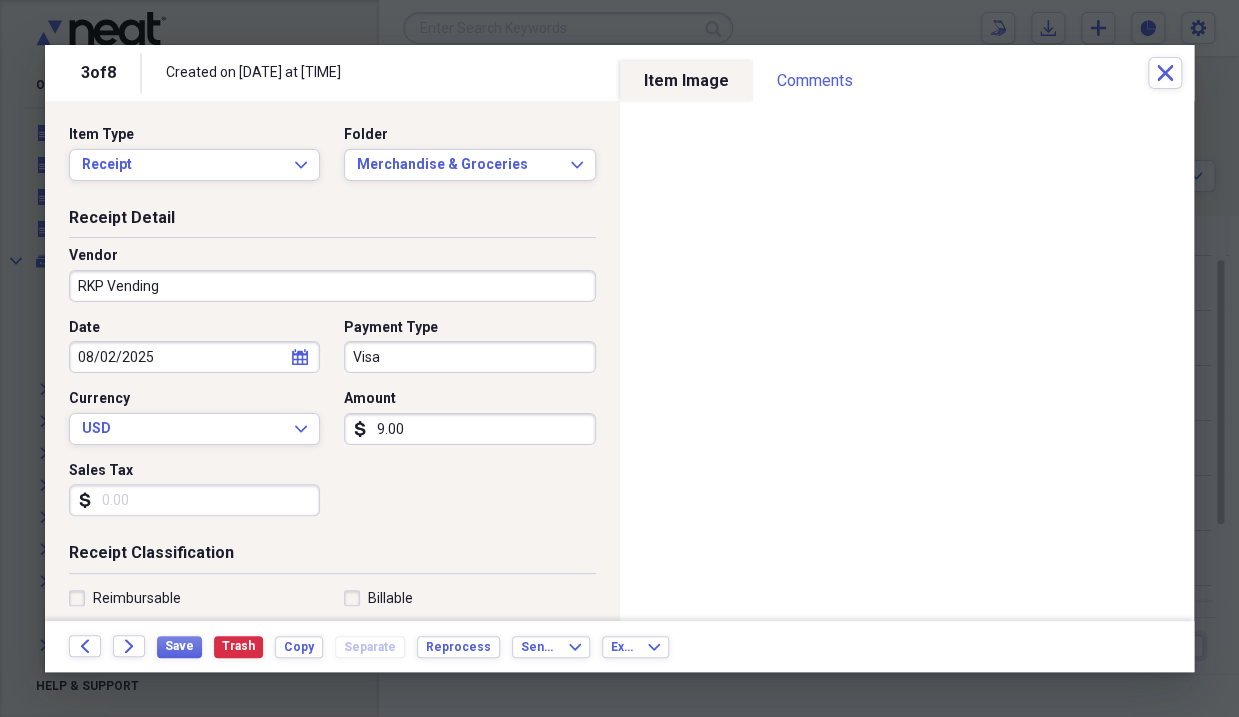 type on "9.00" 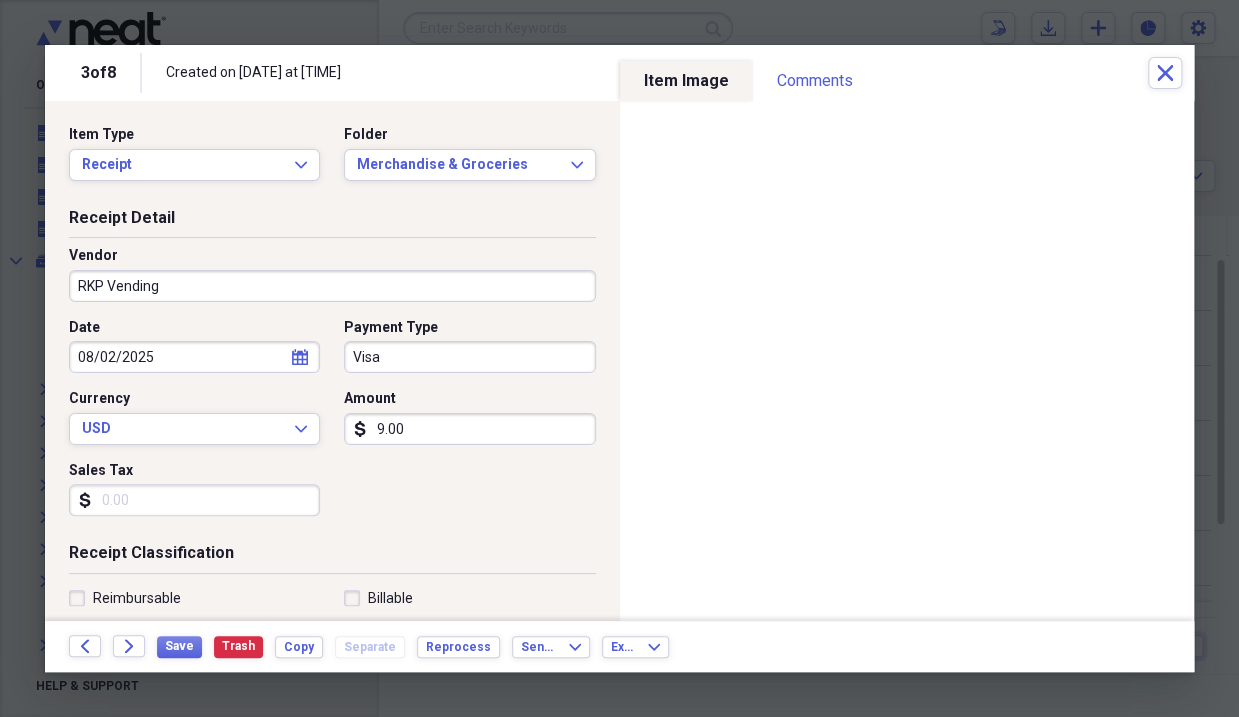 click on "Date [DATE] calendar Calendar Payment Type Visa Currency USD Expand Amount dollar-sign 9.00 Sales Tax dollar-sign" at bounding box center [332, 425] 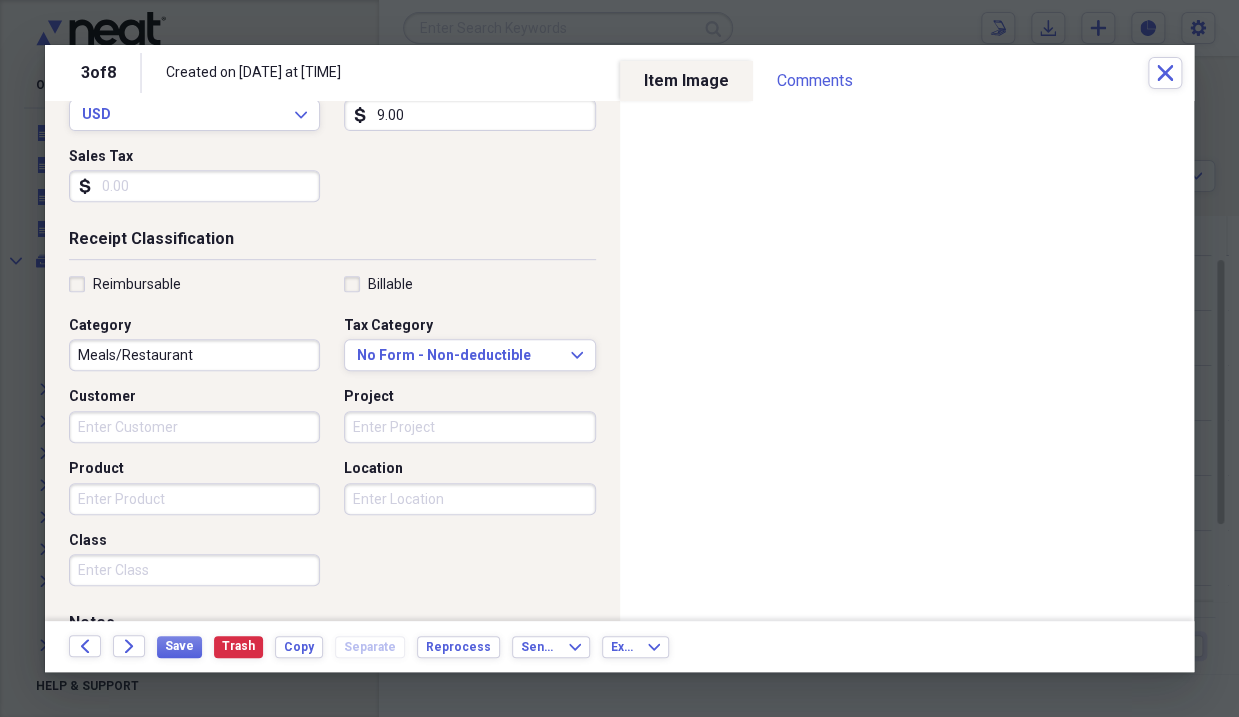 scroll, scrollTop: 400, scrollLeft: 0, axis: vertical 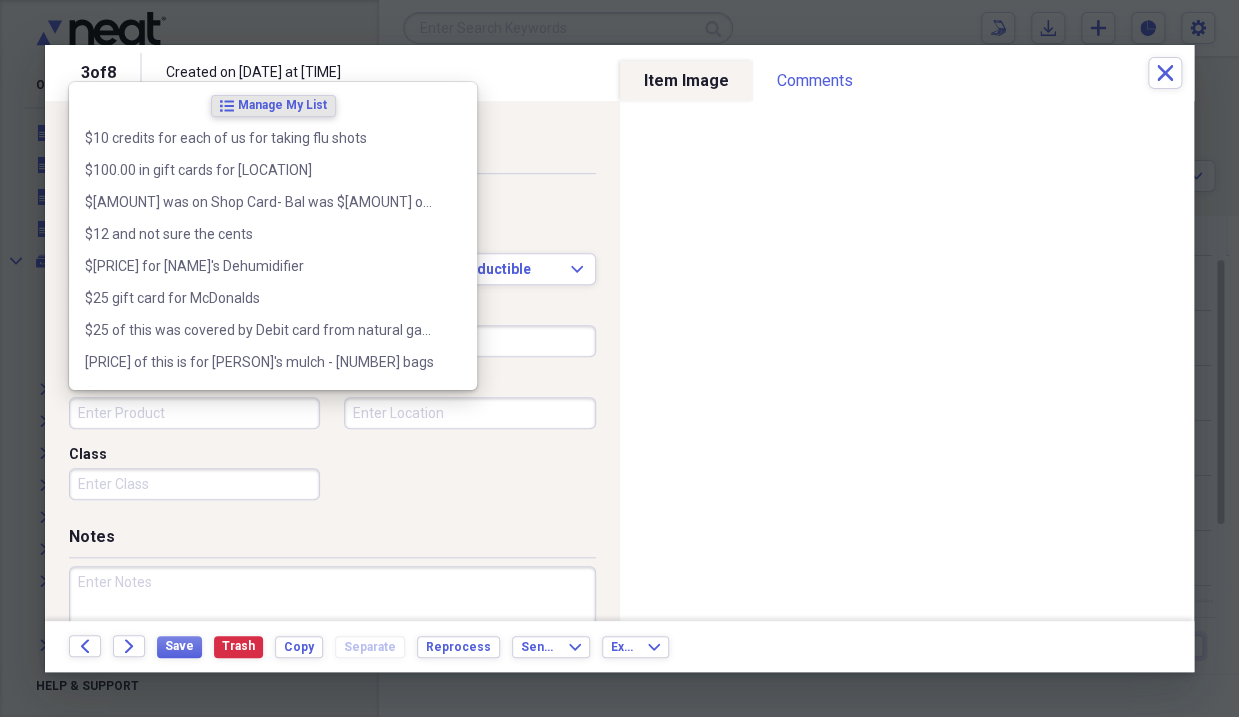 click on "Product" at bounding box center [194, 413] 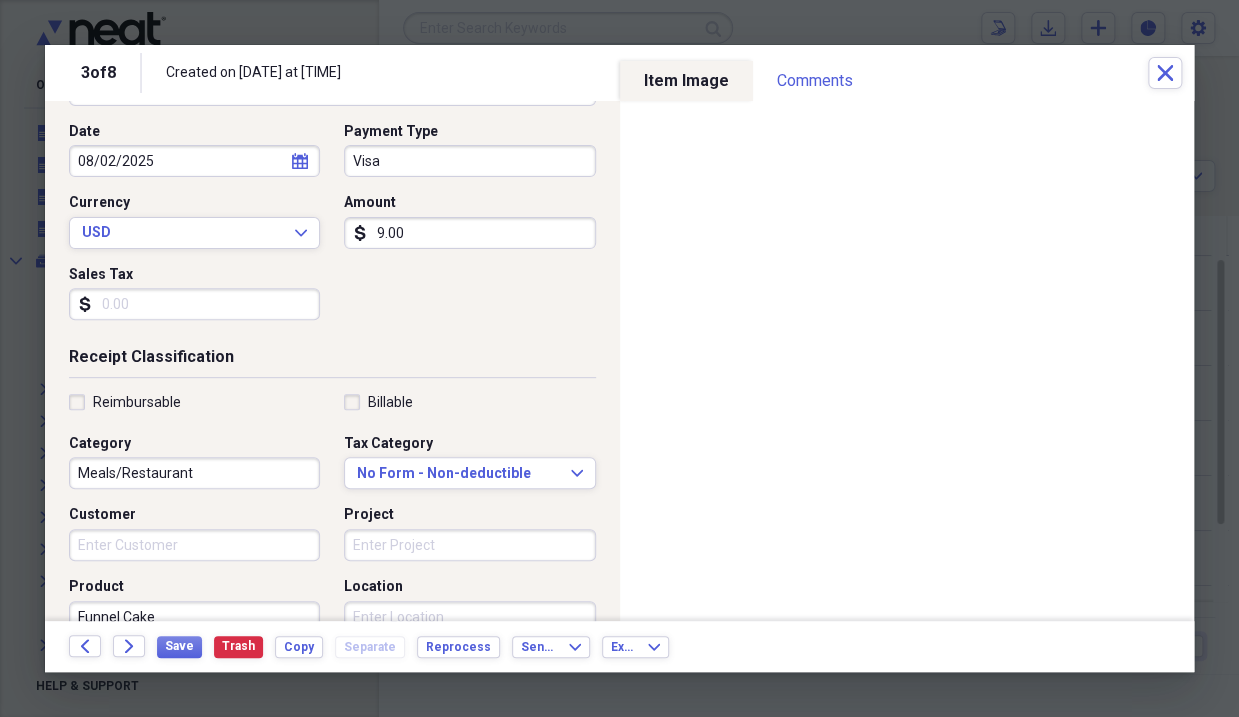 scroll, scrollTop: 0, scrollLeft: 0, axis: both 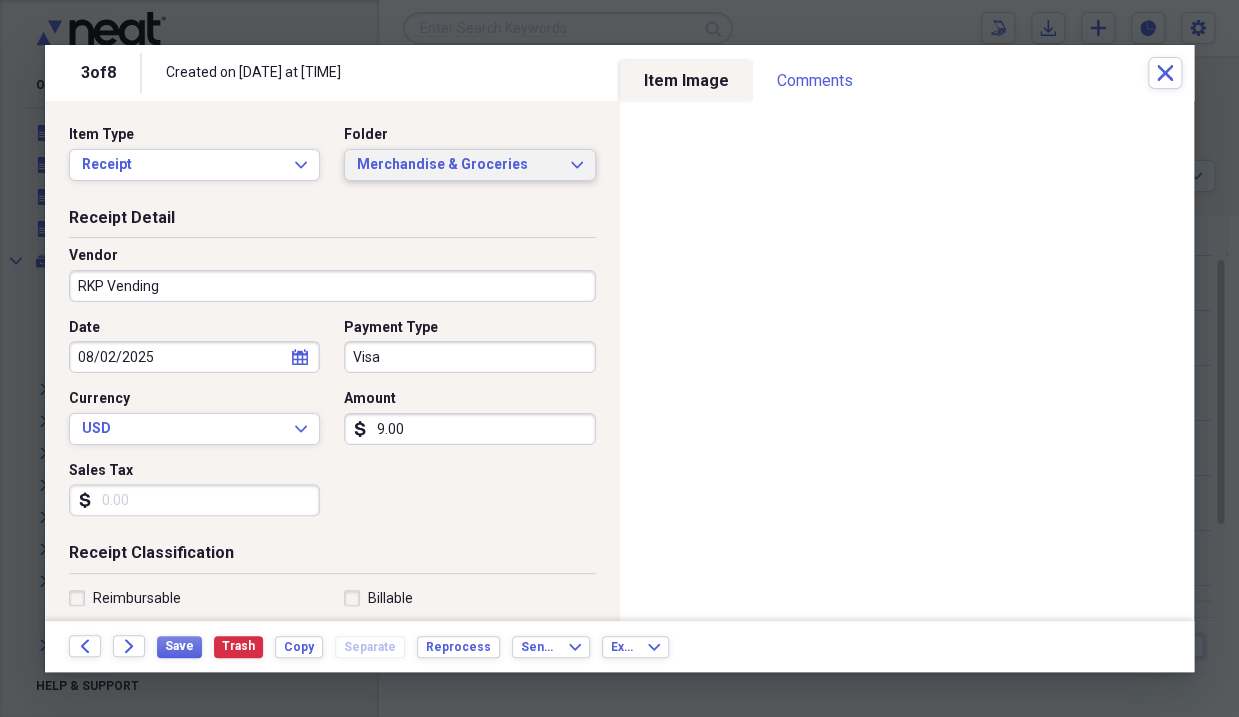 type on "Funnel Cake" 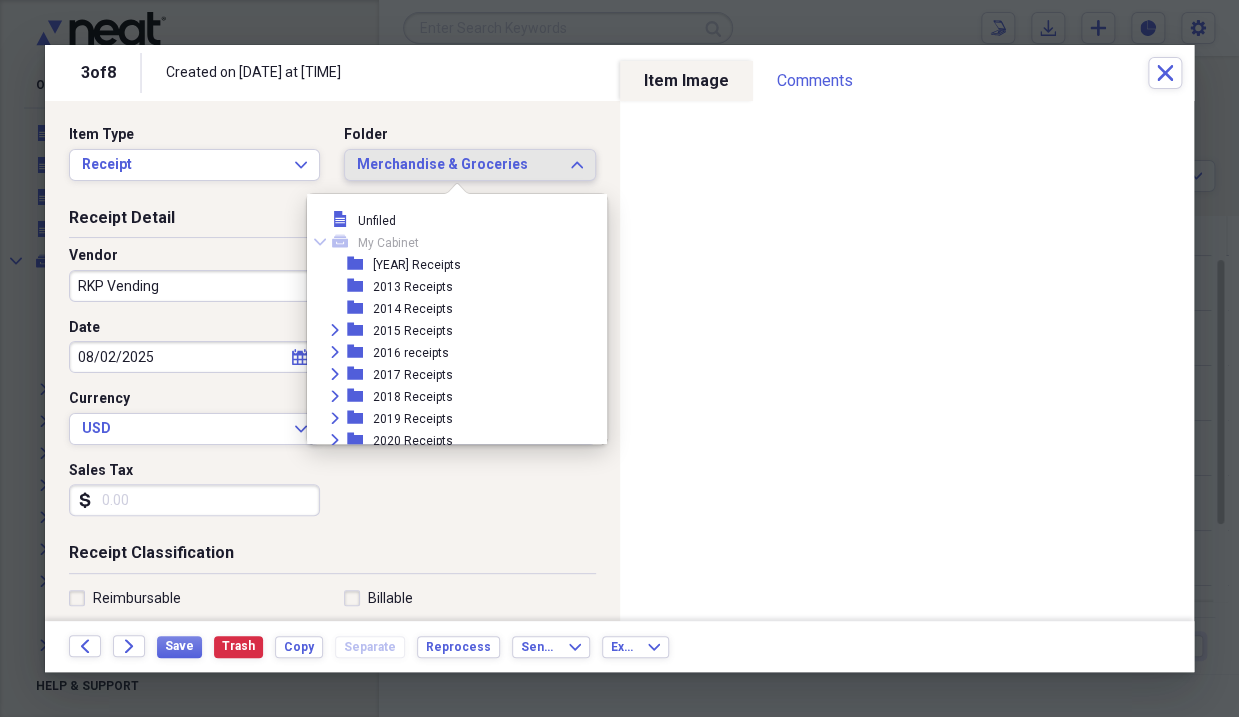scroll, scrollTop: 4982, scrollLeft: 0, axis: vertical 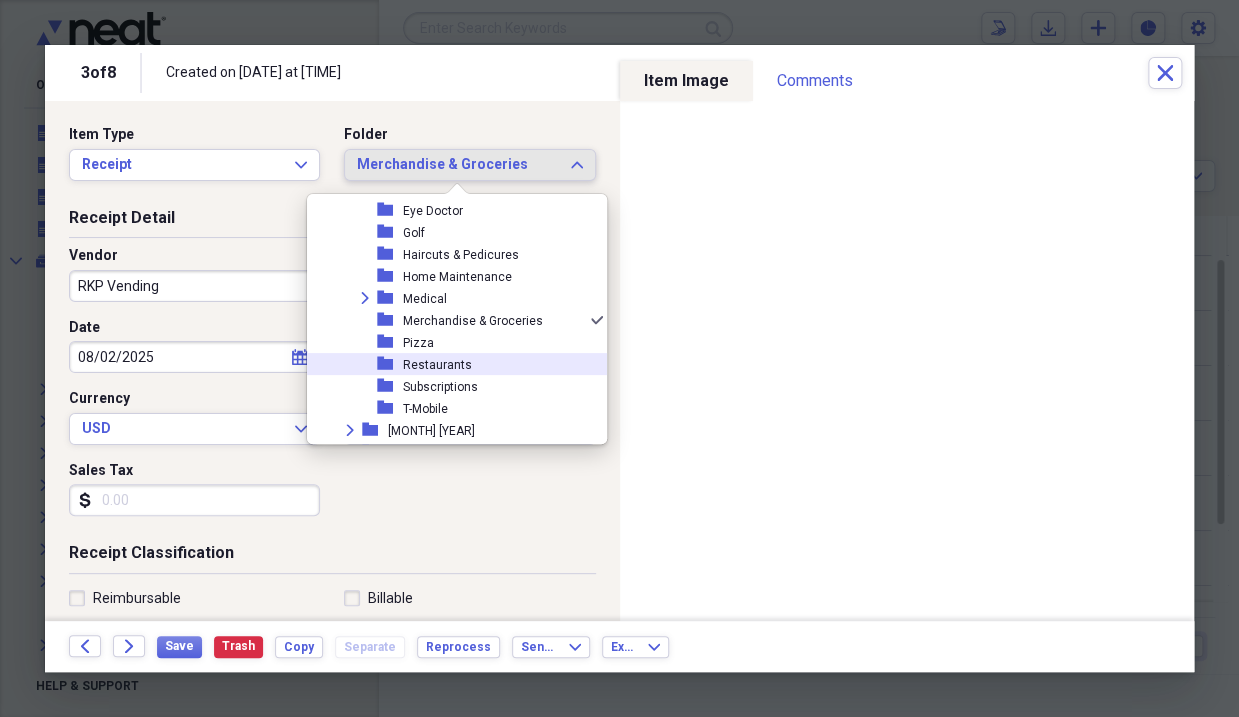 click on "Restaurants" at bounding box center (437, 365) 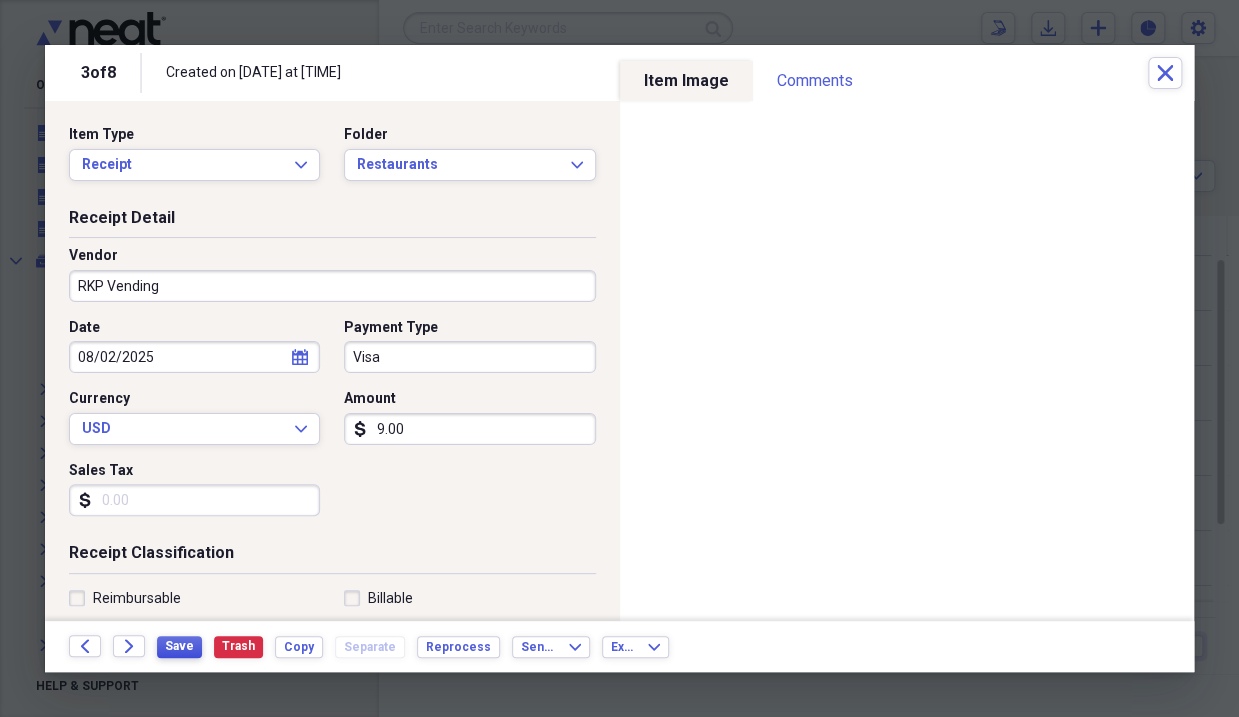 click on "Save" at bounding box center (179, 646) 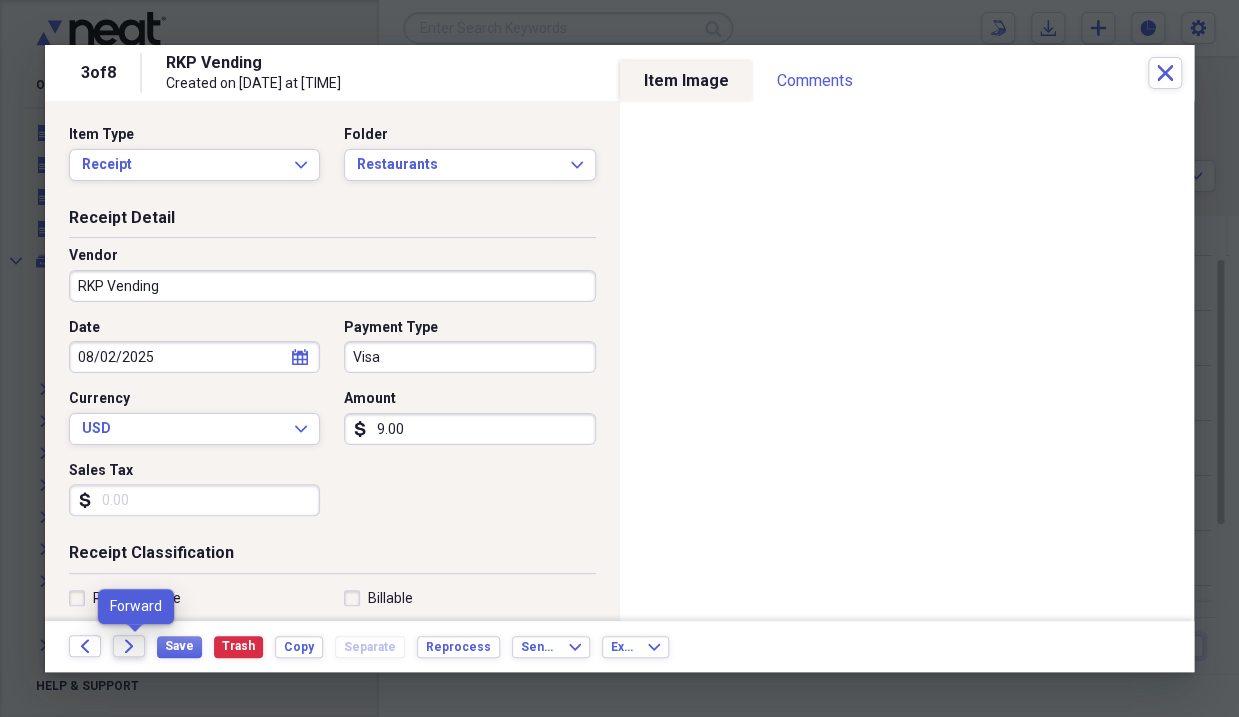 click on "Forward" 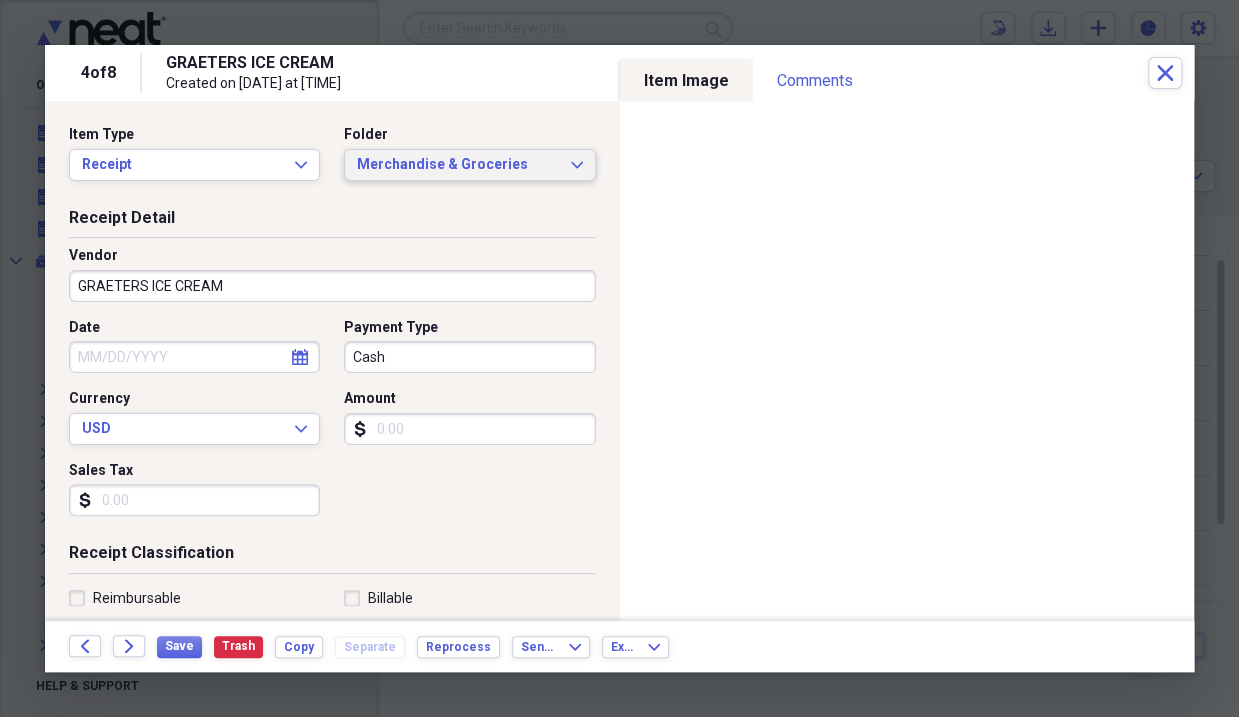 click on "Merchandise & Groceries" at bounding box center [457, 165] 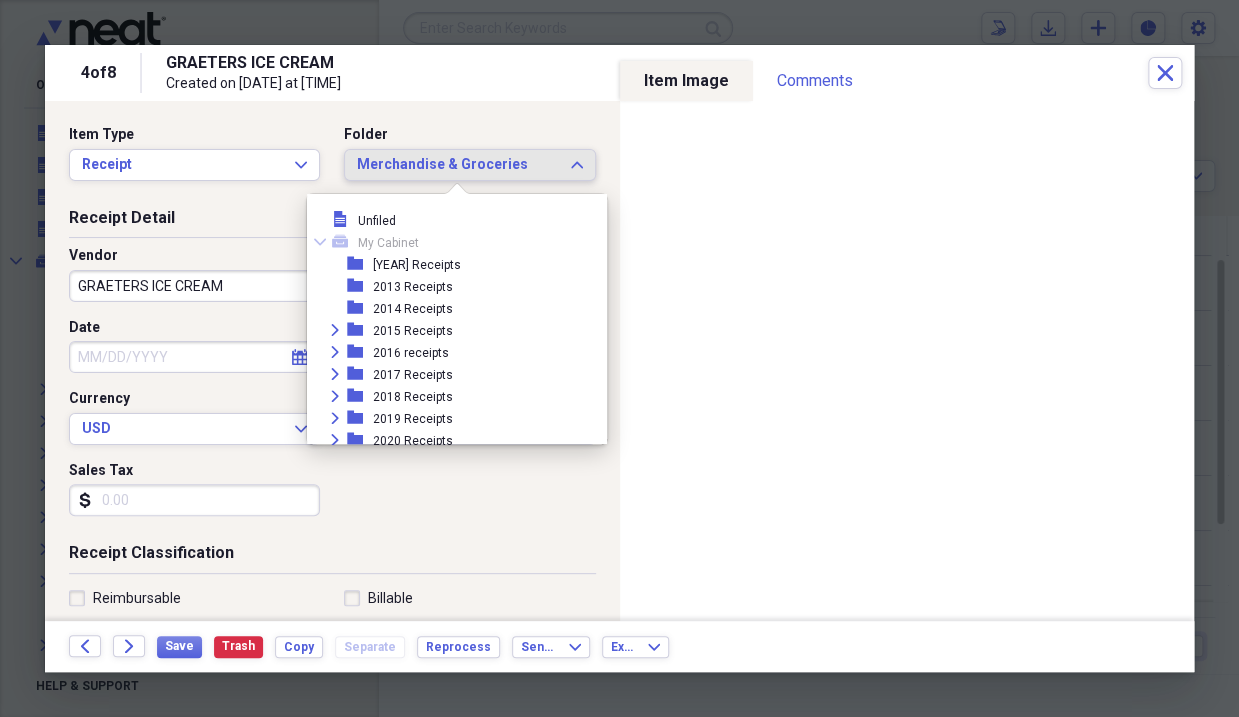 scroll, scrollTop: 4982, scrollLeft: 0, axis: vertical 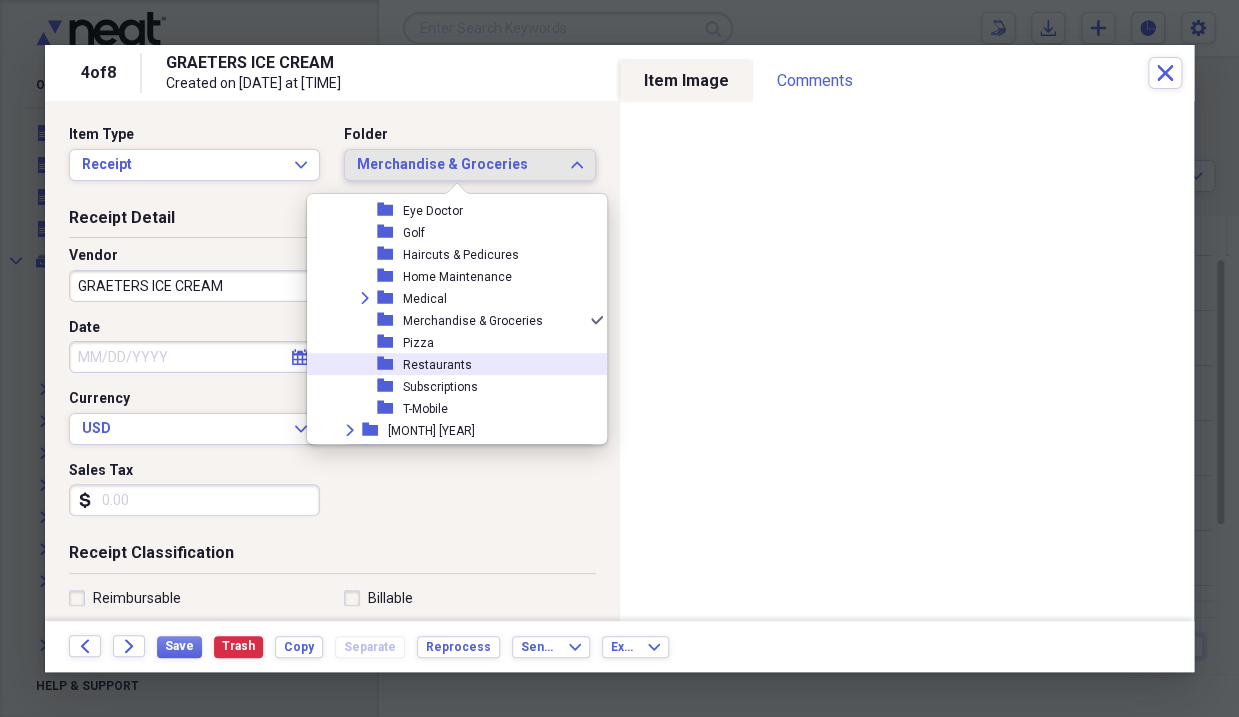 click on "Restaurants" at bounding box center (437, 365) 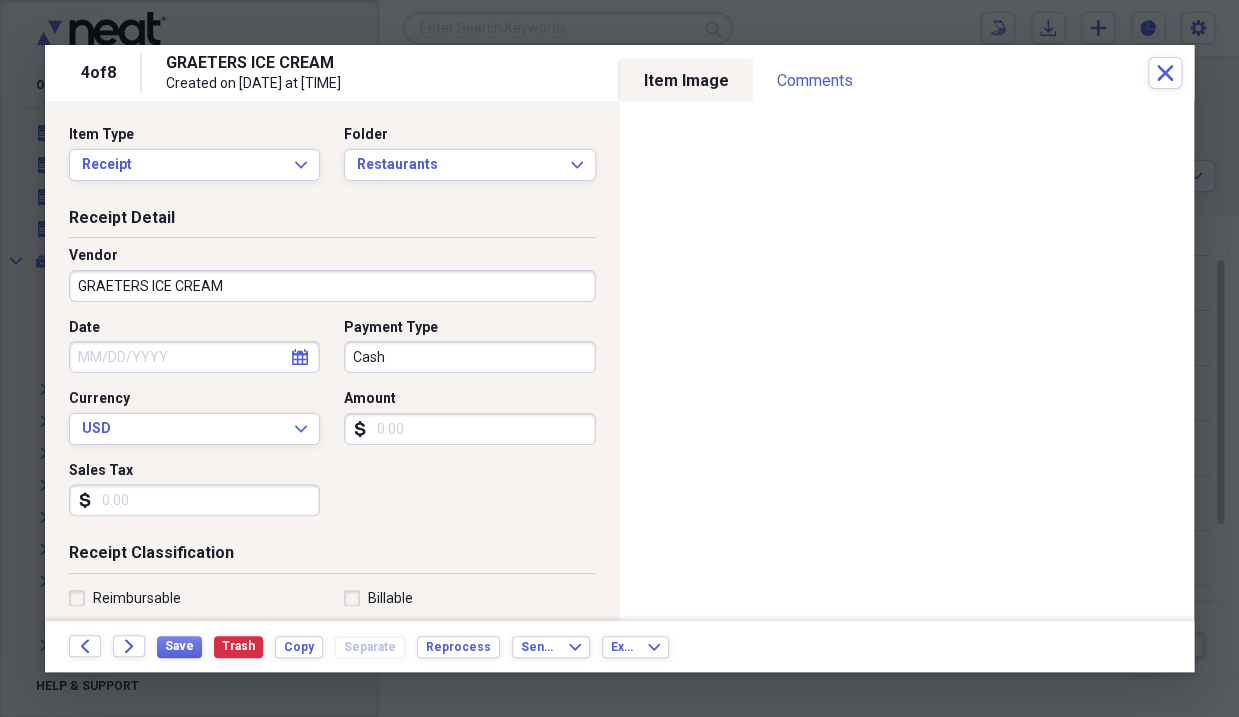click 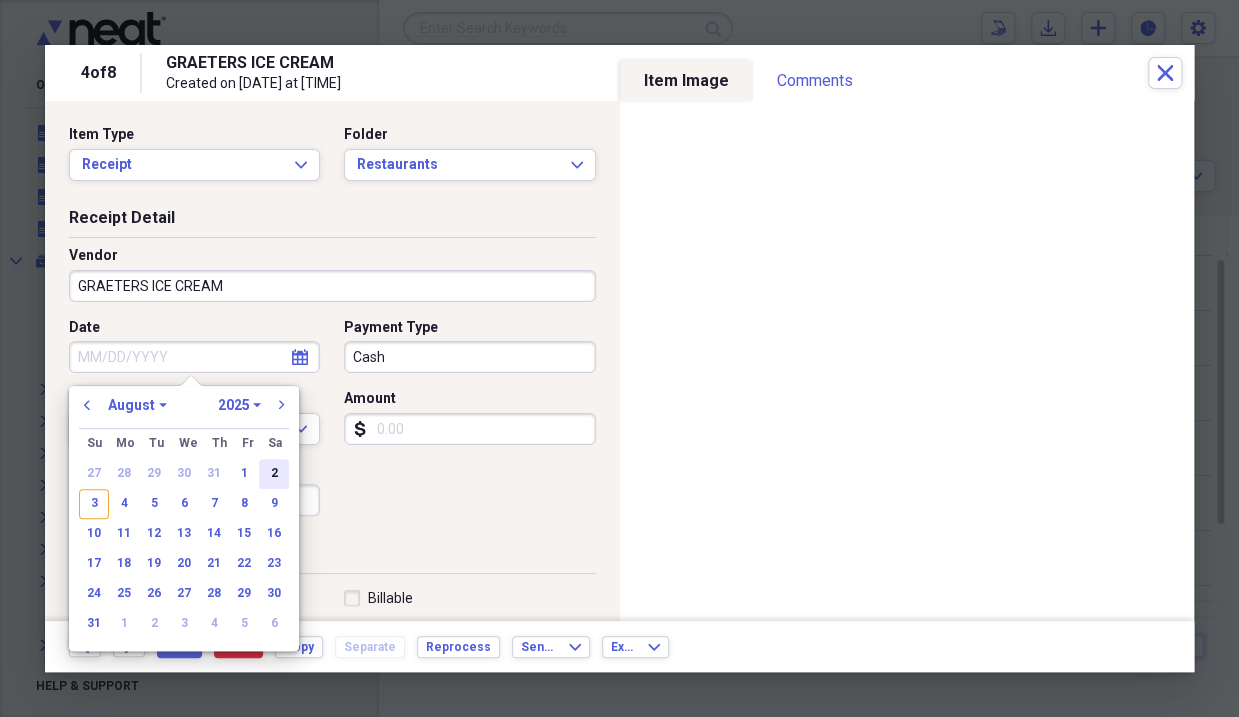 click on "2" at bounding box center [274, 474] 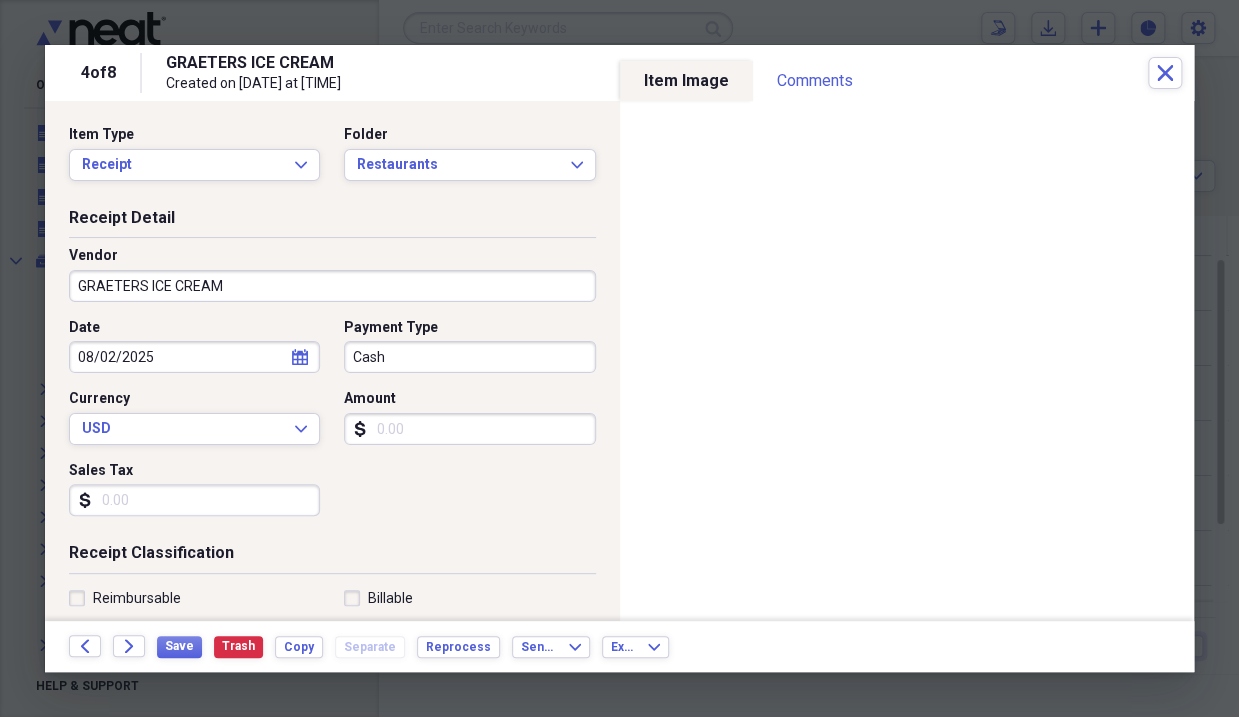 click on "Cash" at bounding box center (469, 357) 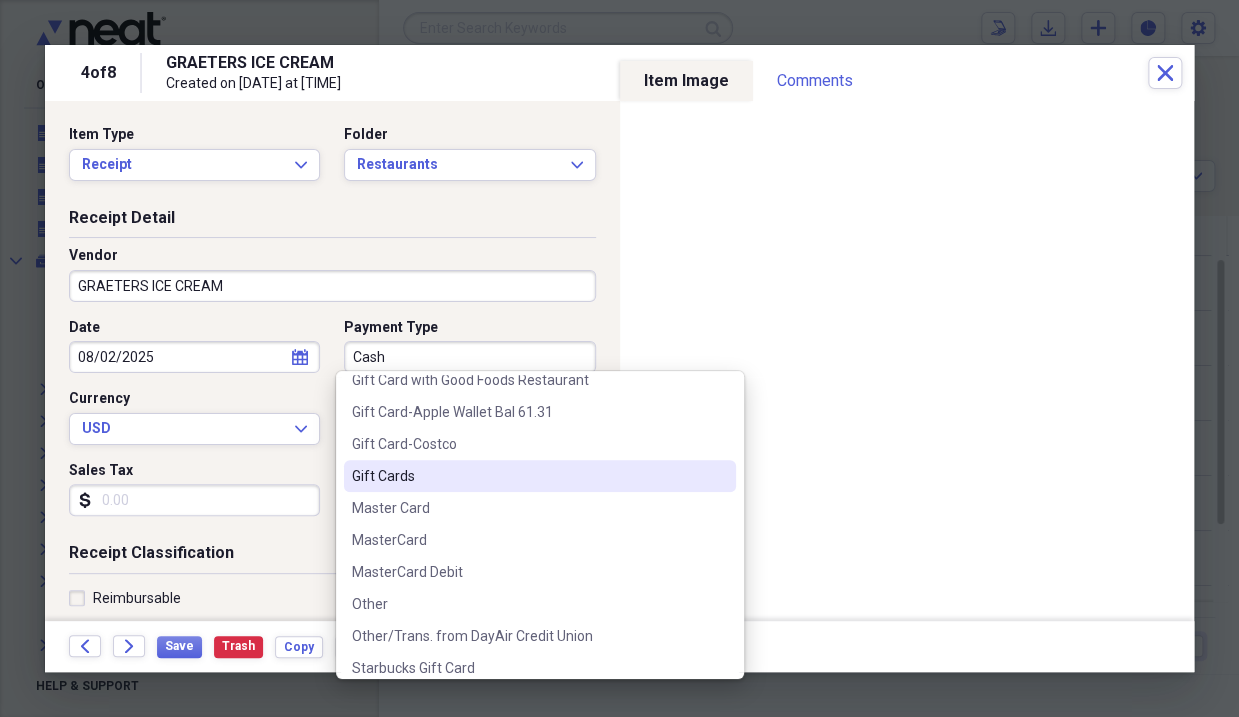 scroll, scrollTop: 500, scrollLeft: 0, axis: vertical 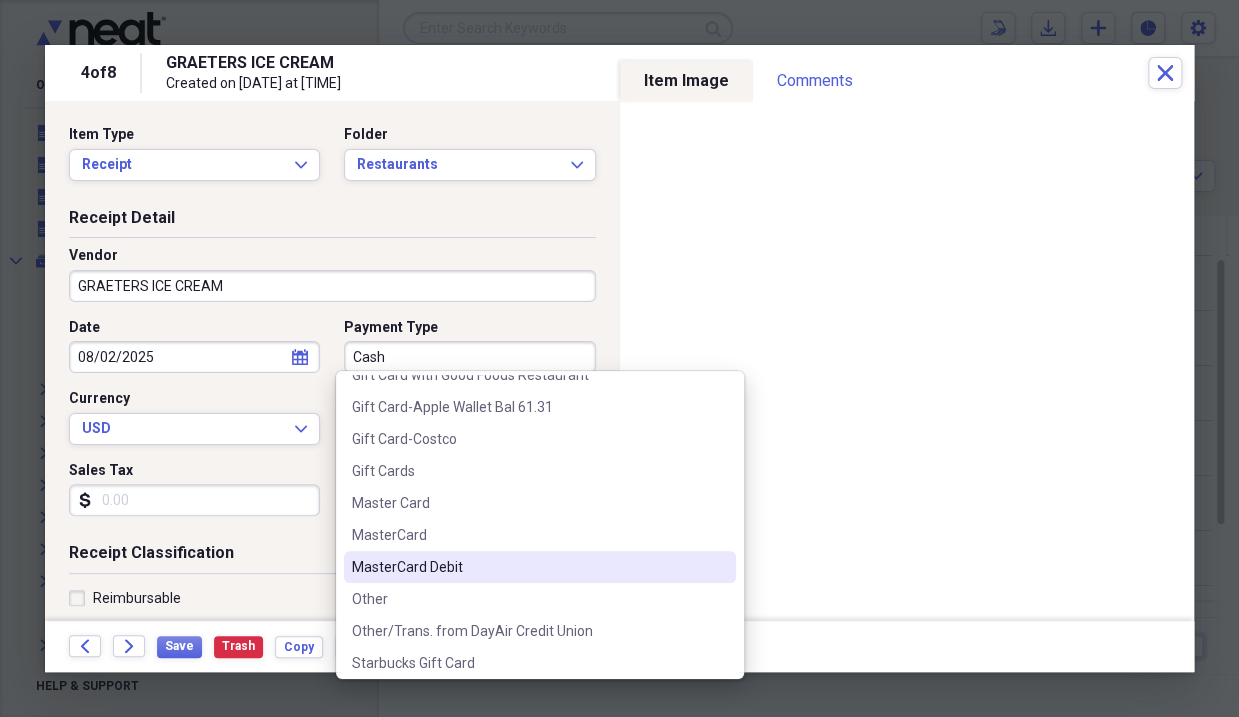 click on "MasterCard Debit" at bounding box center (528, 567) 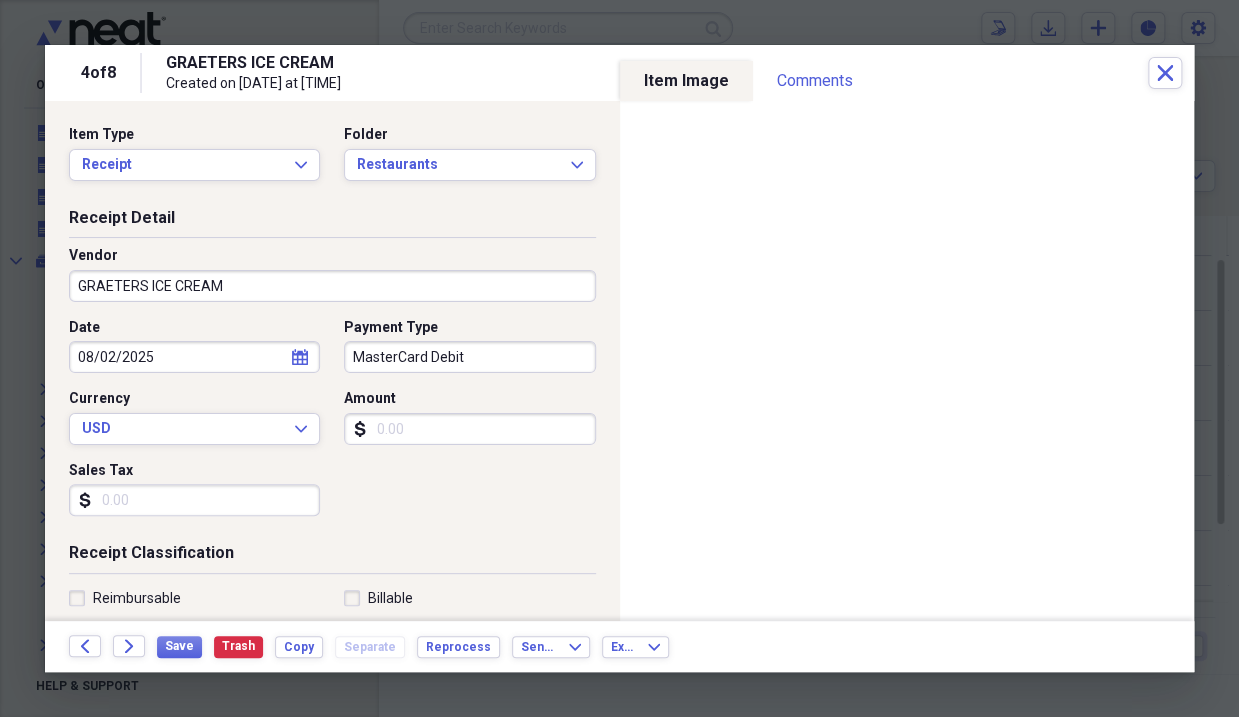 click on "Amount" at bounding box center (469, 429) 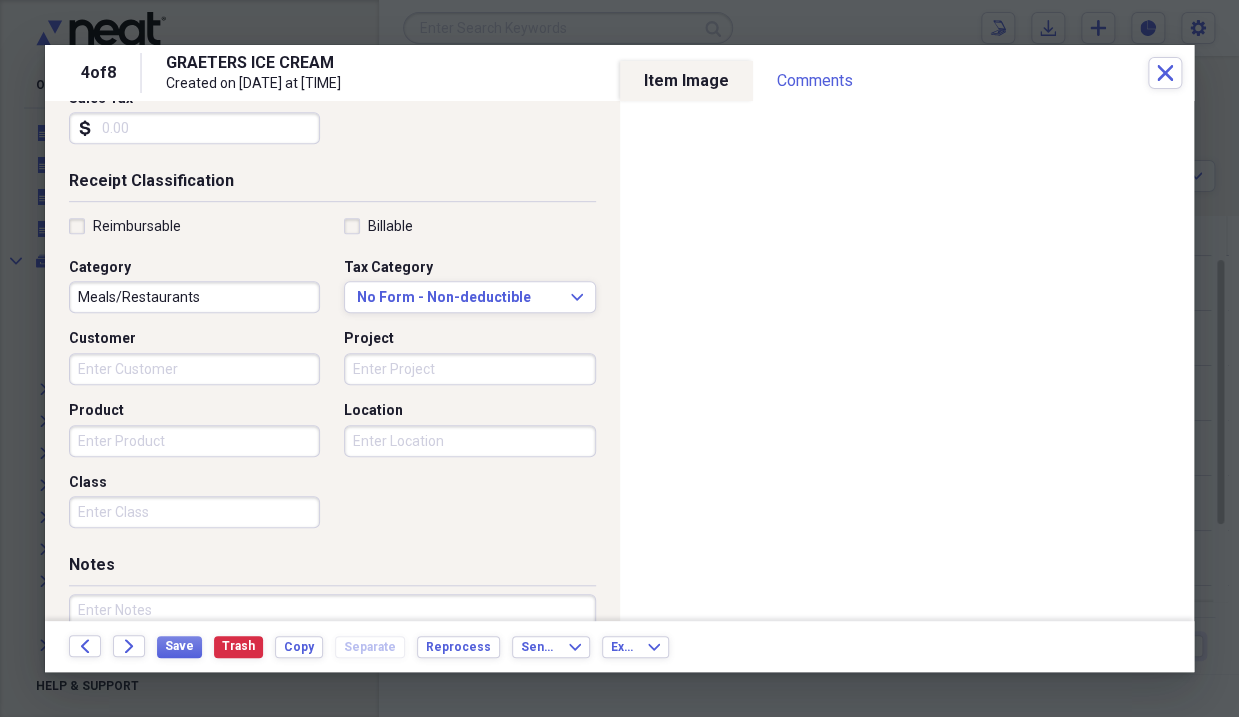 scroll, scrollTop: 400, scrollLeft: 0, axis: vertical 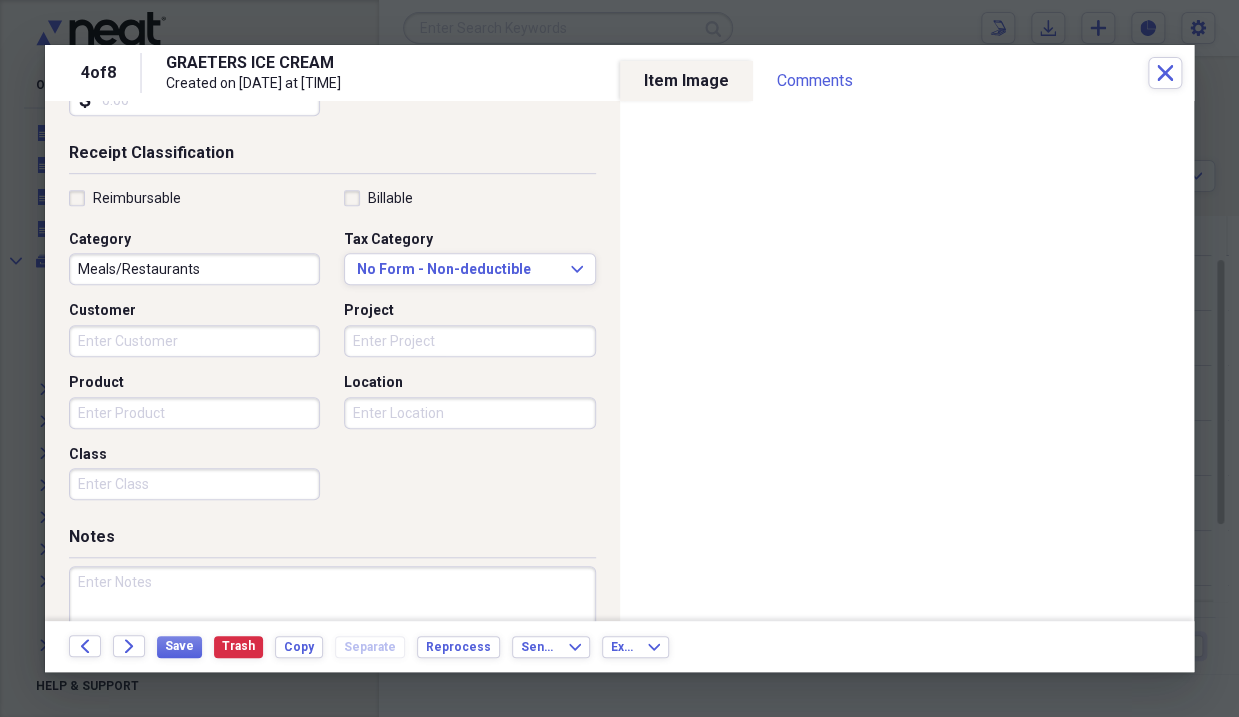 type on "9.00" 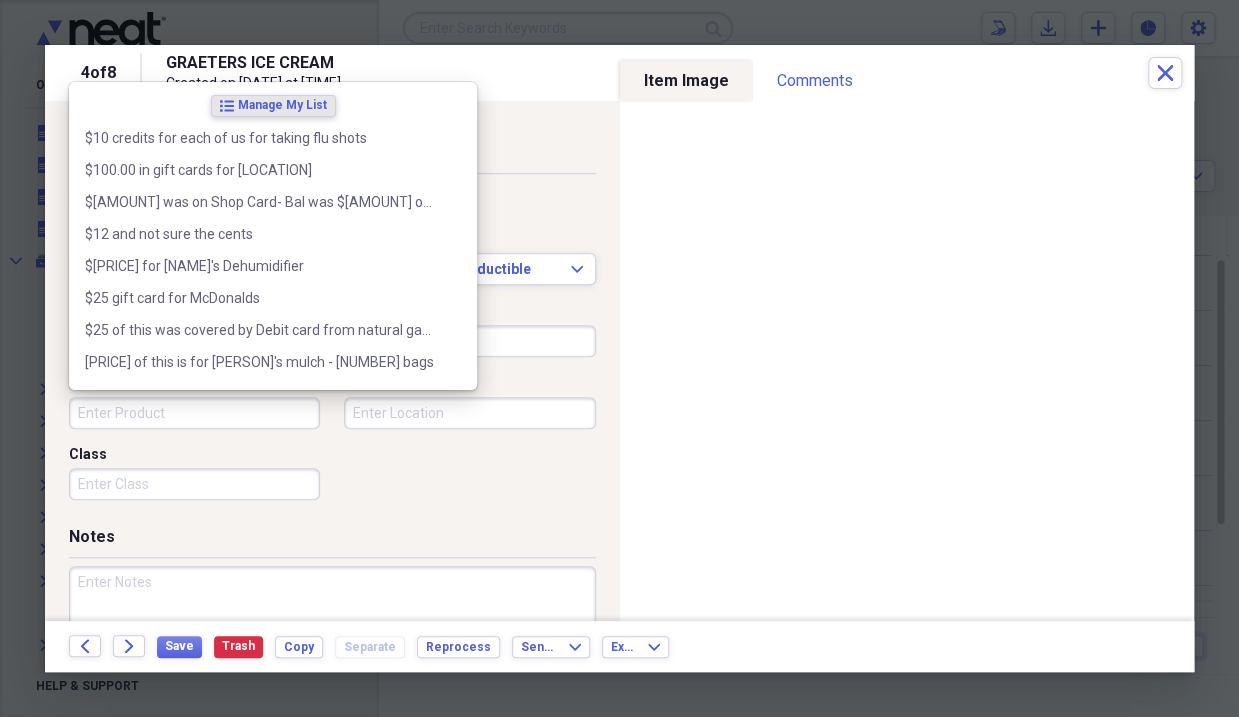 click on "Product" at bounding box center (194, 413) 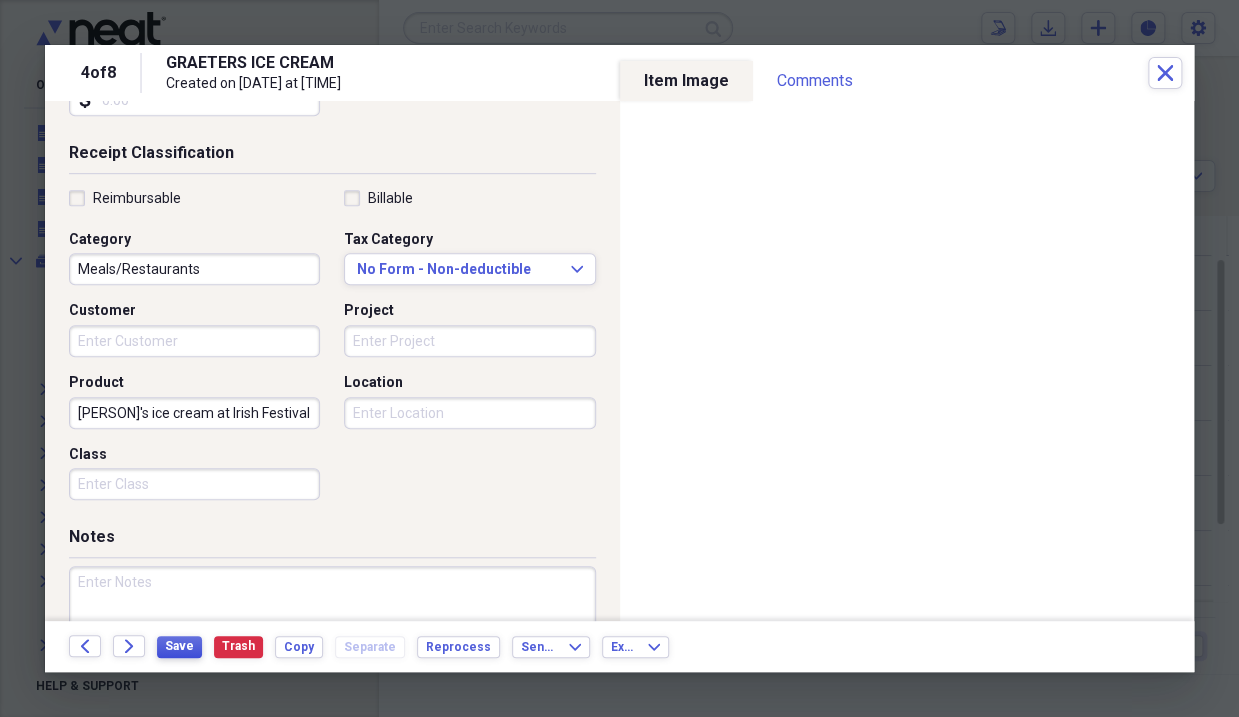 type on "[PERSON]'s ice cream at Irish Festival" 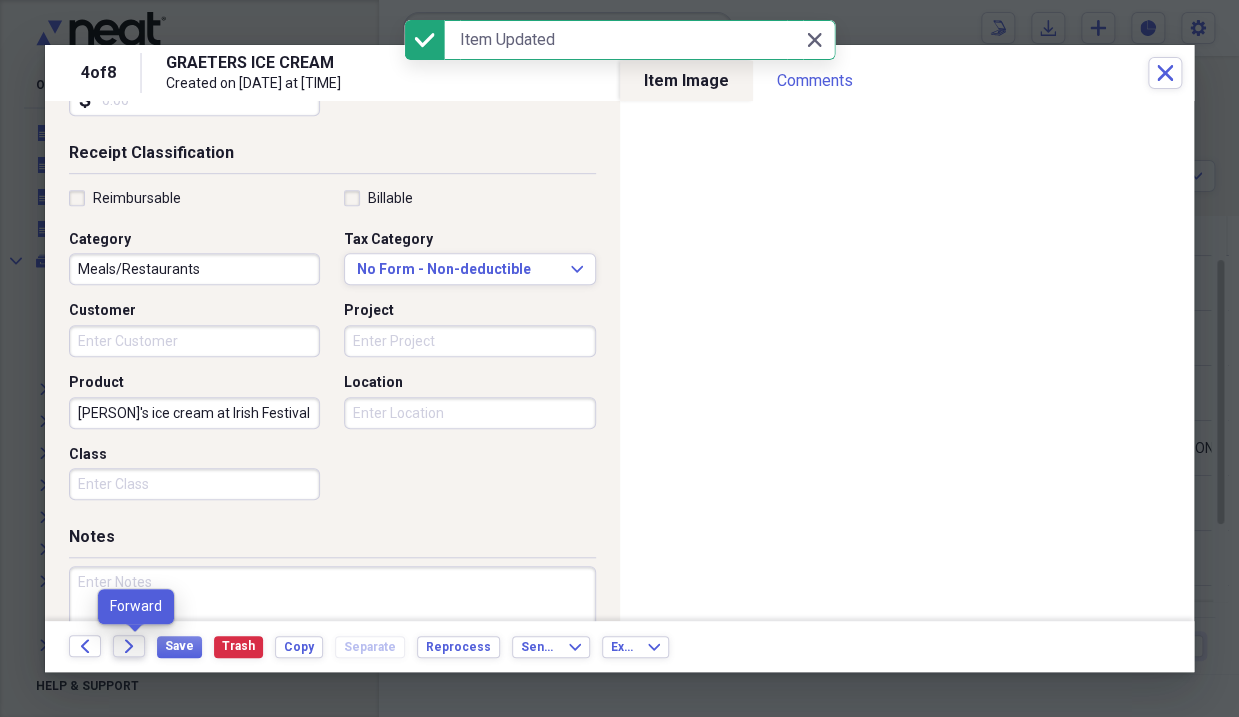 click 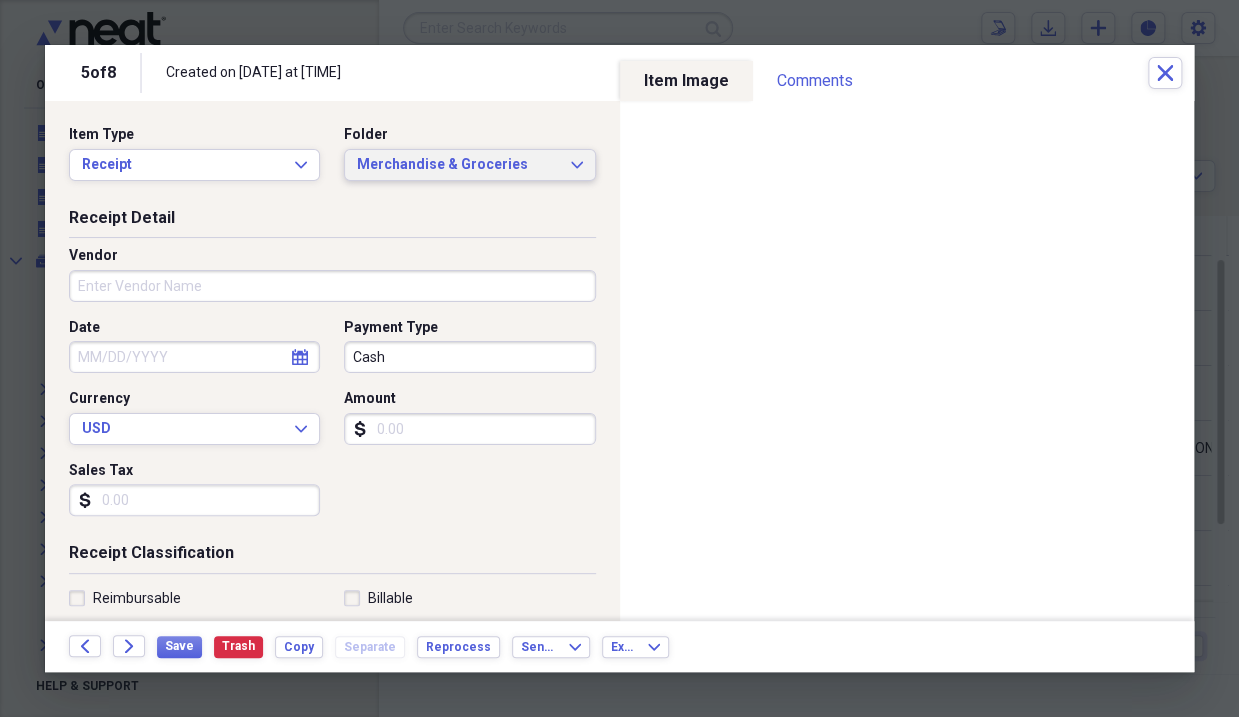 click on "Merchandise & Groceries" at bounding box center (457, 165) 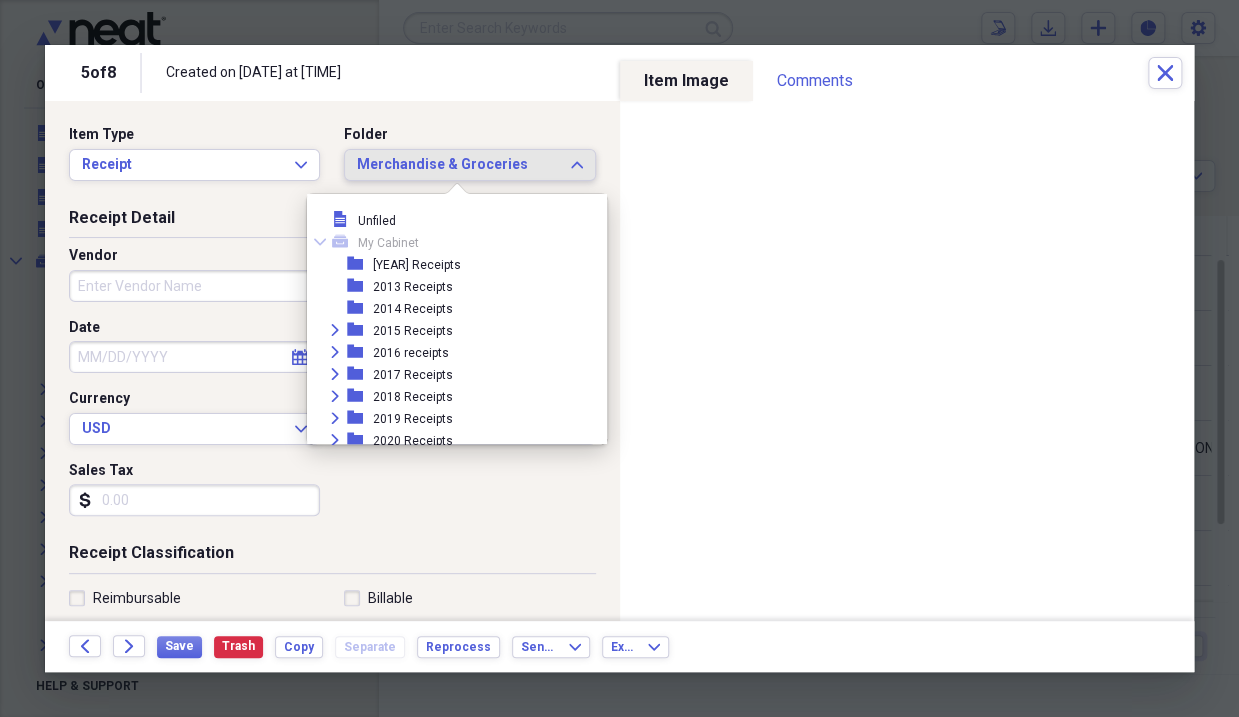 scroll, scrollTop: 4982, scrollLeft: 0, axis: vertical 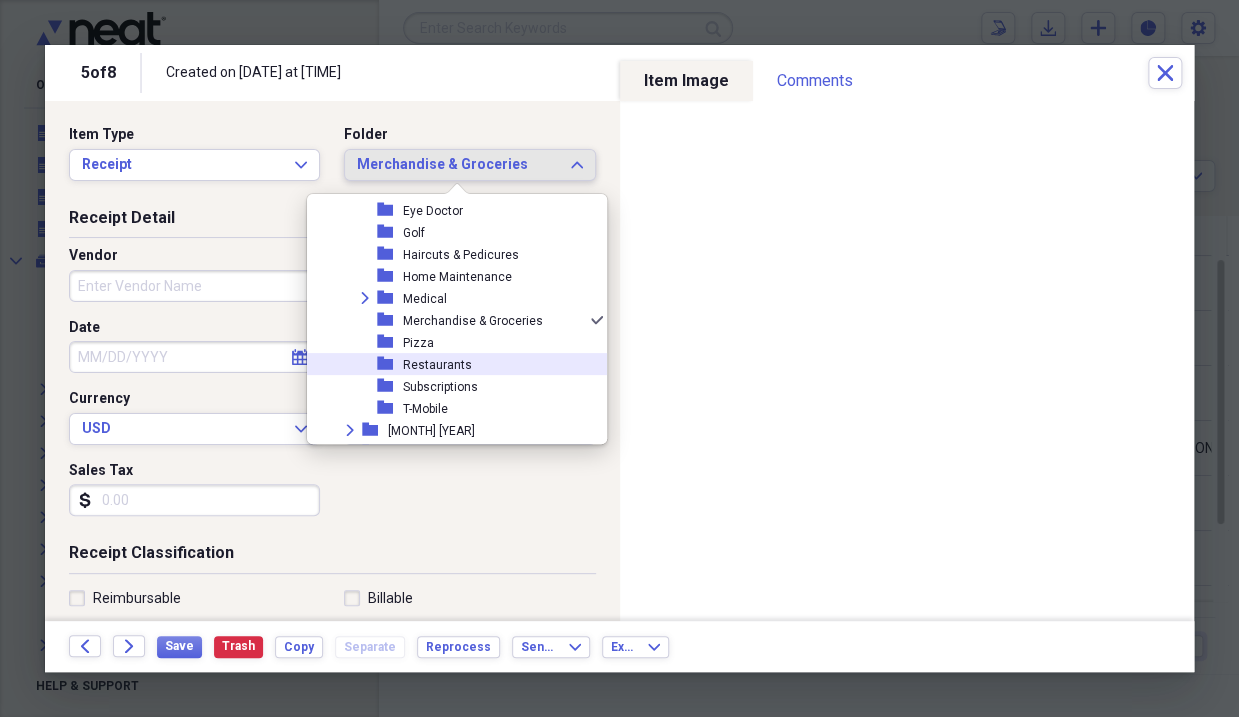 click on "Restaurants" at bounding box center (437, 365) 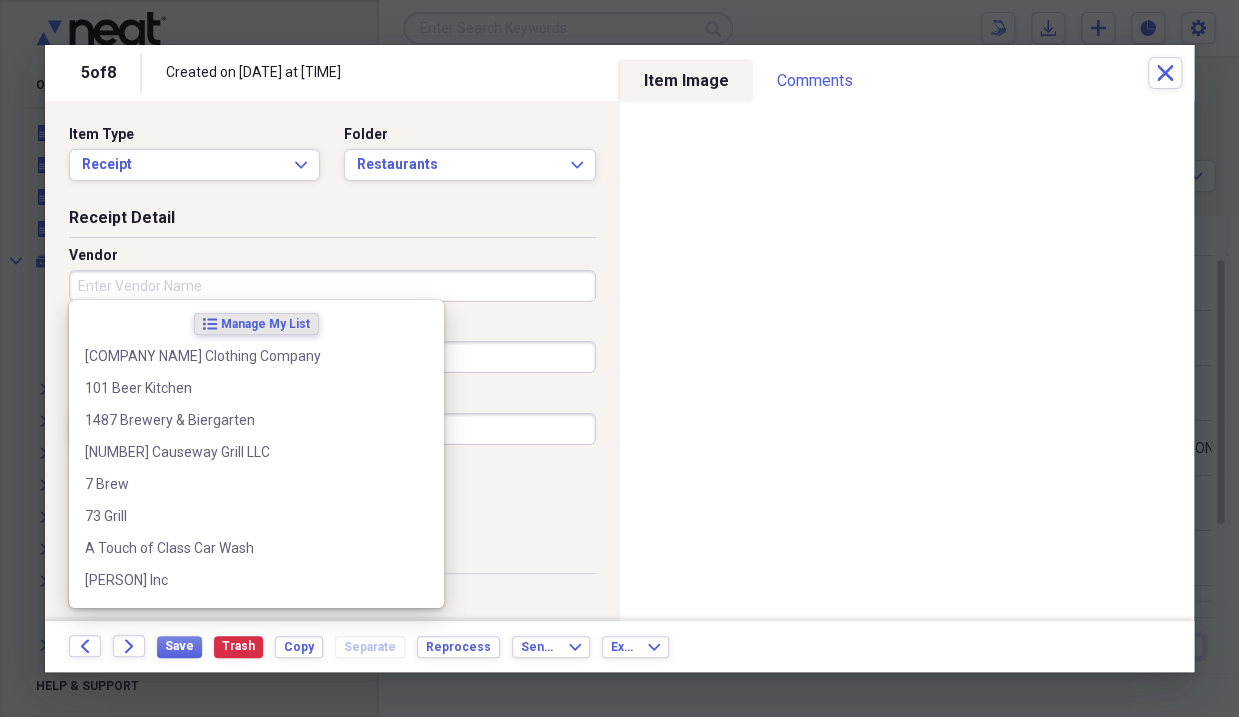 click on "Vendor" at bounding box center (332, 286) 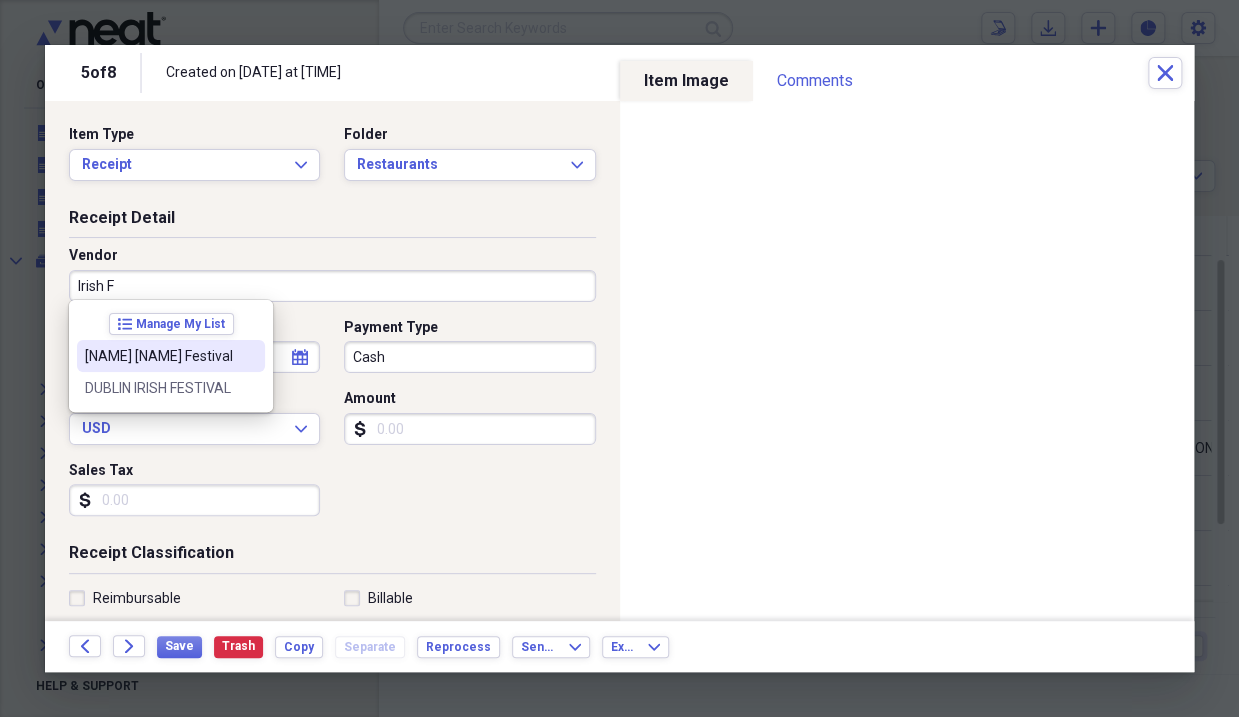 click on "[NAME] [NAME] Festival" at bounding box center [159, 356] 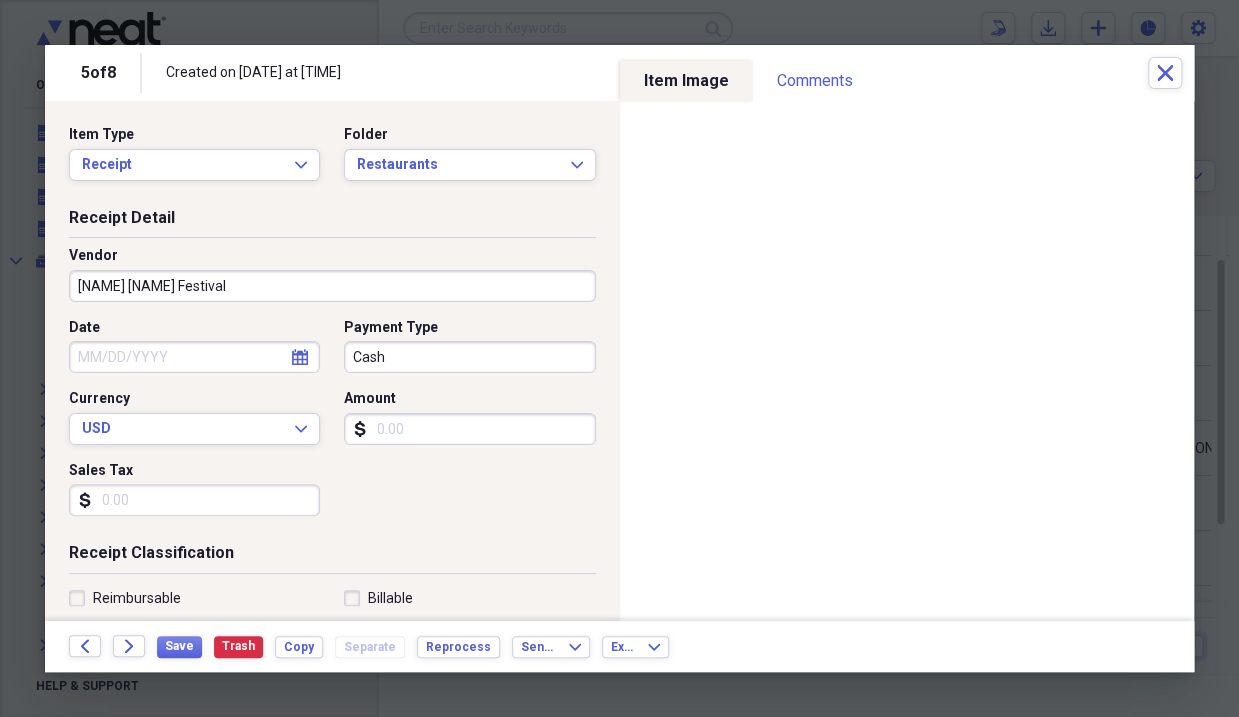 type on "Tickets to [EVENT]" 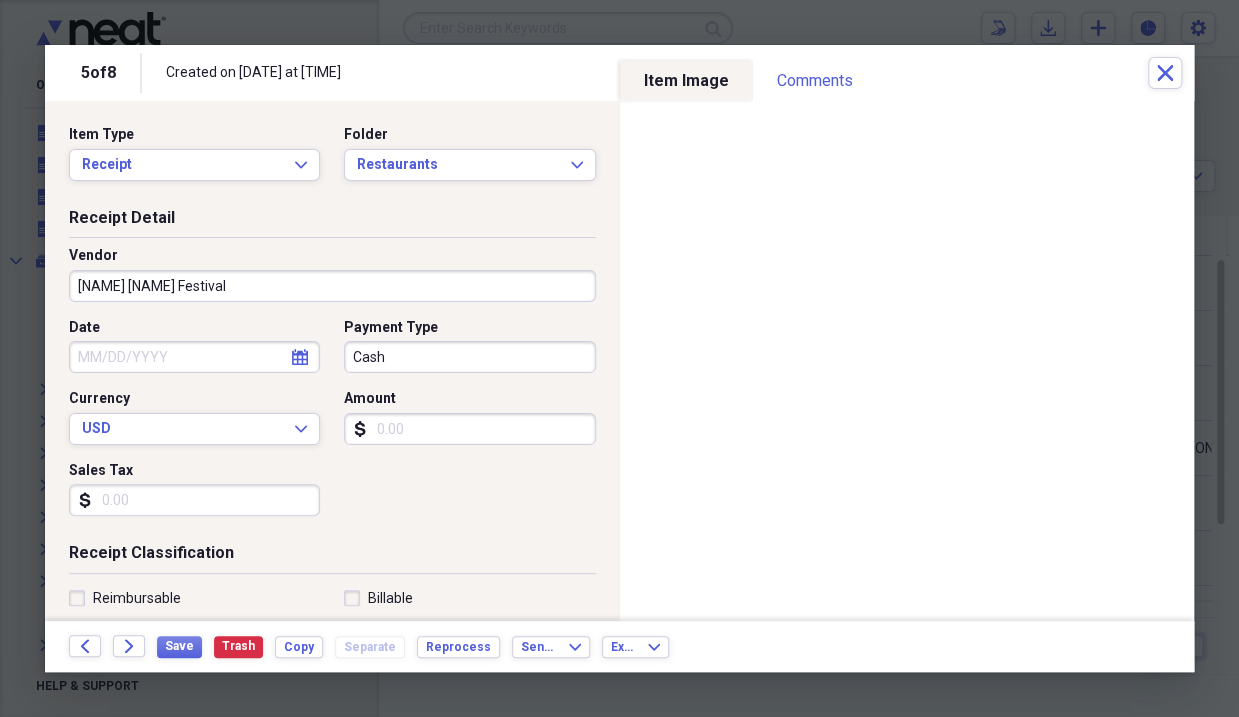 click 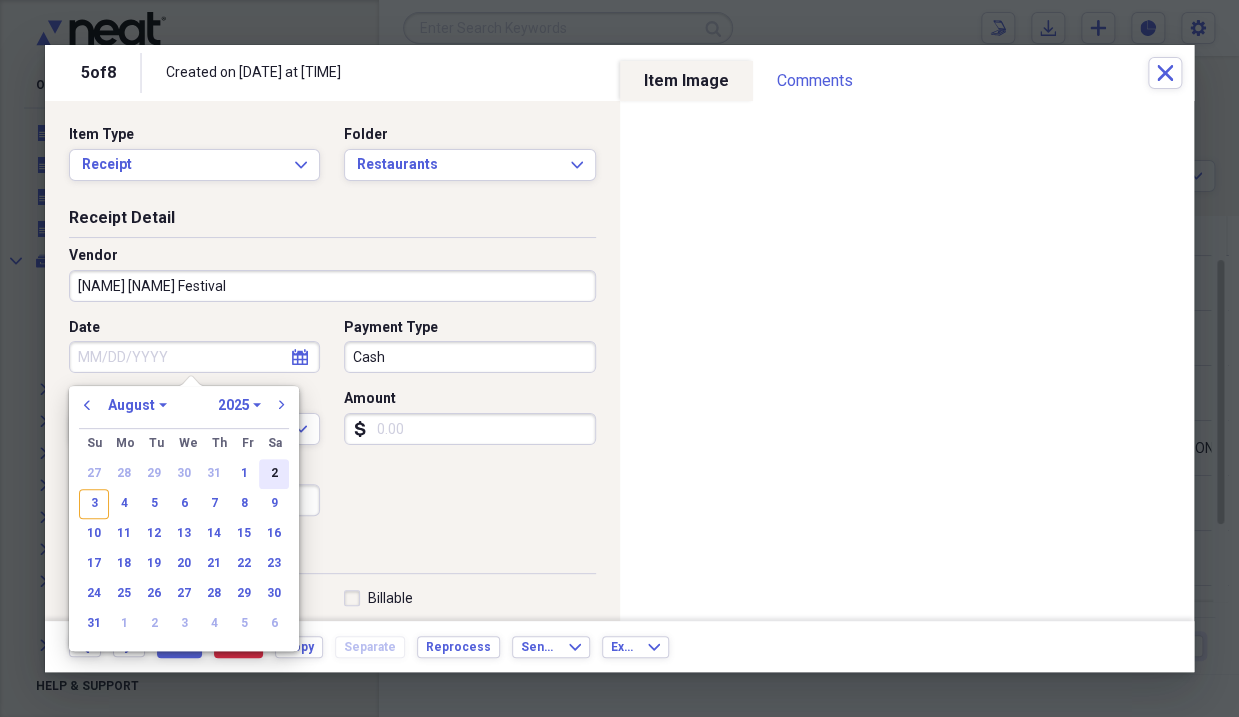 click on "2" at bounding box center (274, 474) 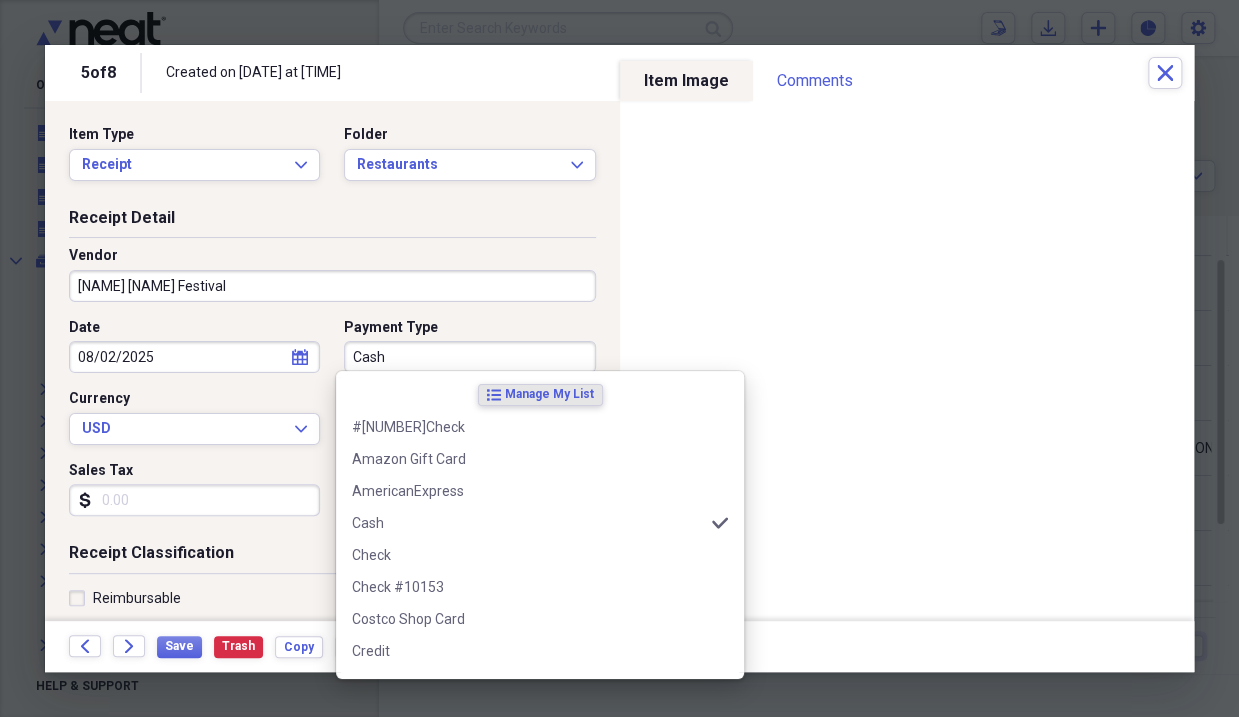 click on "Cash" at bounding box center (469, 357) 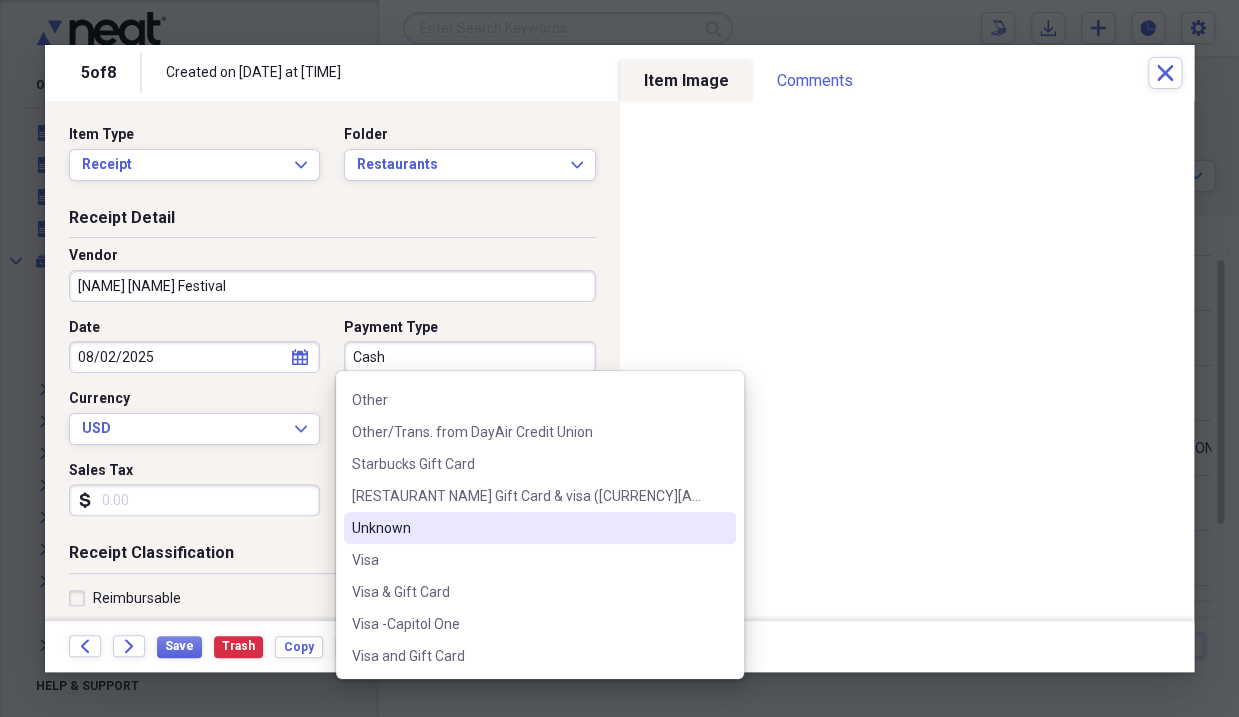 scroll, scrollTop: 700, scrollLeft: 0, axis: vertical 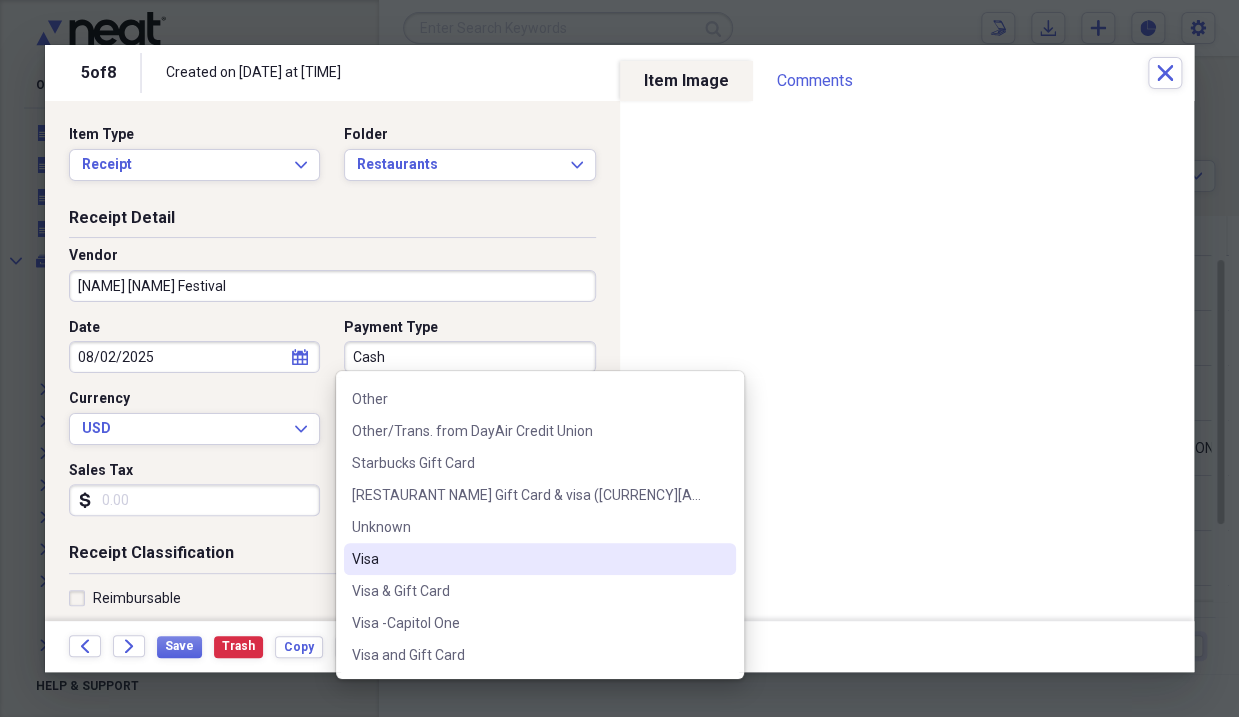 click on "Visa" at bounding box center [528, 559] 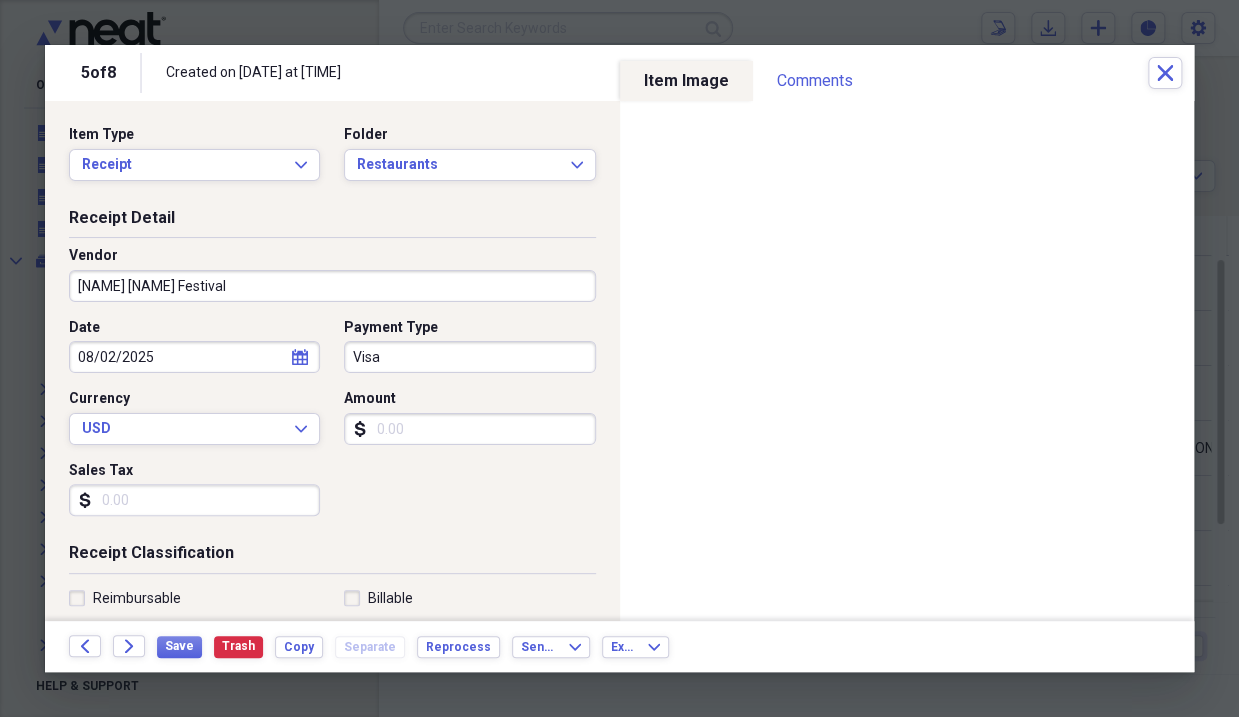 click on "Amount" at bounding box center (469, 429) 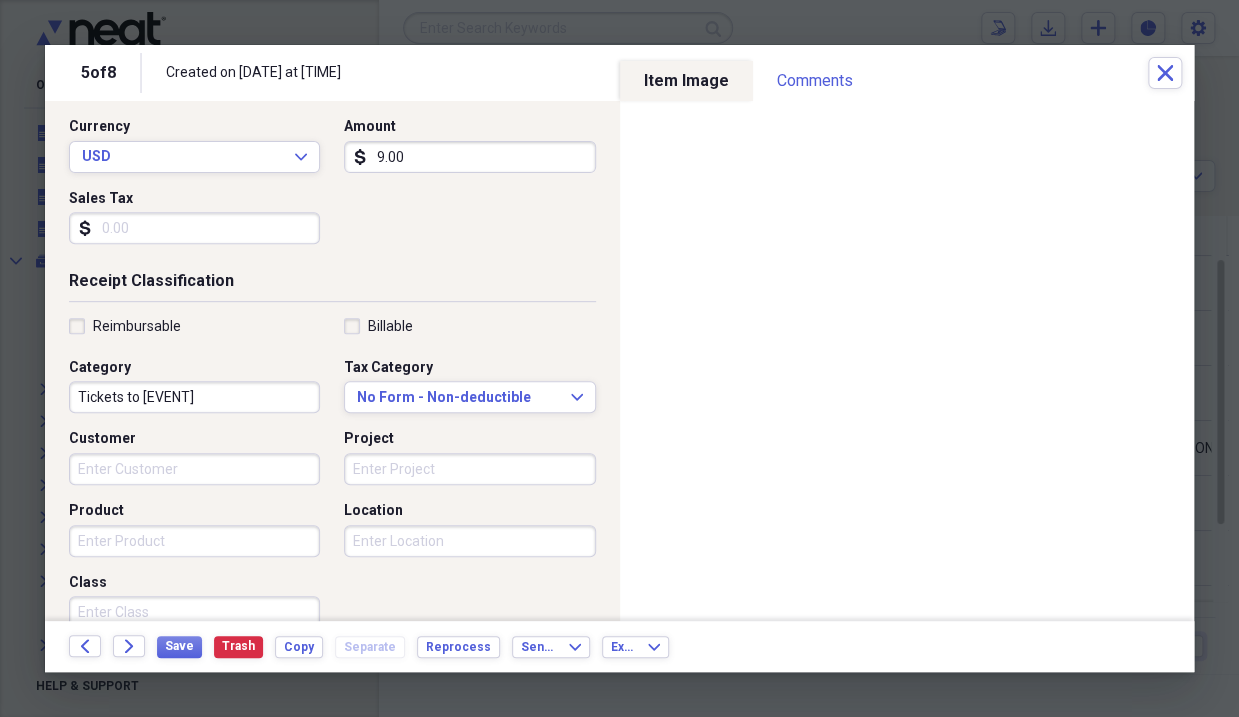 scroll, scrollTop: 300, scrollLeft: 0, axis: vertical 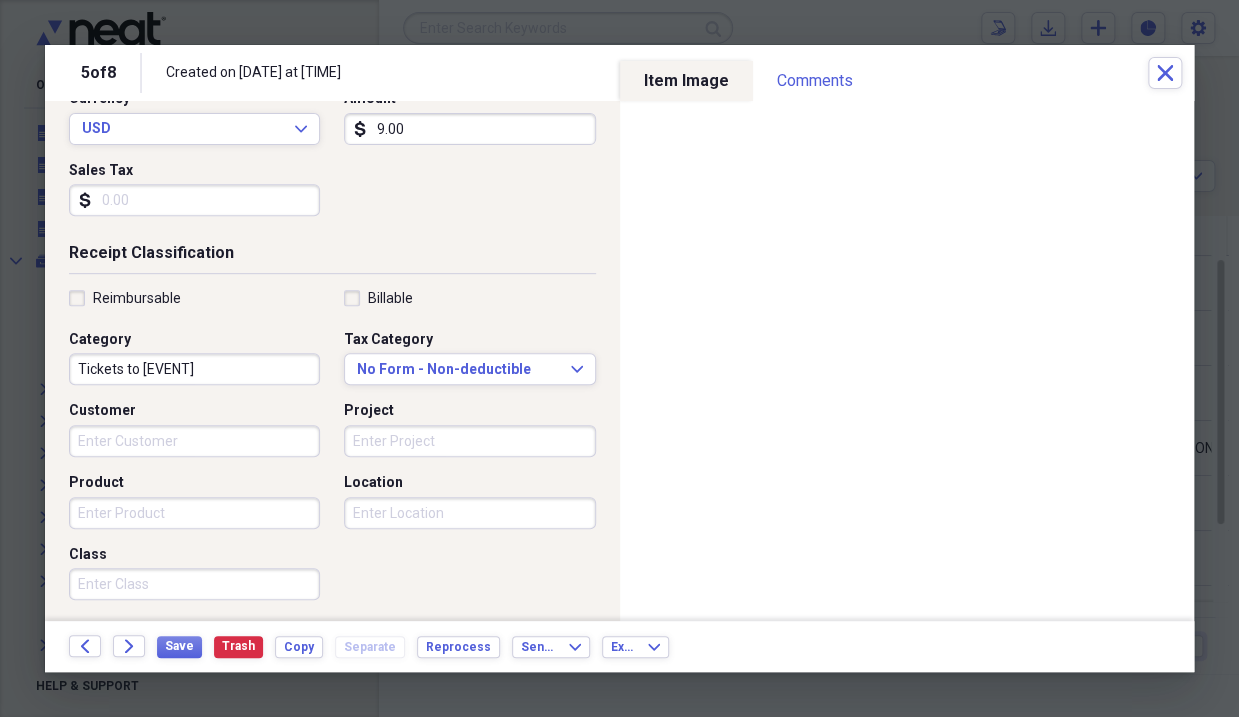 type on "9.00" 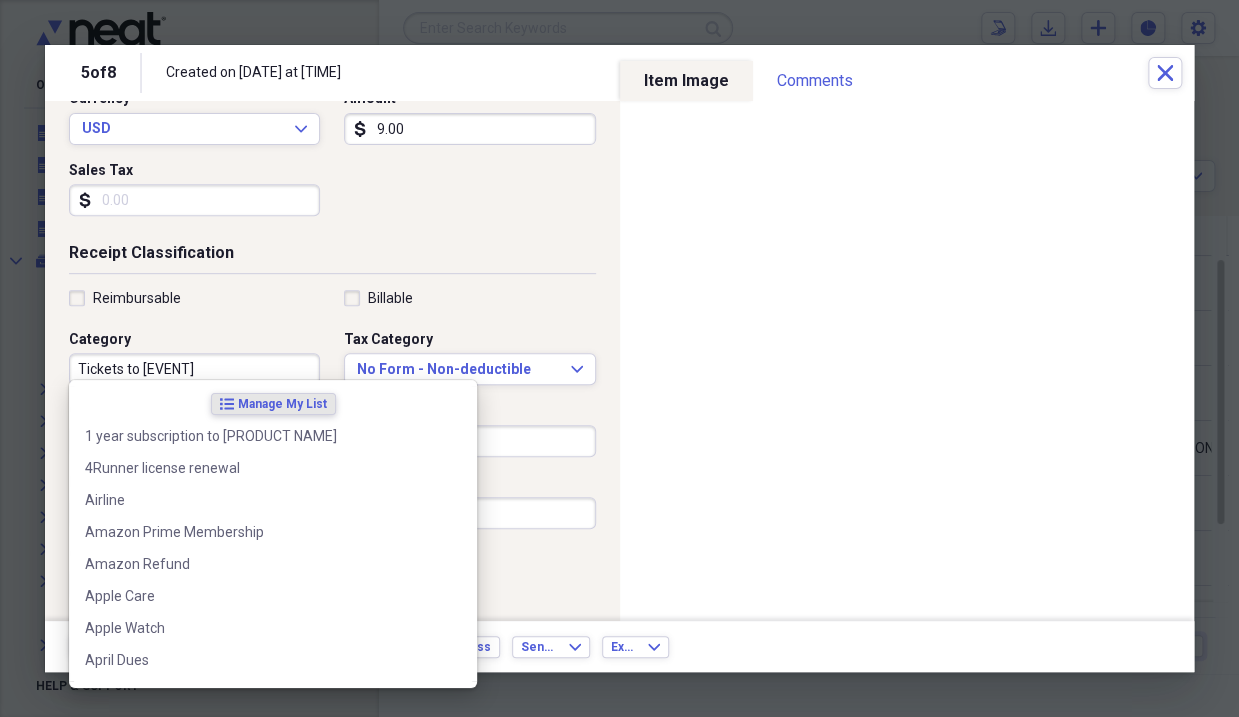 click on "Tickets to [EVENT]" at bounding box center (194, 369) 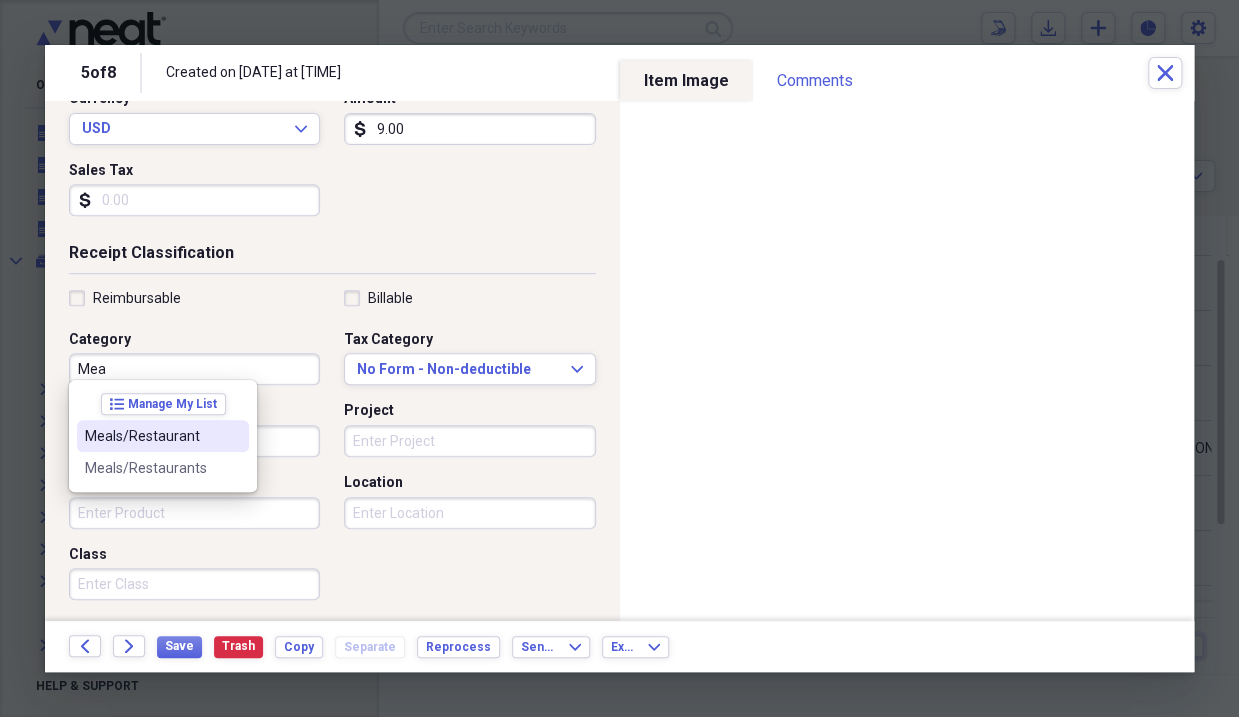 click on "Meals/Restaurant" at bounding box center (151, 436) 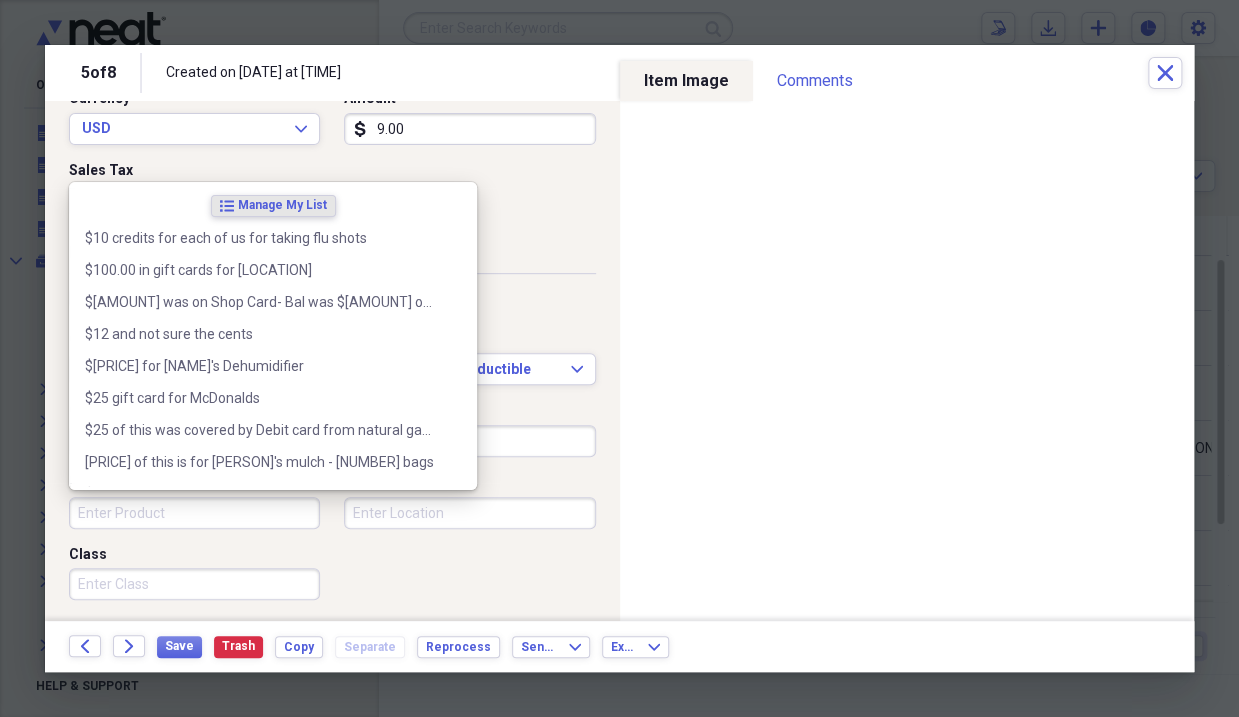 click on "Product" at bounding box center (194, 513) 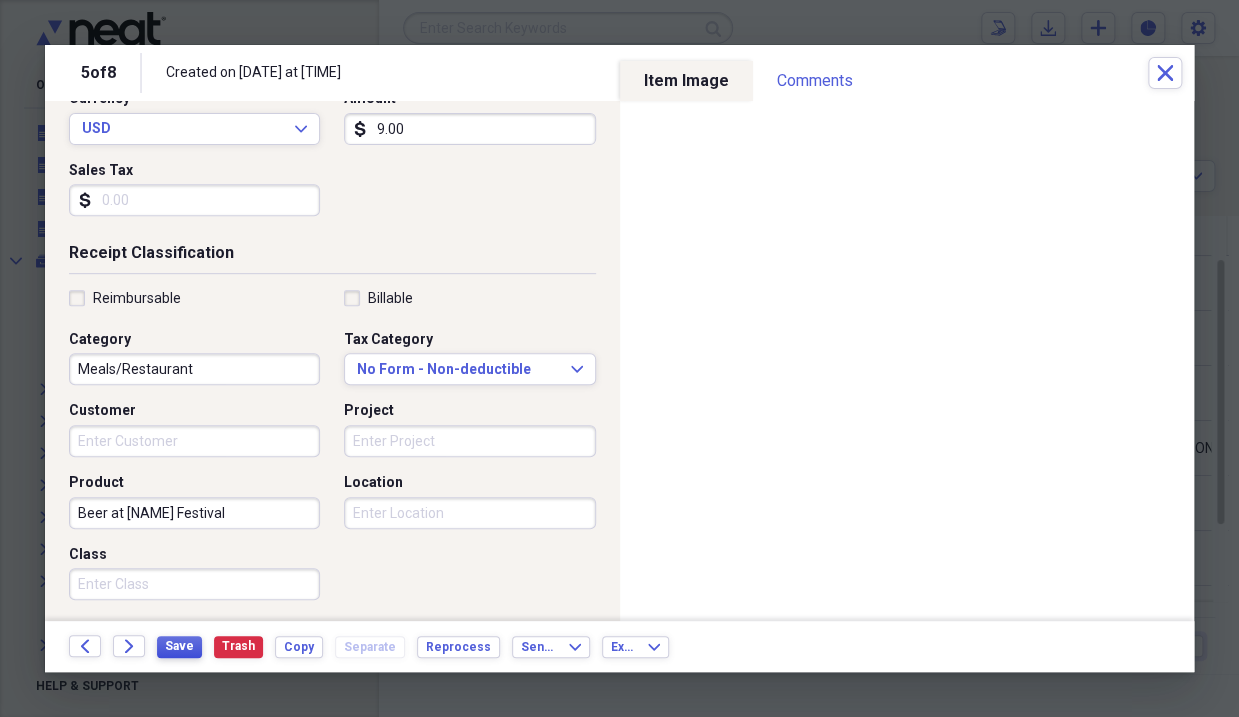 type on "Beer at [NAME] Festival" 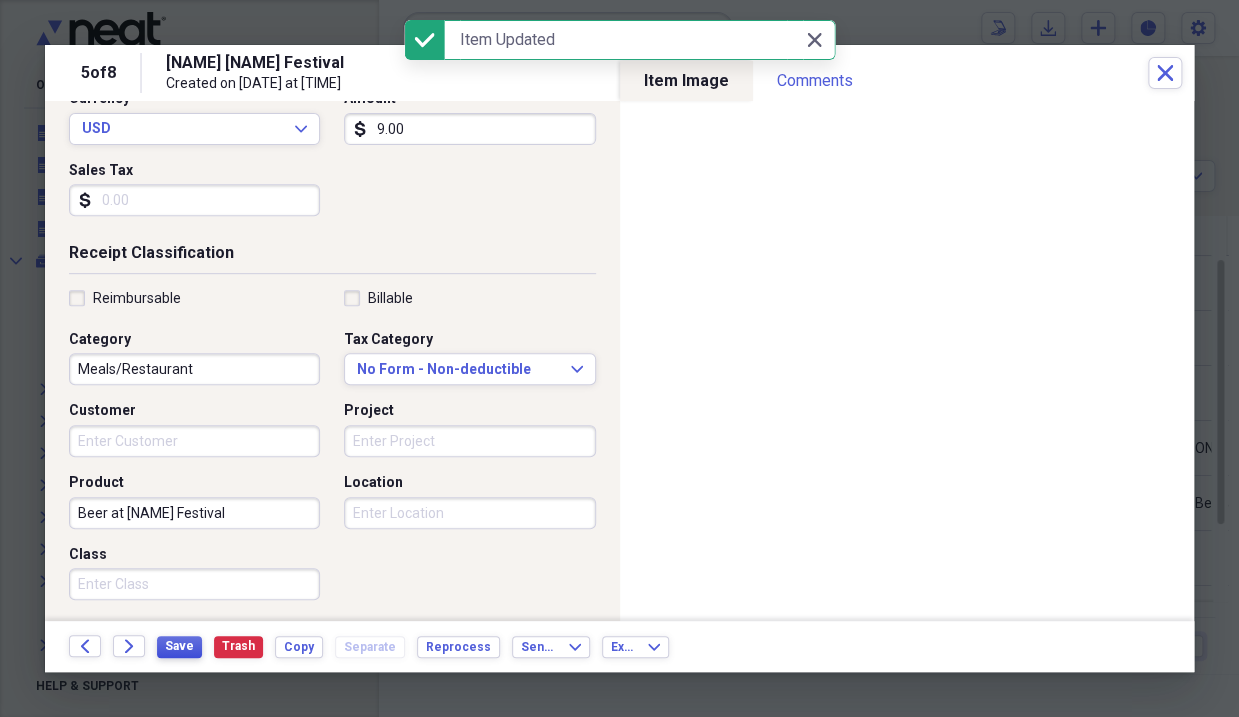 scroll, scrollTop: 0, scrollLeft: 0, axis: both 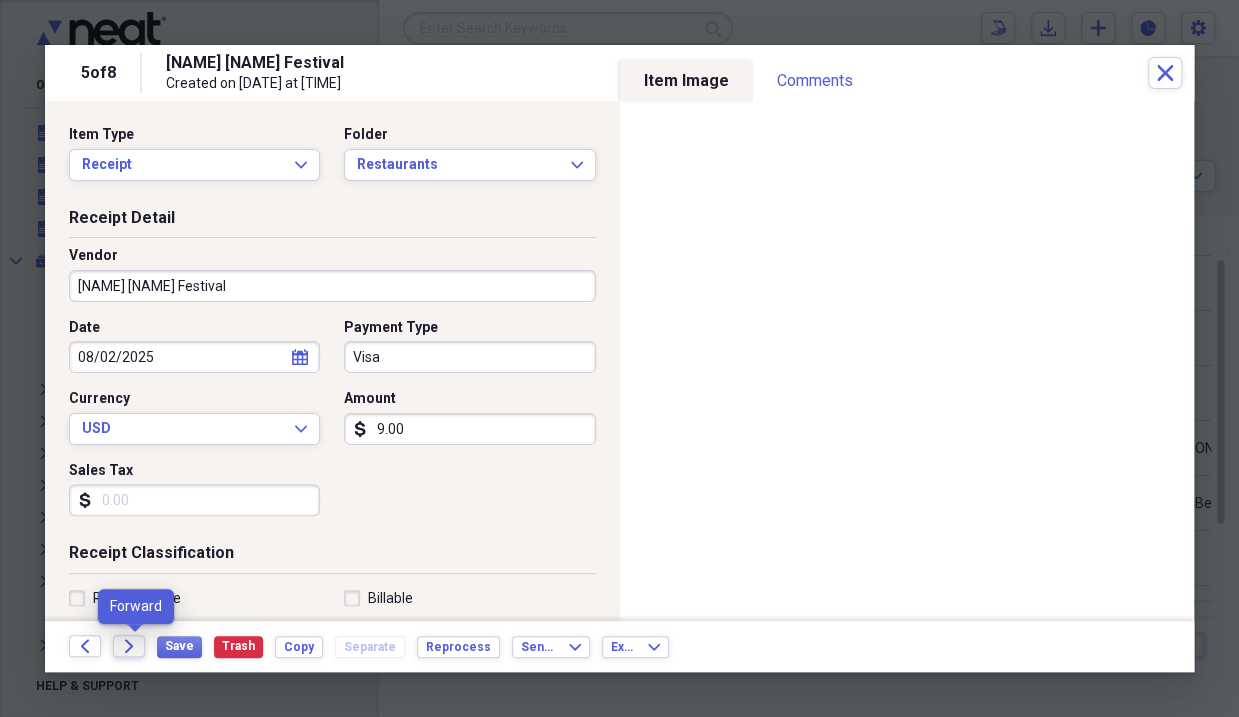 click on "Forward" 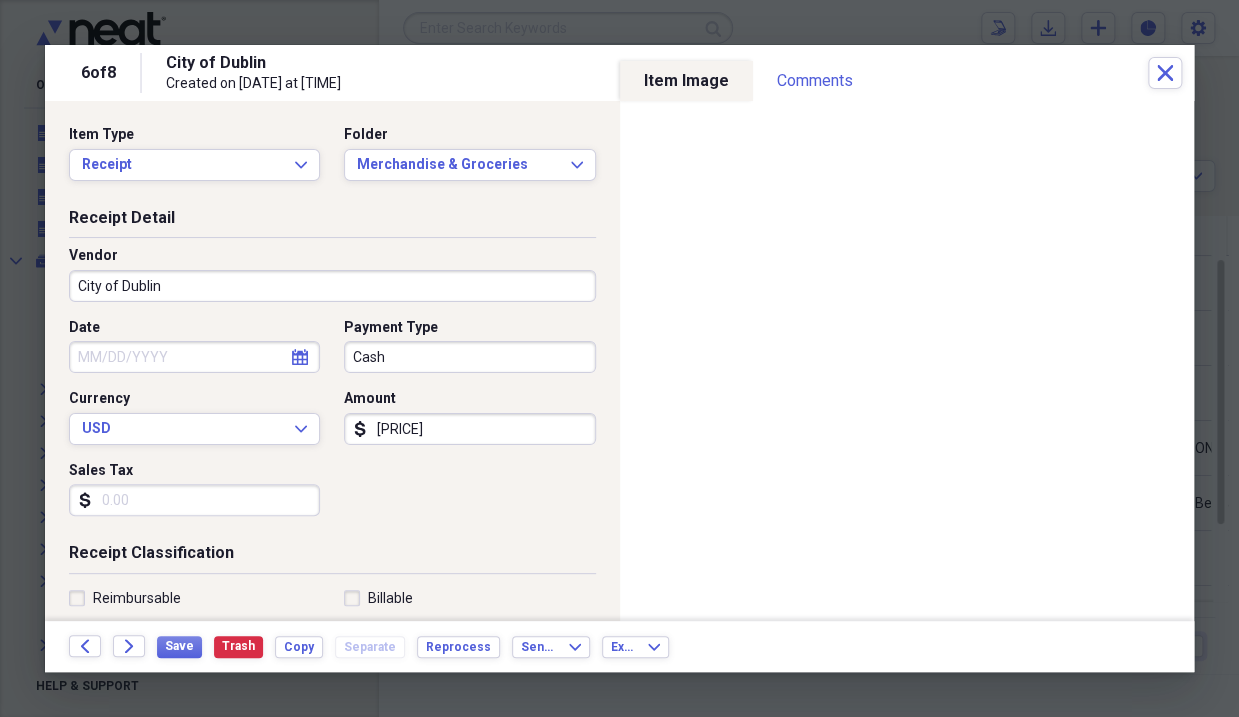 click on "City of Dublin" at bounding box center [332, 286] 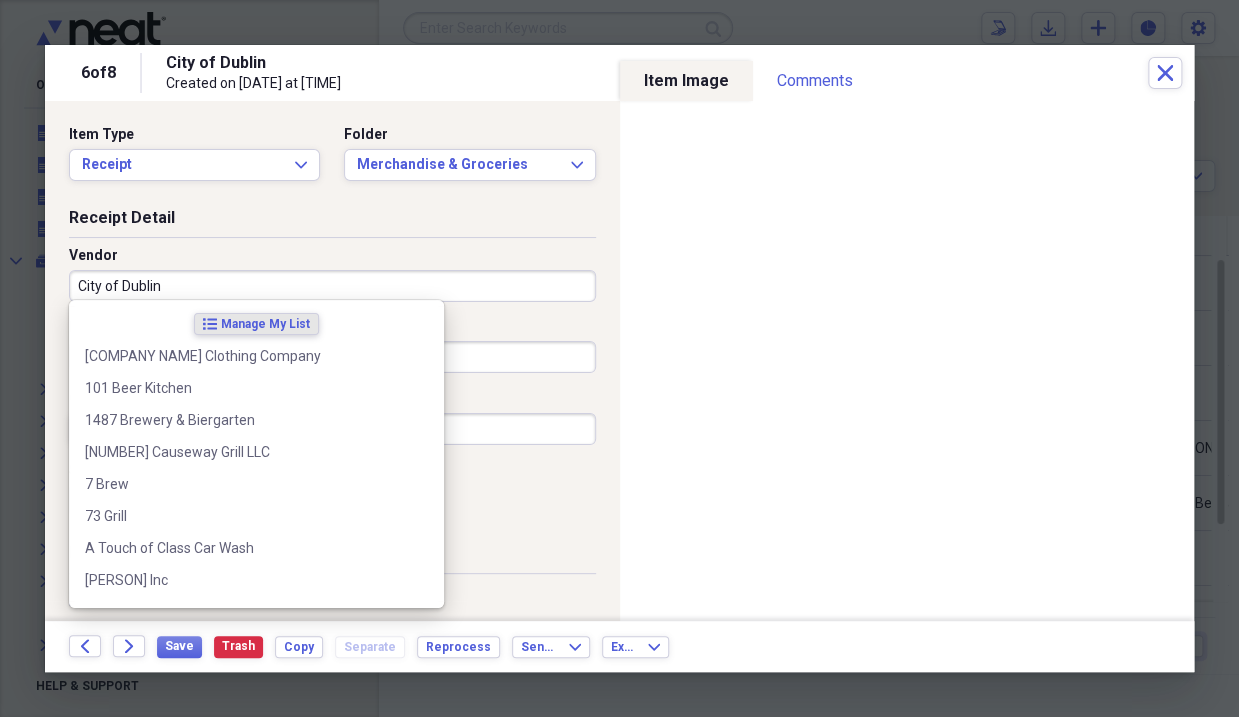 click on "City of Dublin" at bounding box center (332, 286) 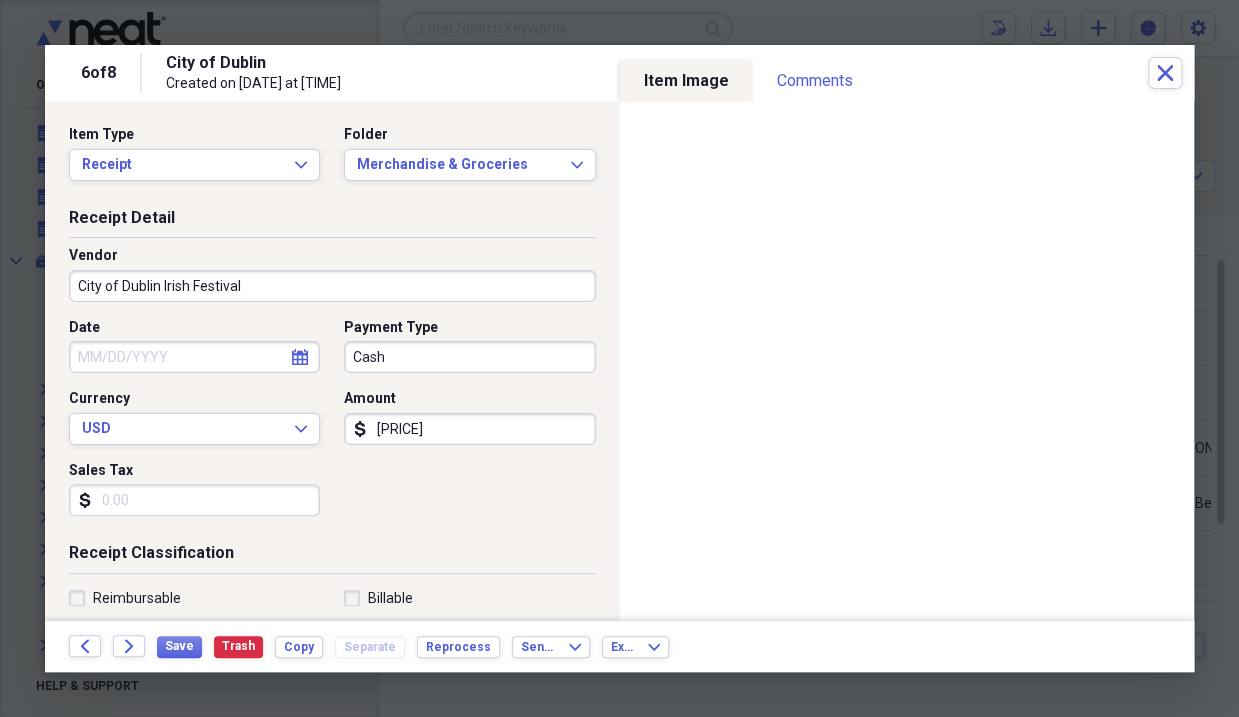 type on "City of Dublin Irish Festival" 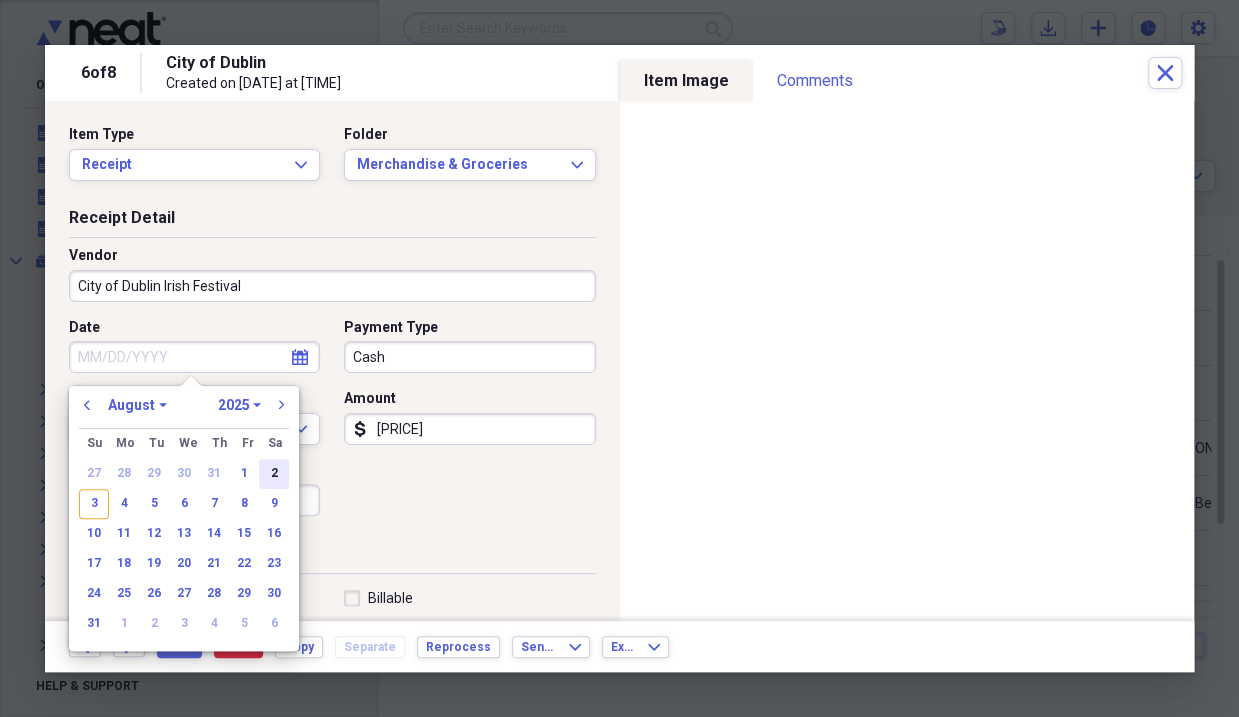 click on "2" at bounding box center [274, 474] 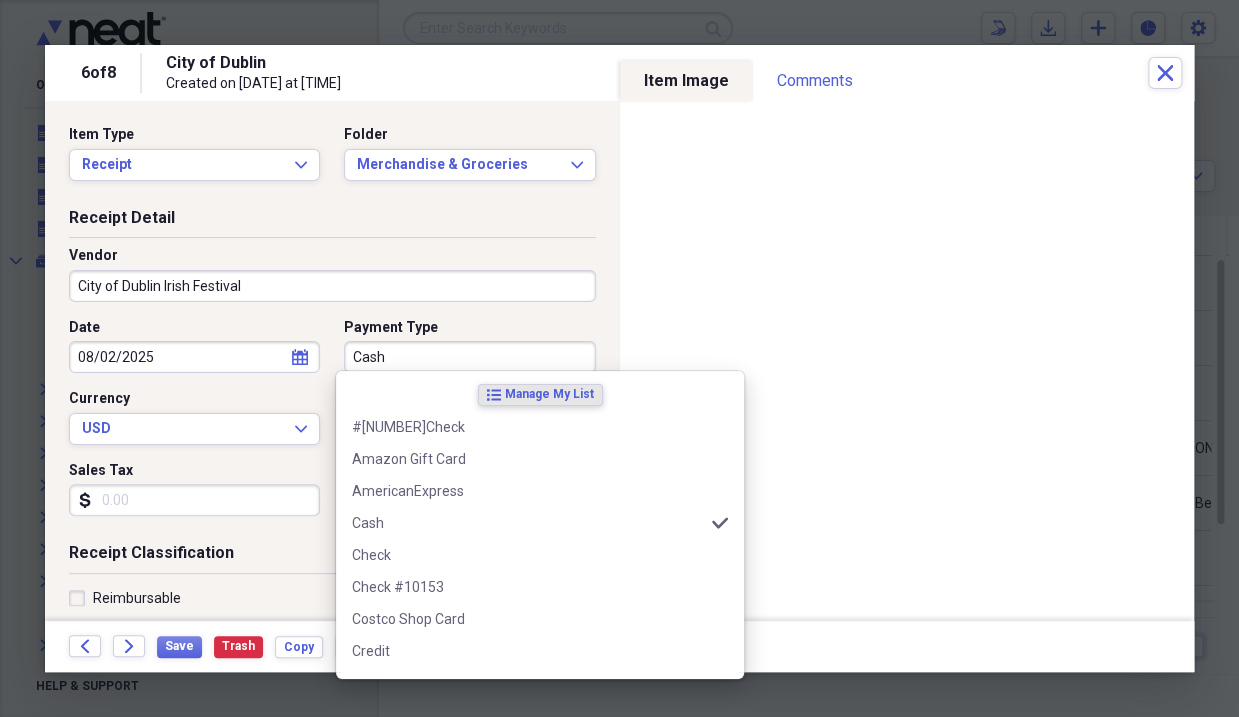 click on "Cash" at bounding box center (469, 357) 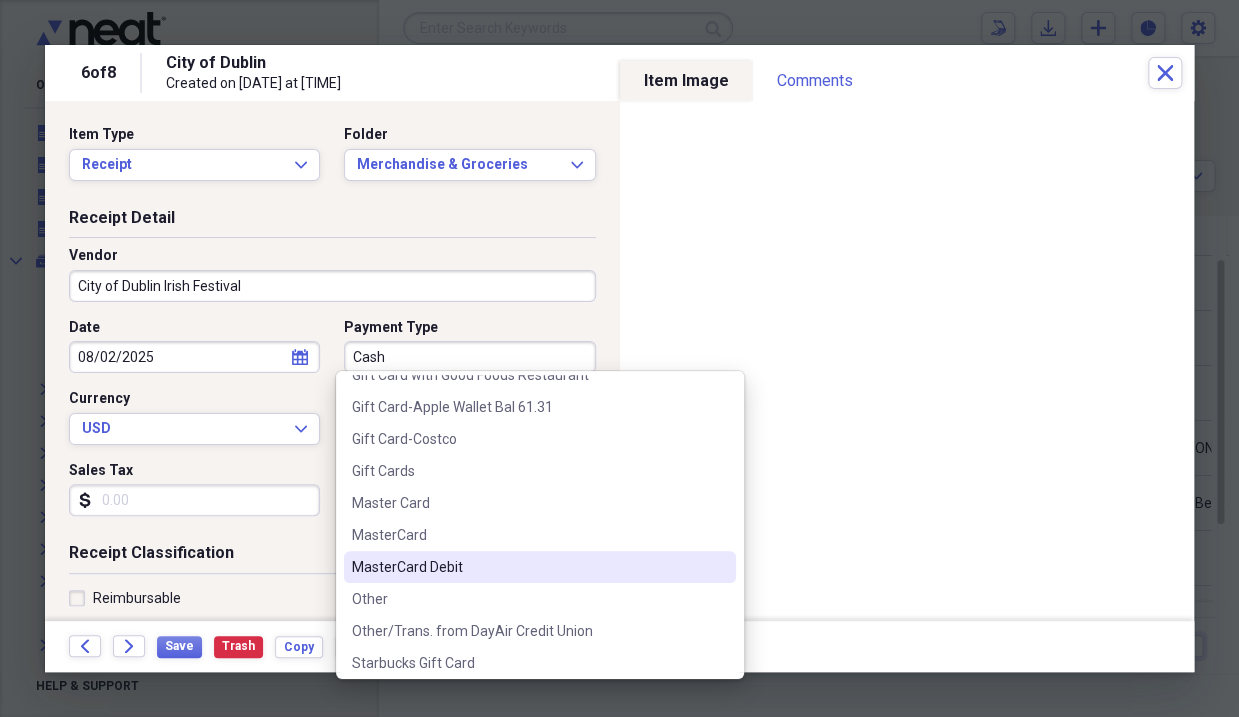 scroll, scrollTop: 700, scrollLeft: 0, axis: vertical 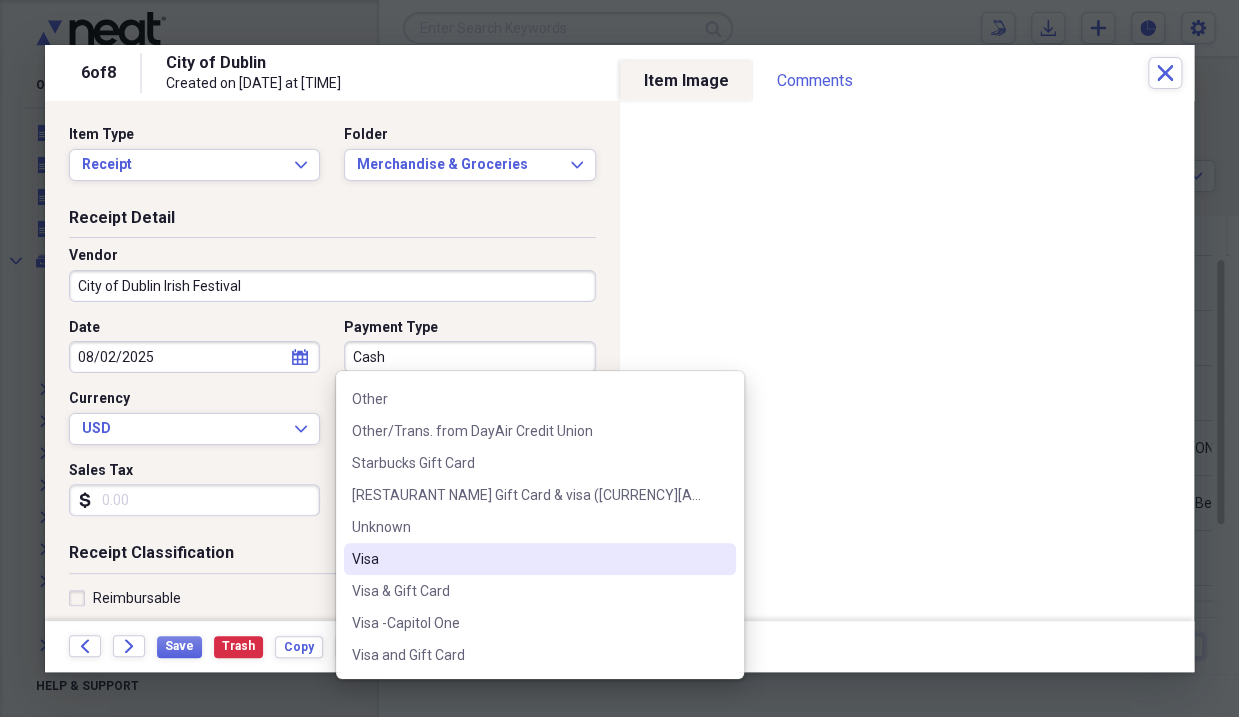 click on "Visa" at bounding box center [528, 559] 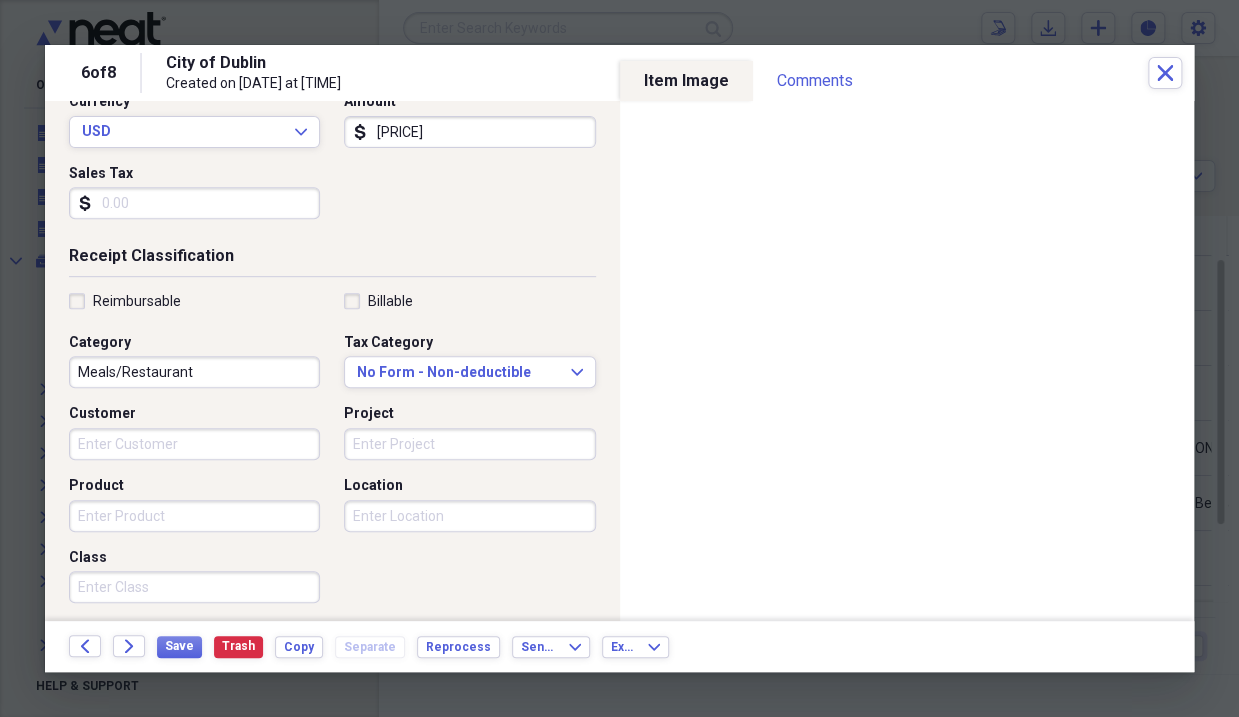 scroll, scrollTop: 300, scrollLeft: 0, axis: vertical 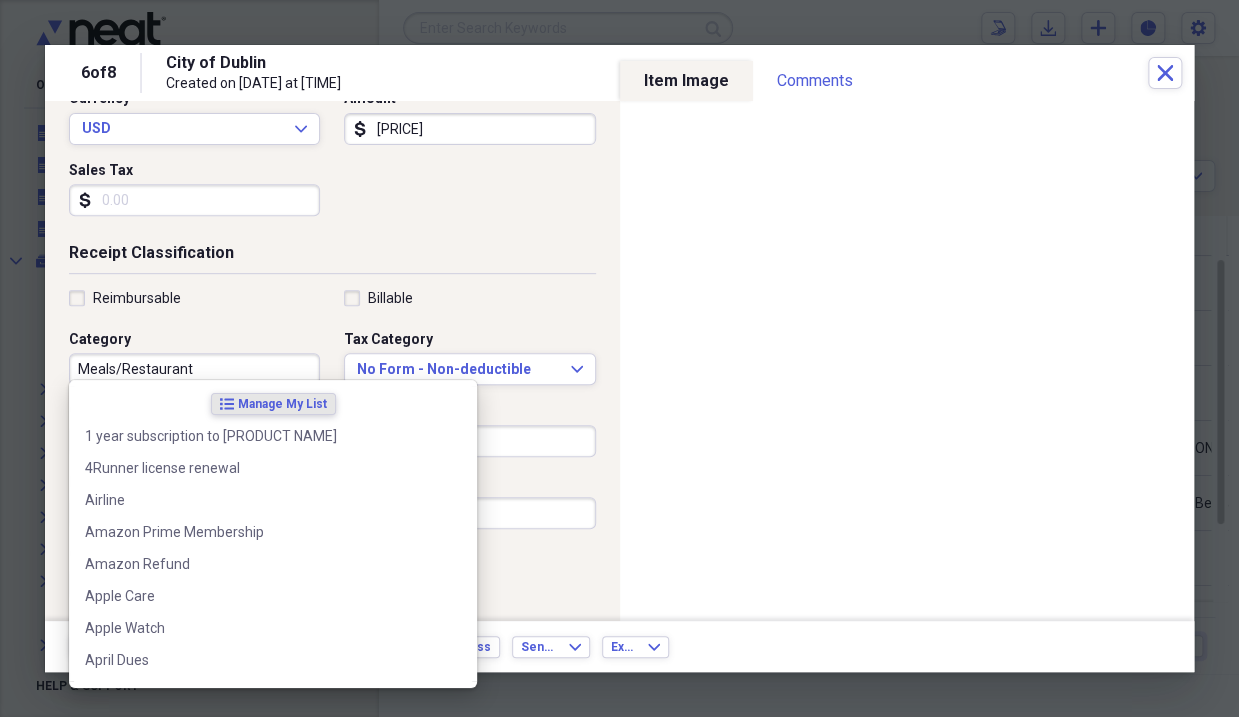 click on "Meals/Restaurant" at bounding box center [194, 369] 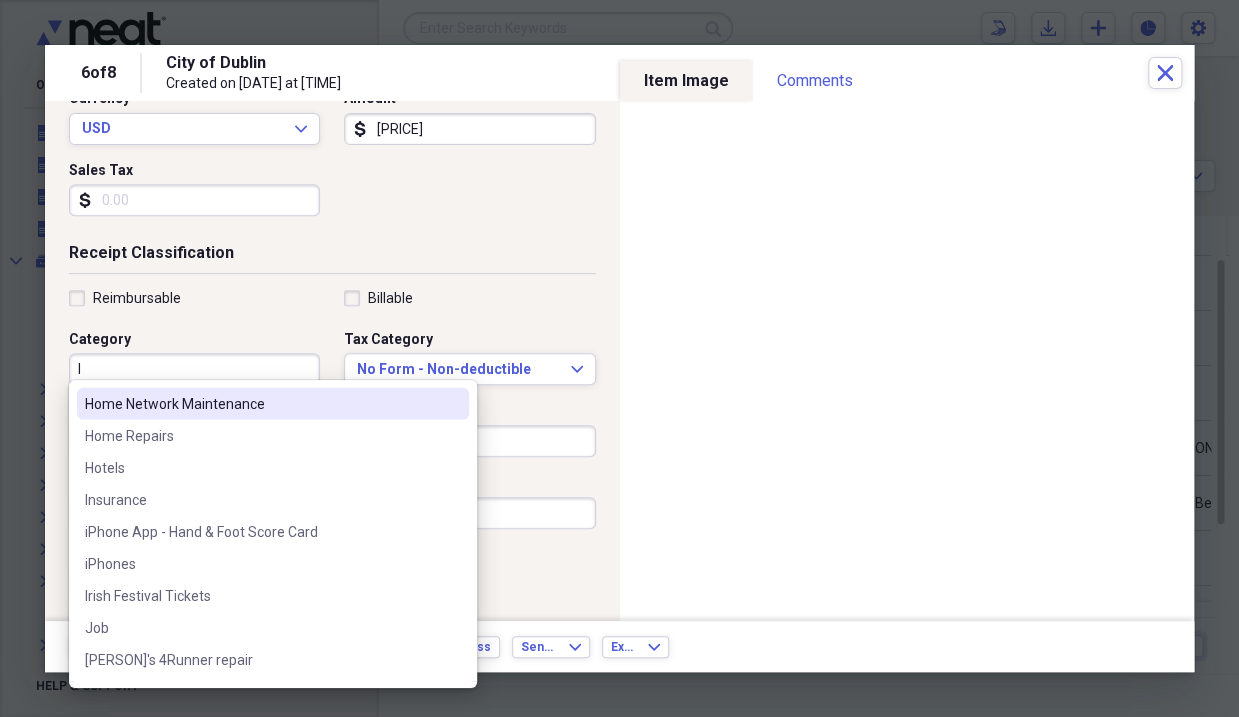scroll, scrollTop: 0, scrollLeft: 0, axis: both 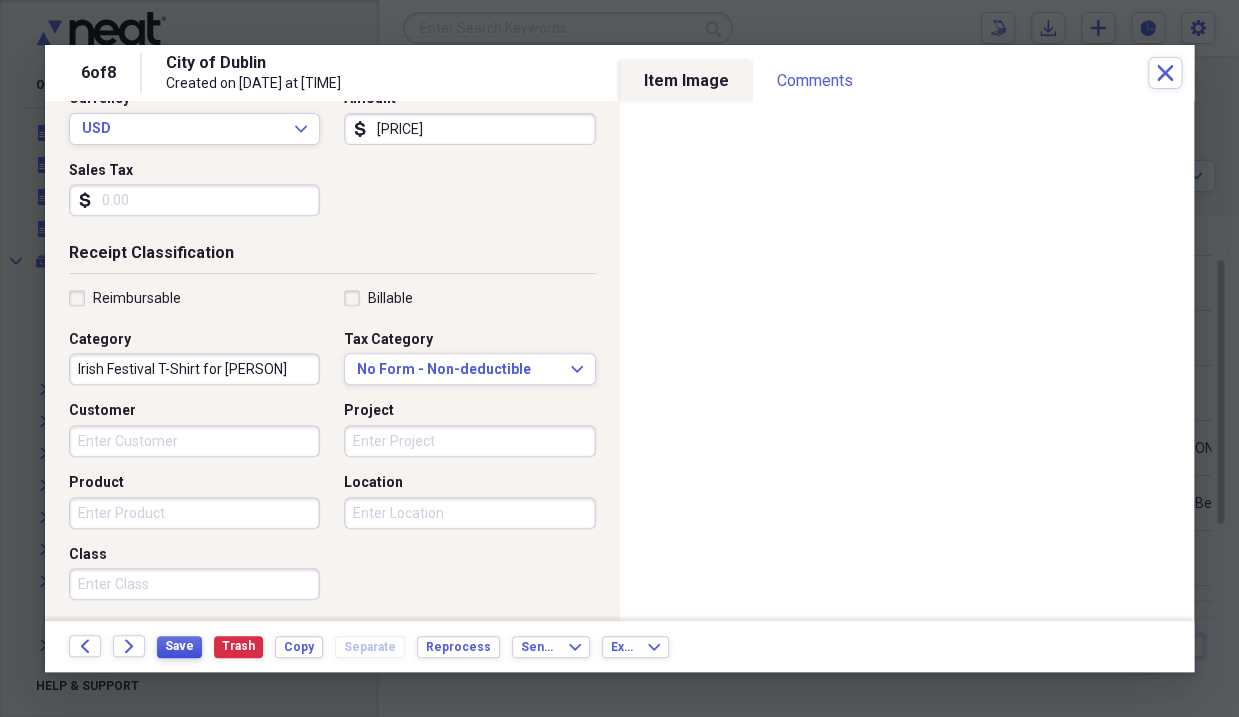 type on "Irish Festival T-Shirt for [PERSON]" 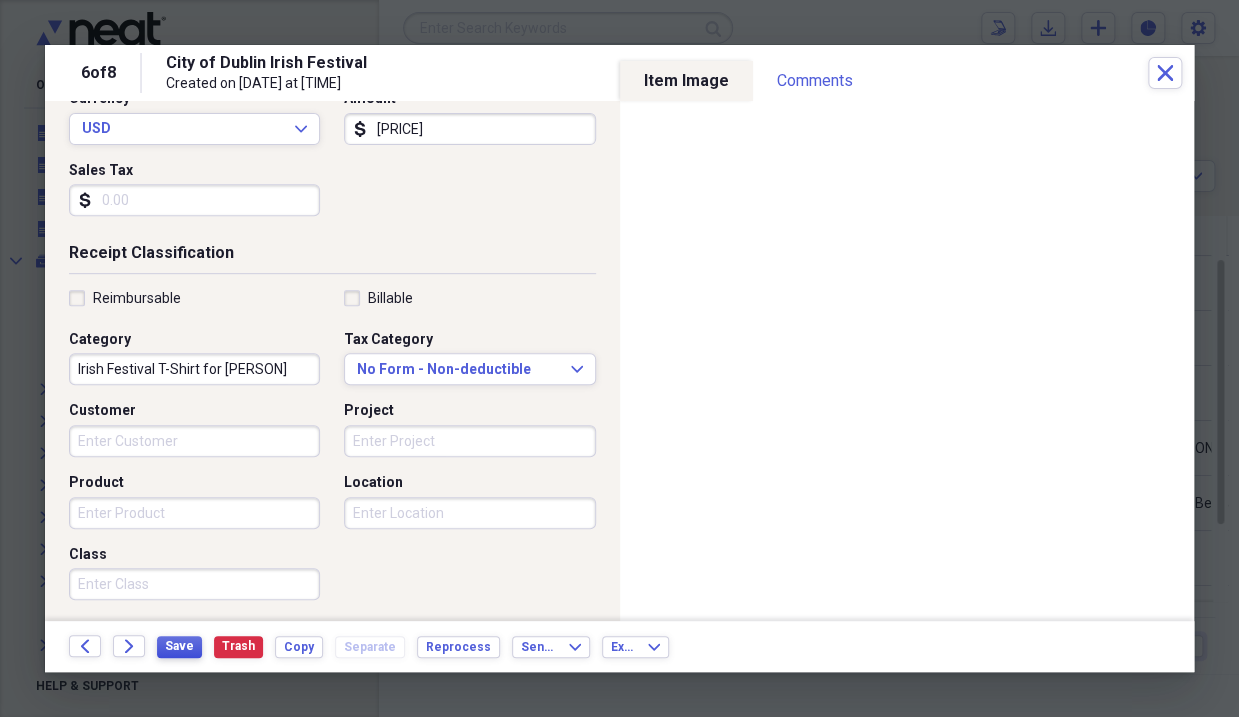 click on "Save" at bounding box center (179, 646) 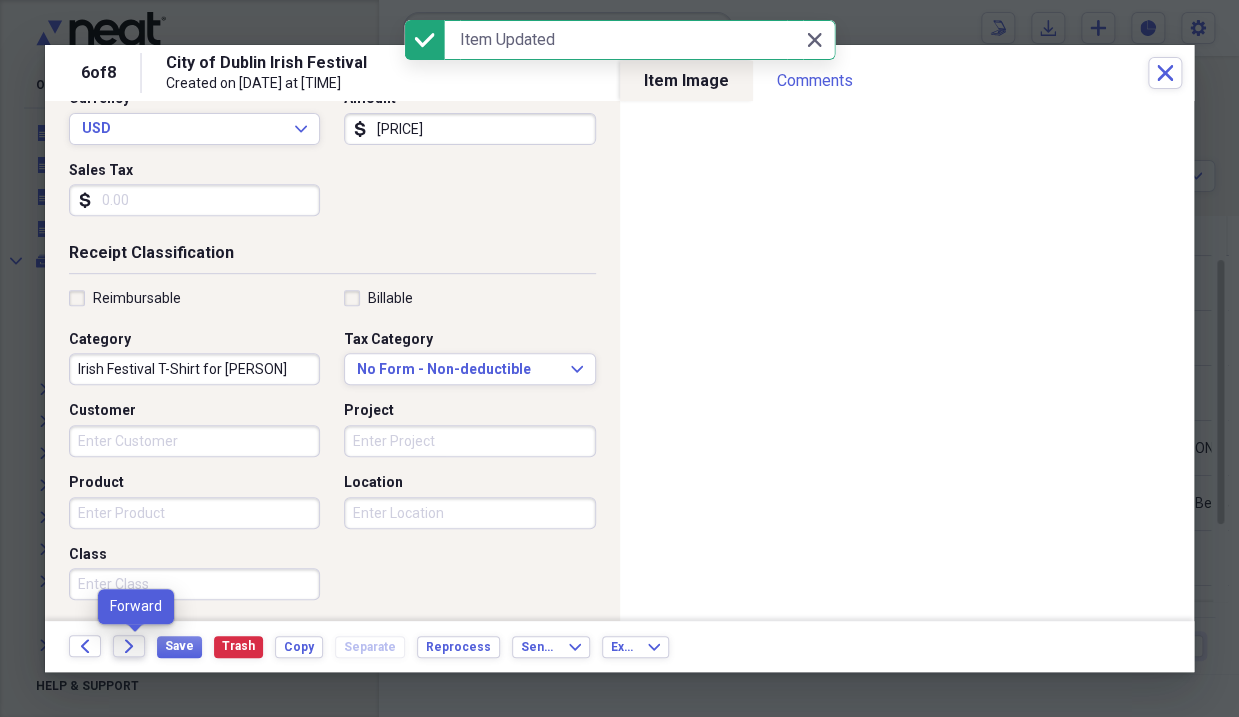 click on "Forward" 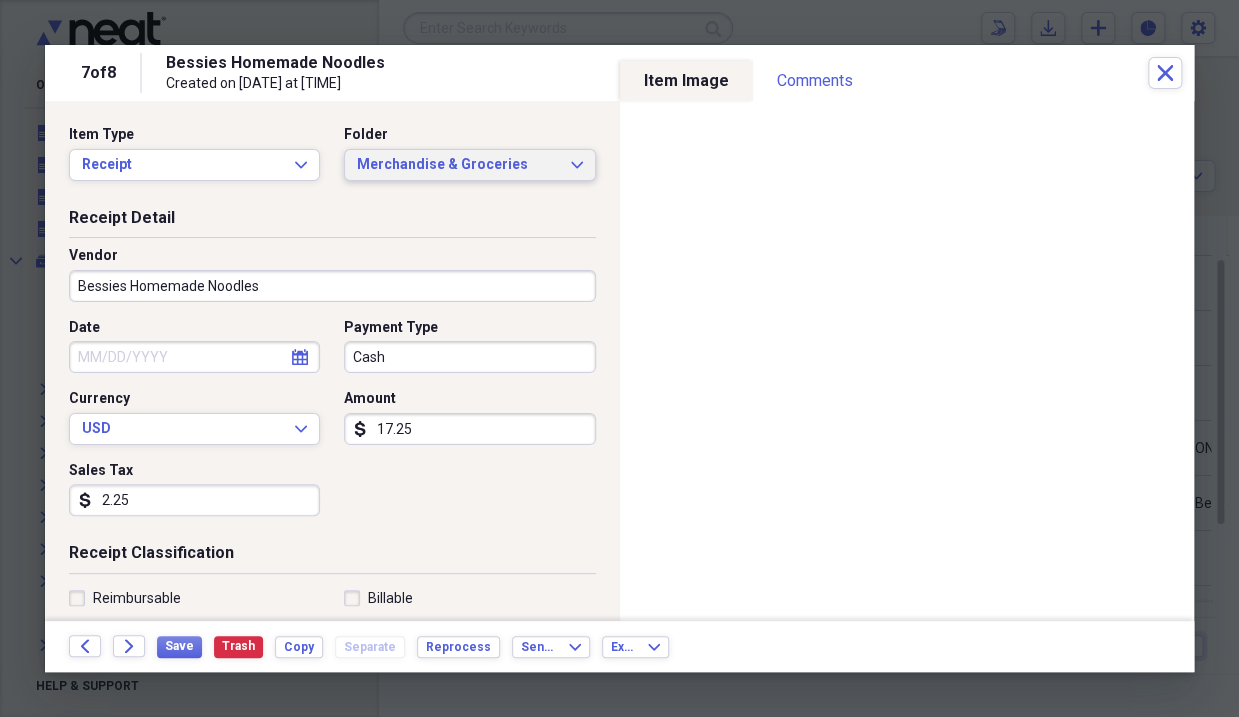 click on "Merchandise & Groceries" at bounding box center (457, 165) 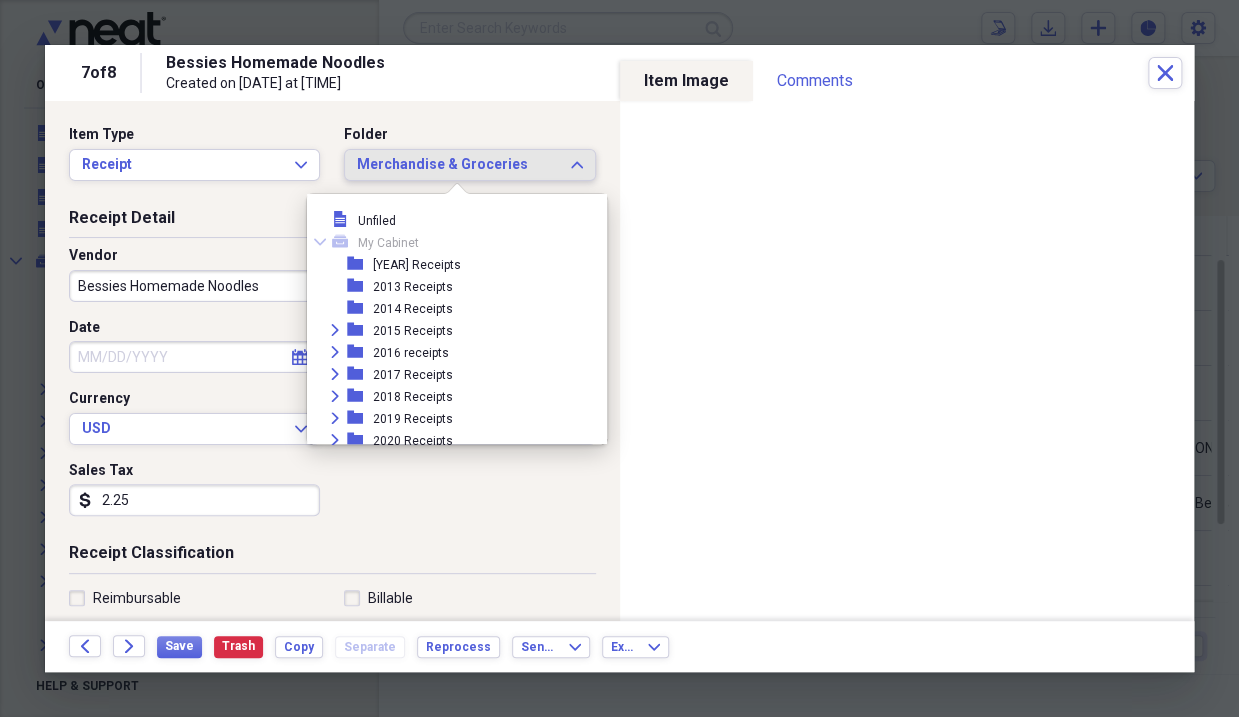 scroll, scrollTop: 4982, scrollLeft: 0, axis: vertical 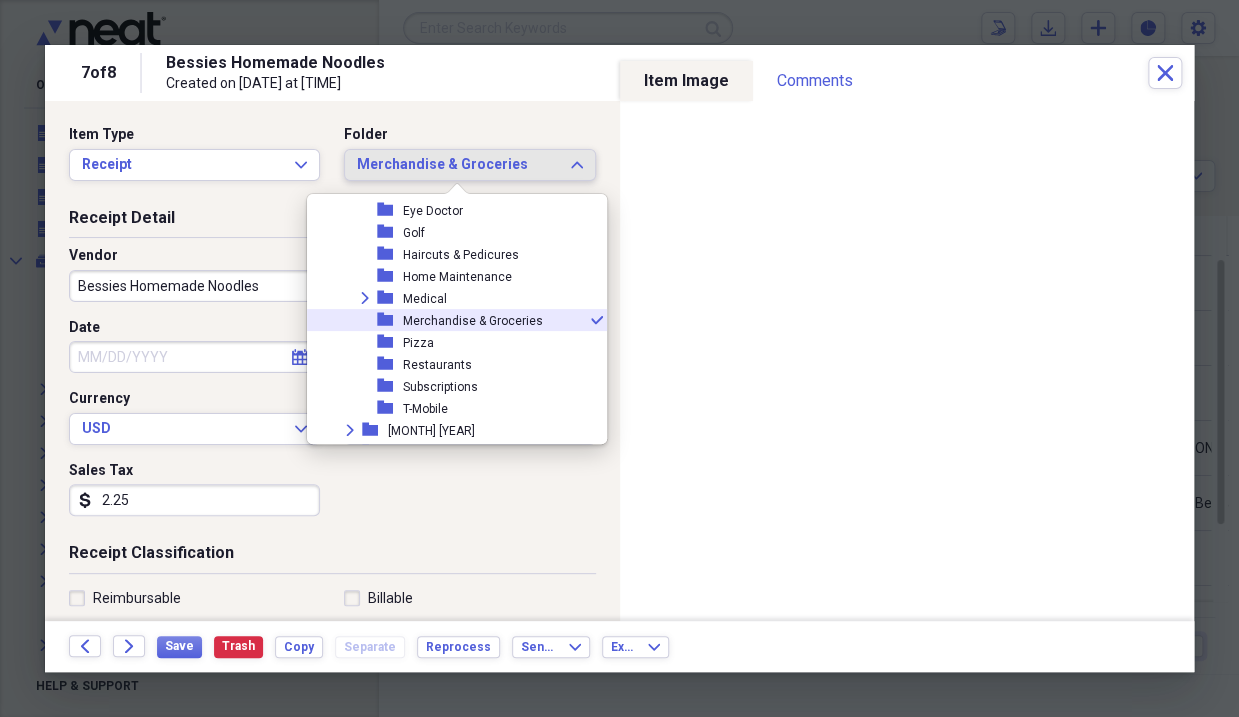 click on "Merchandise & Groceries" at bounding box center (473, 321) 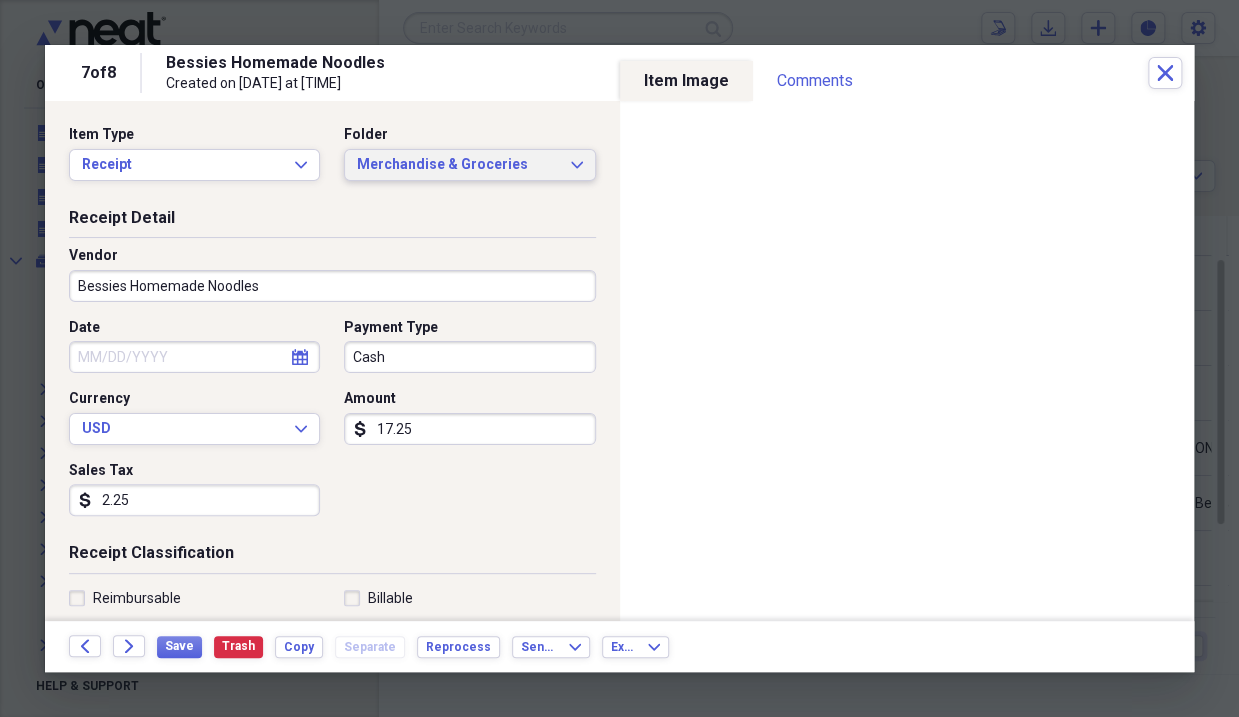 click on "Merchandise & Groceries" at bounding box center (457, 165) 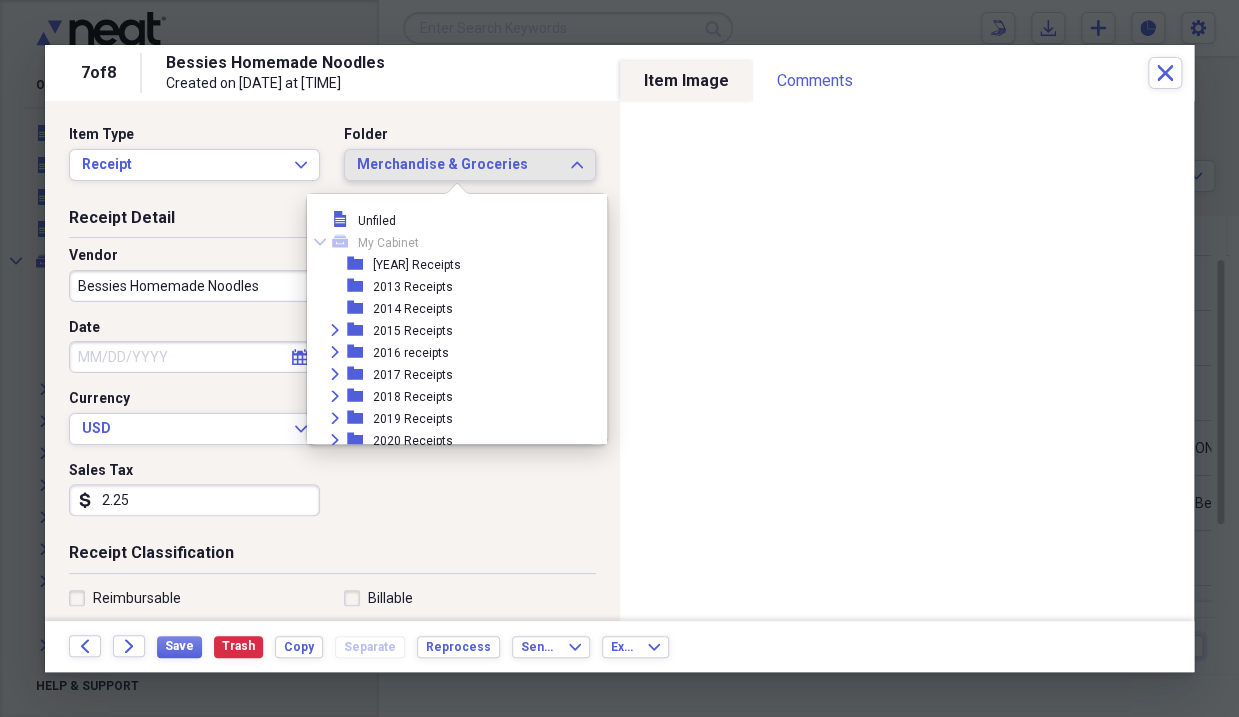 scroll, scrollTop: 4982, scrollLeft: 0, axis: vertical 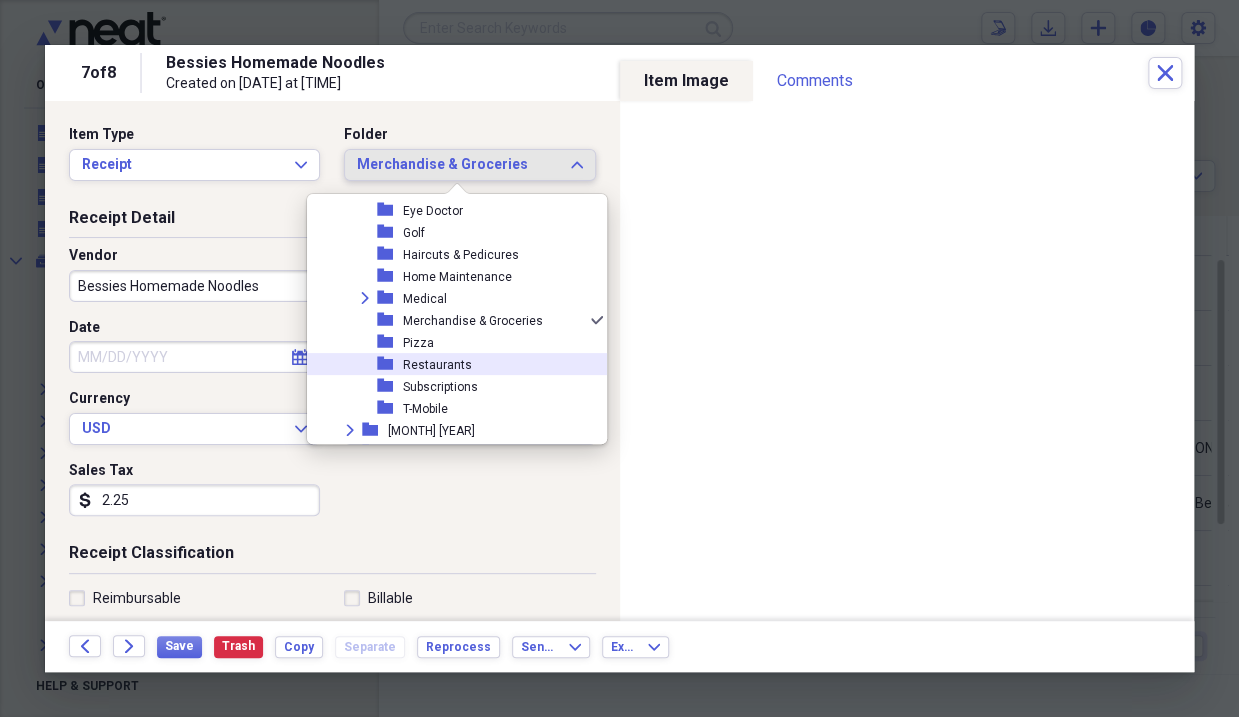 click on "Restaurants" at bounding box center [437, 365] 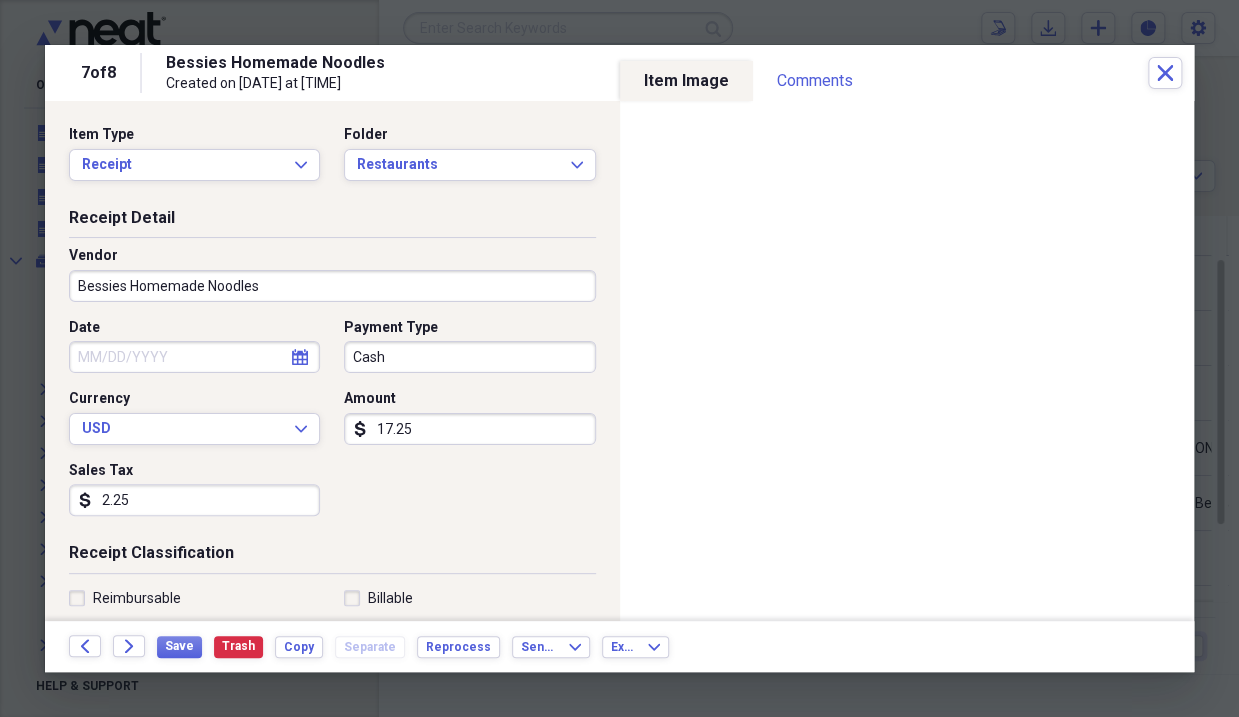 click 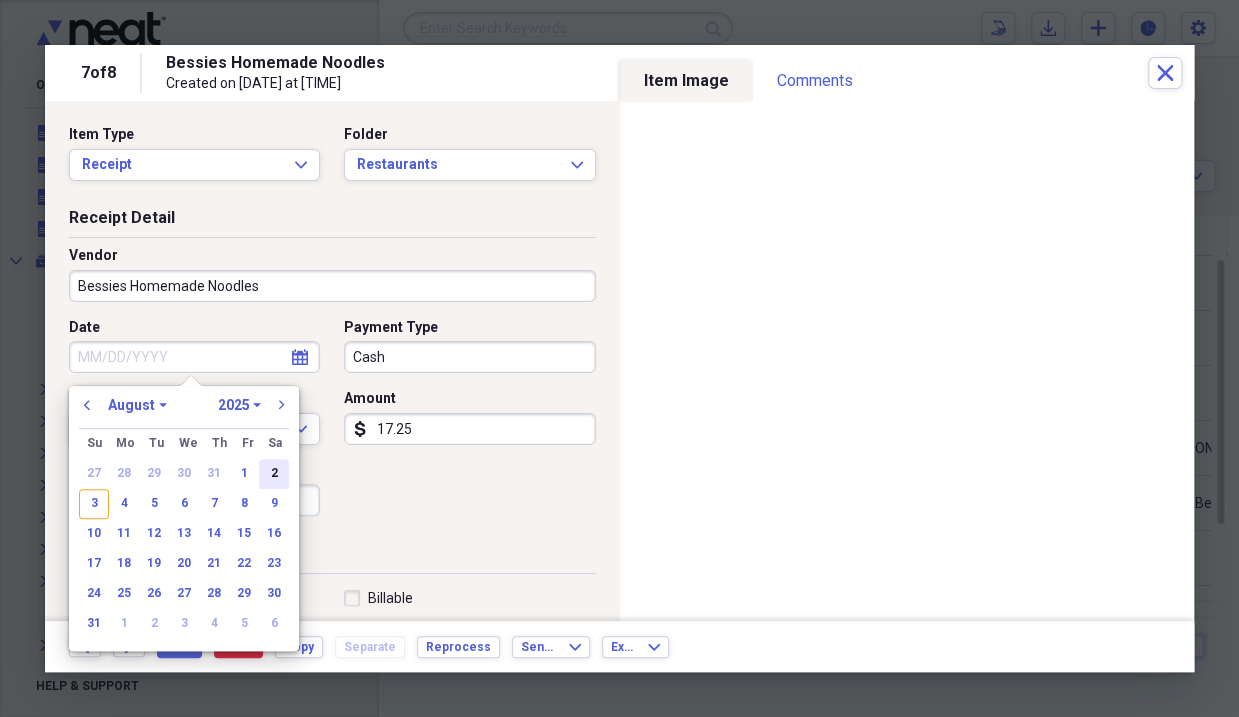click on "2" at bounding box center (274, 474) 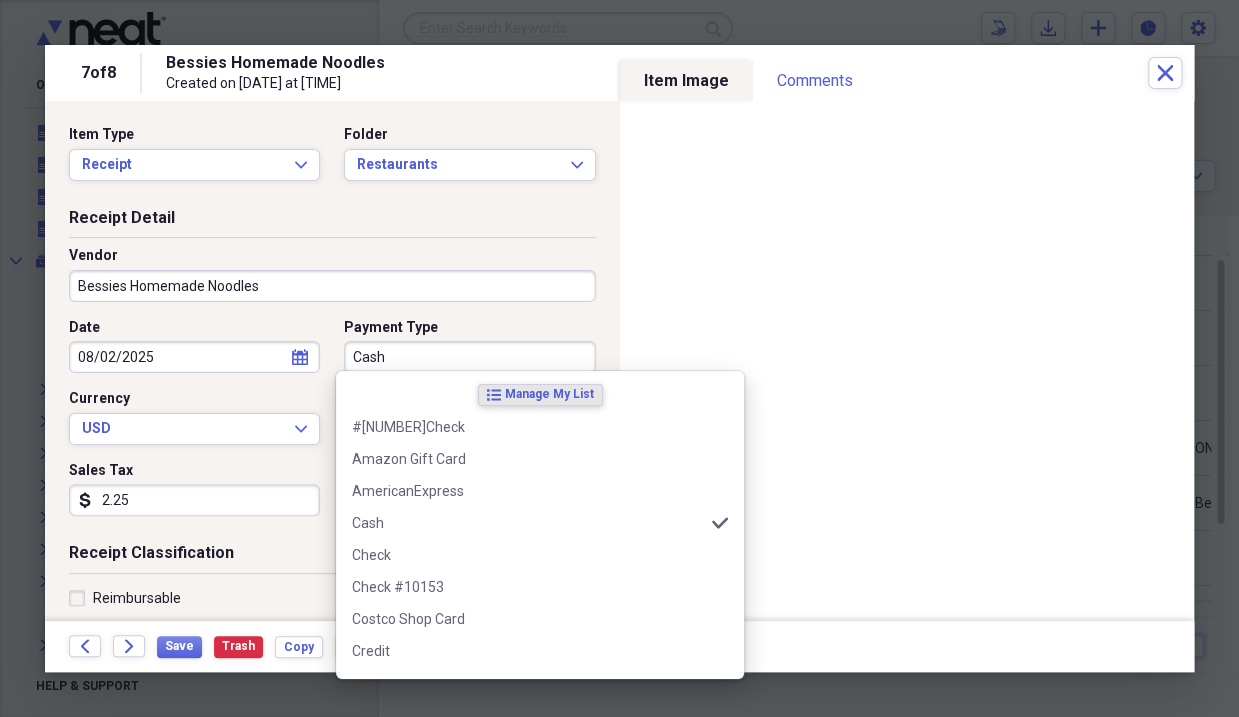click on "Cash" at bounding box center [469, 357] 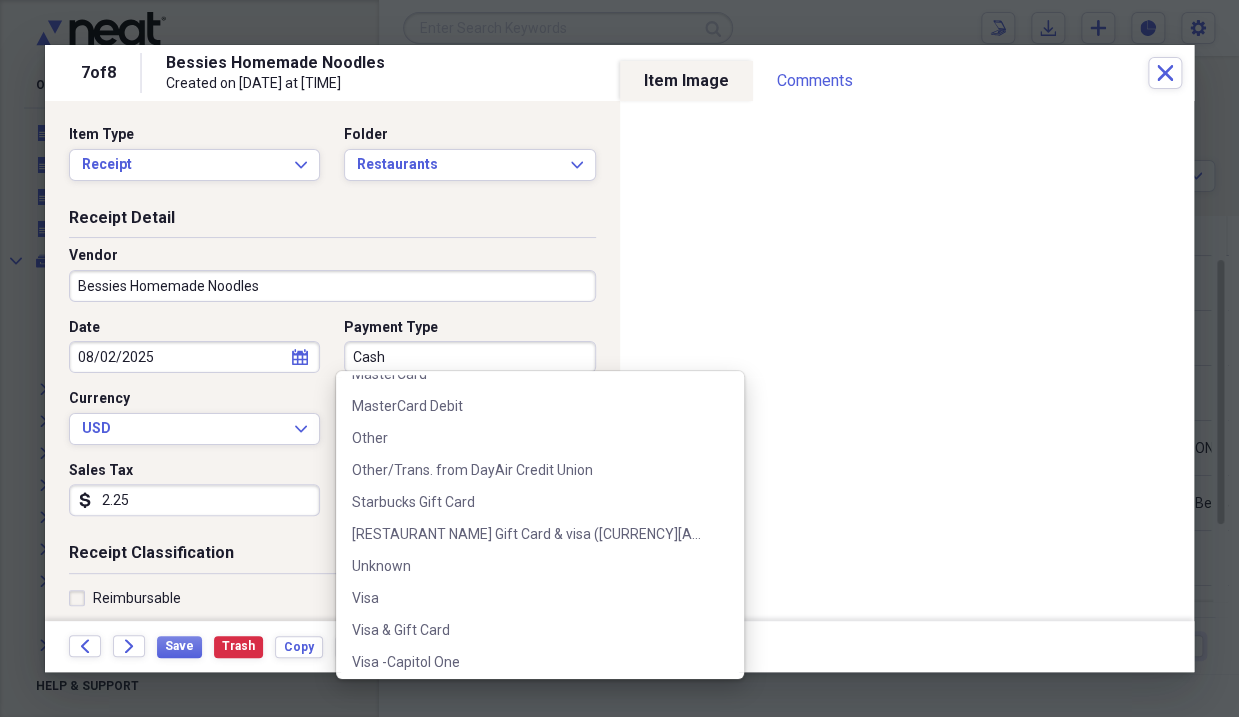 scroll, scrollTop: 700, scrollLeft: 0, axis: vertical 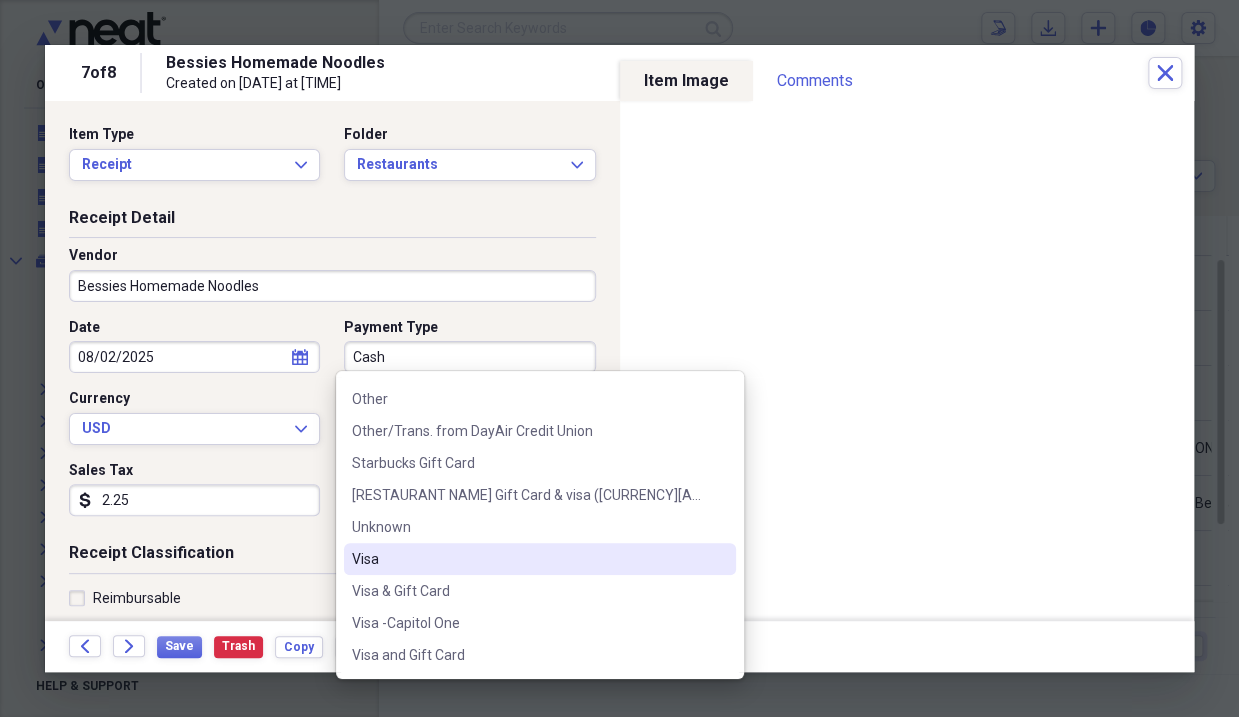 click on "Visa" at bounding box center [528, 559] 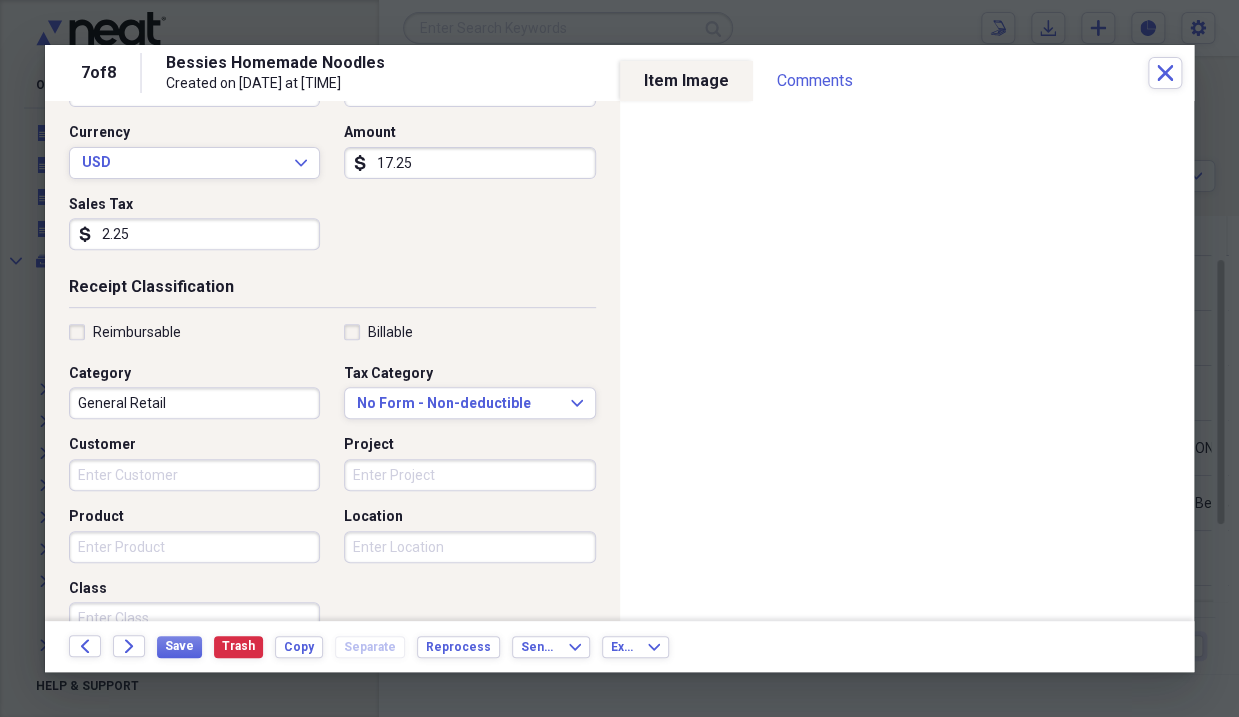 scroll, scrollTop: 300, scrollLeft: 0, axis: vertical 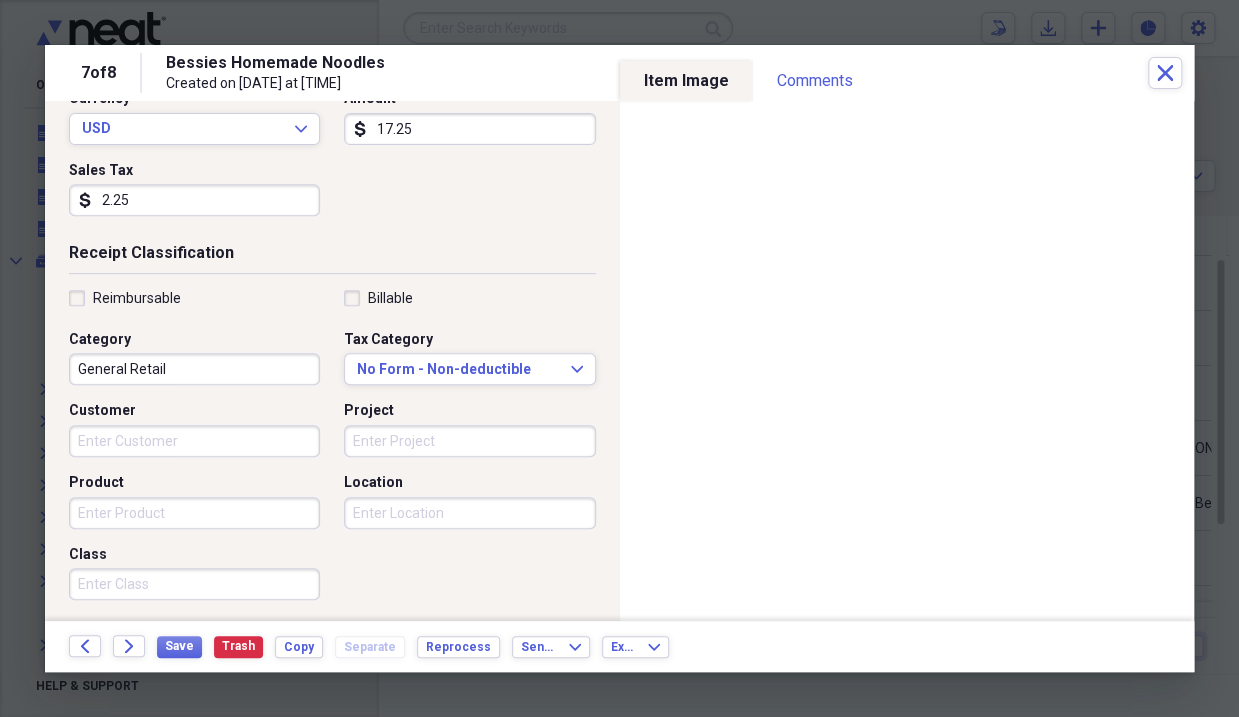 click on "General Retail" at bounding box center (194, 369) 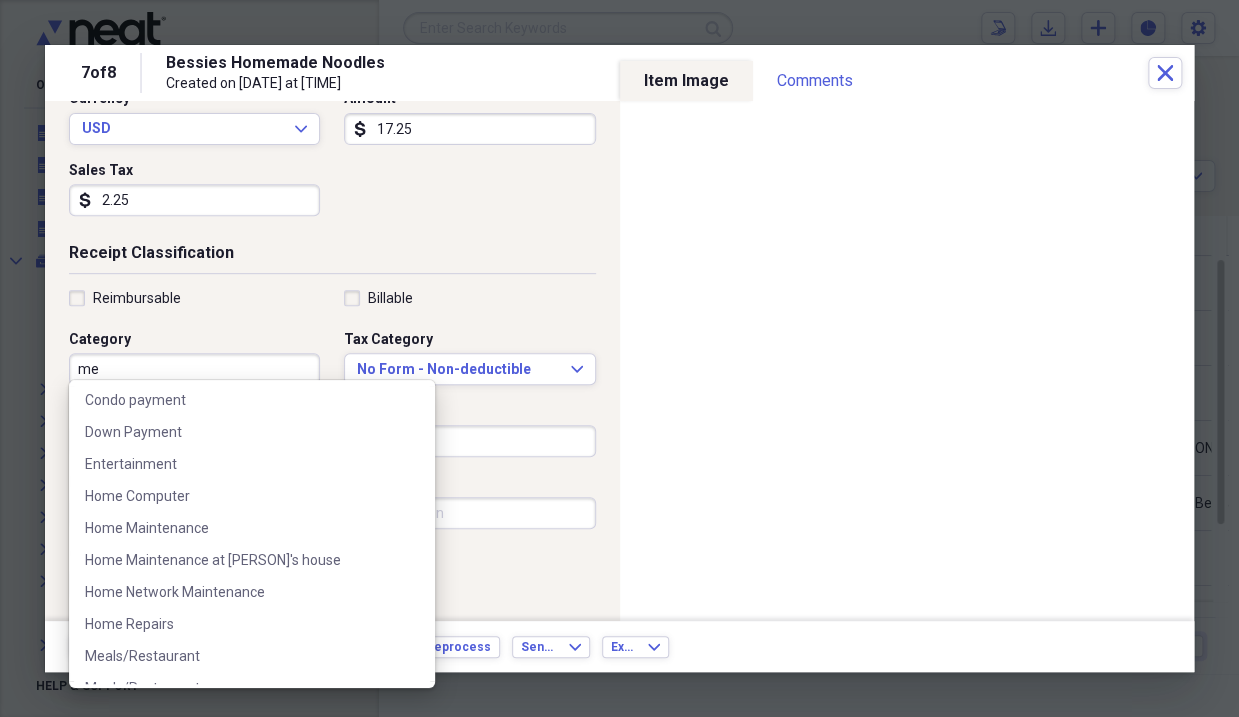 scroll, scrollTop: 0, scrollLeft: 0, axis: both 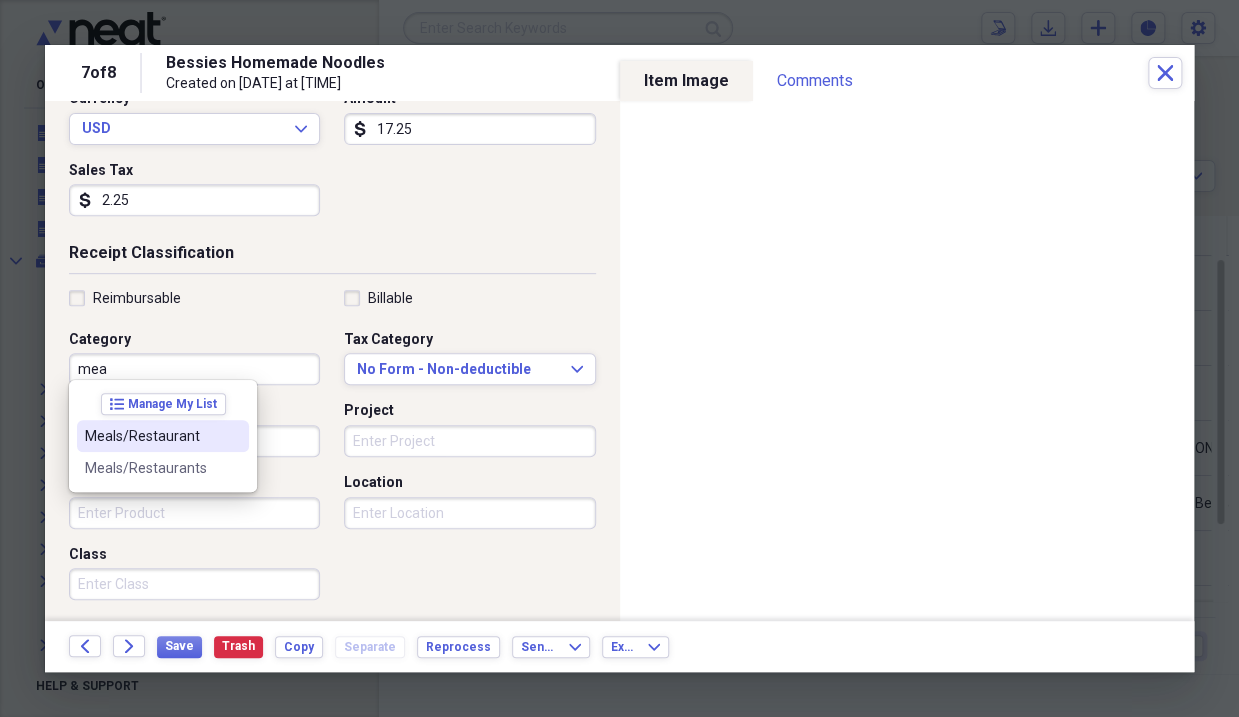 click on "Meals/Restaurant" at bounding box center [151, 436] 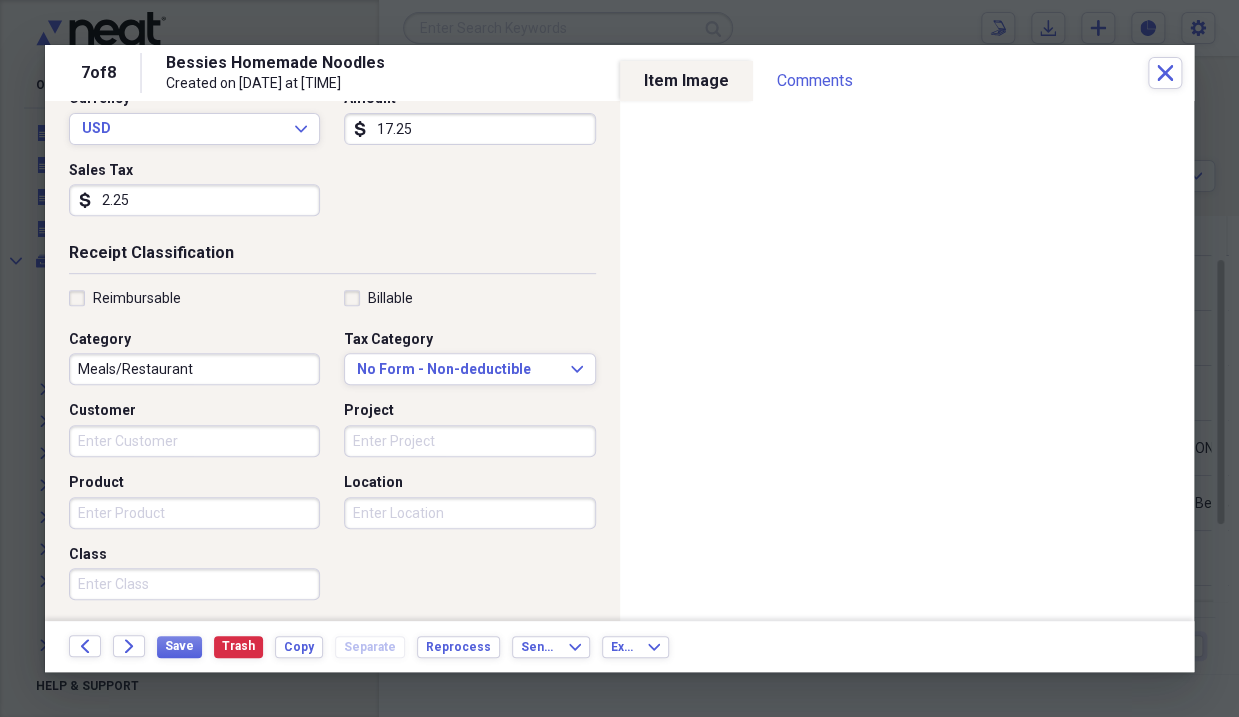 click on "Product" at bounding box center (194, 513) 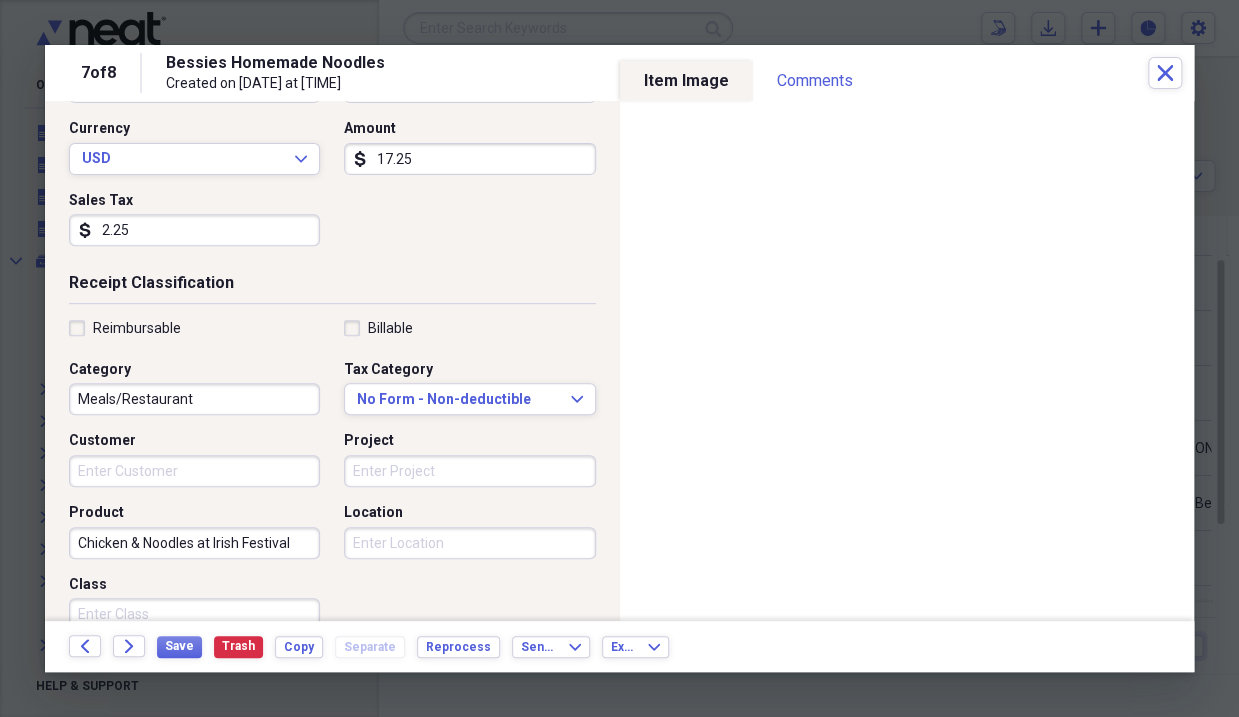 scroll, scrollTop: 300, scrollLeft: 0, axis: vertical 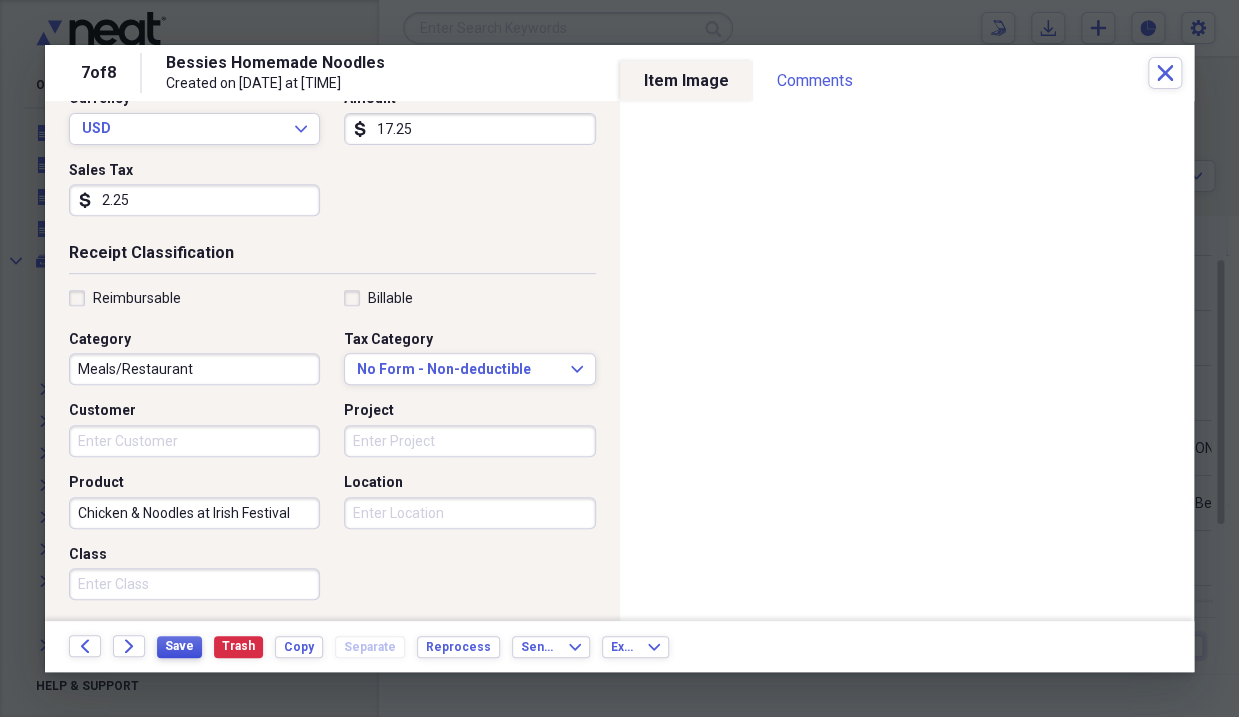 type on "Chicken & Noodles at Irish Festival" 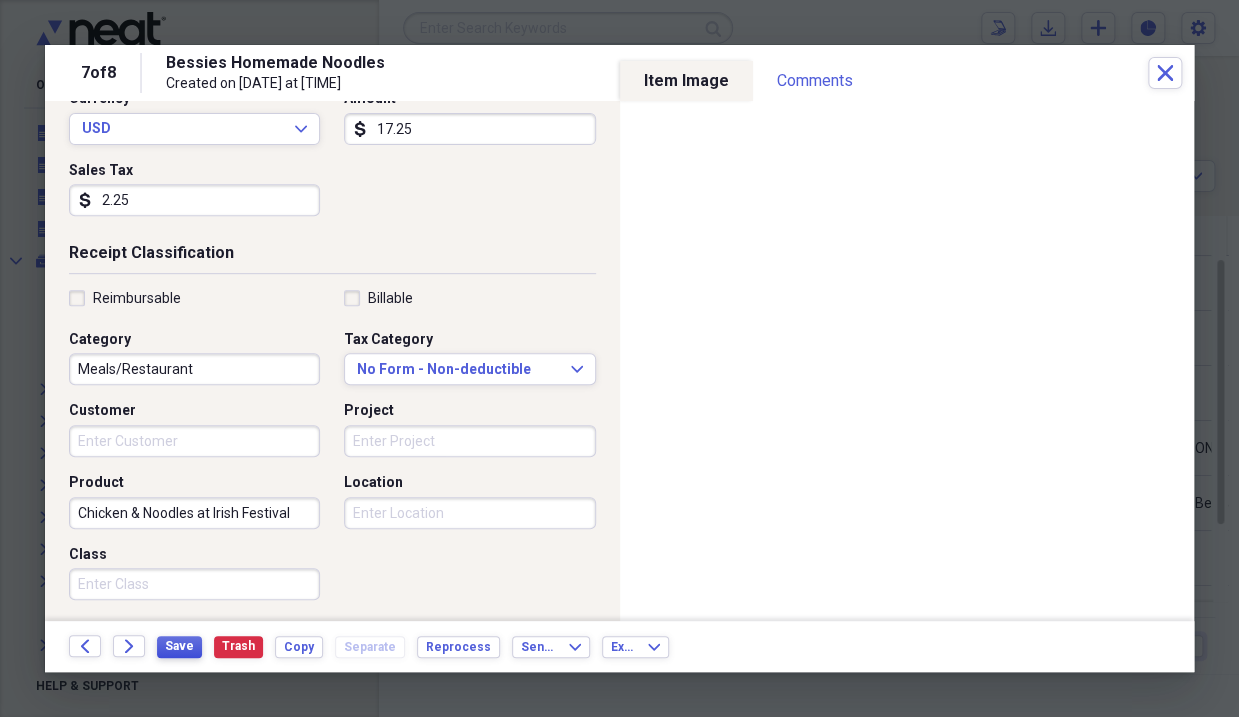 click on "Save" at bounding box center (179, 646) 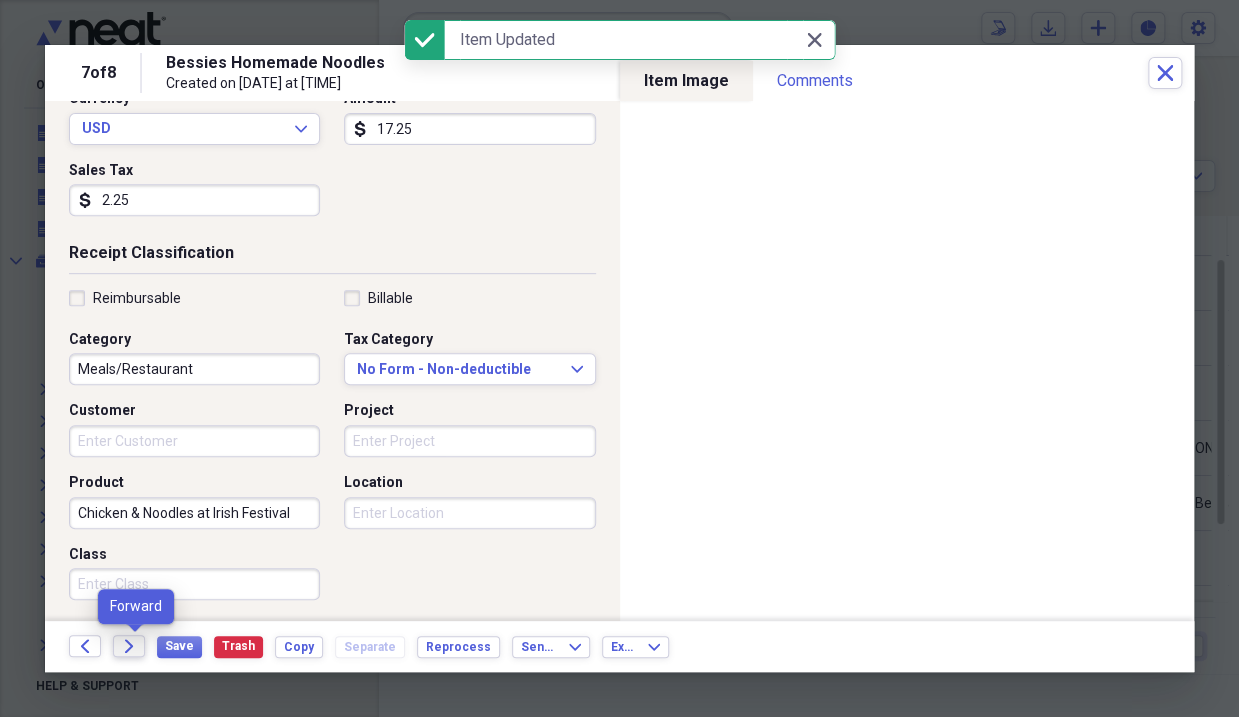 click on "Forward" 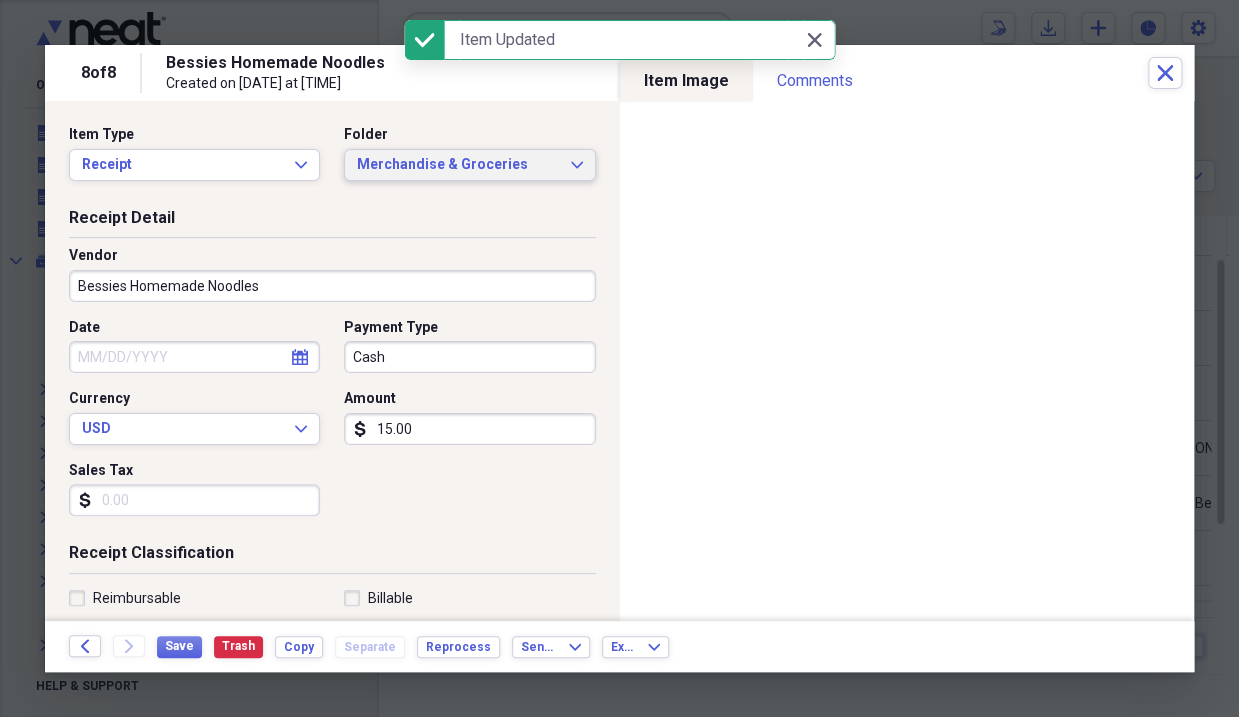 click on "Merchandise & Groceries" at bounding box center (457, 165) 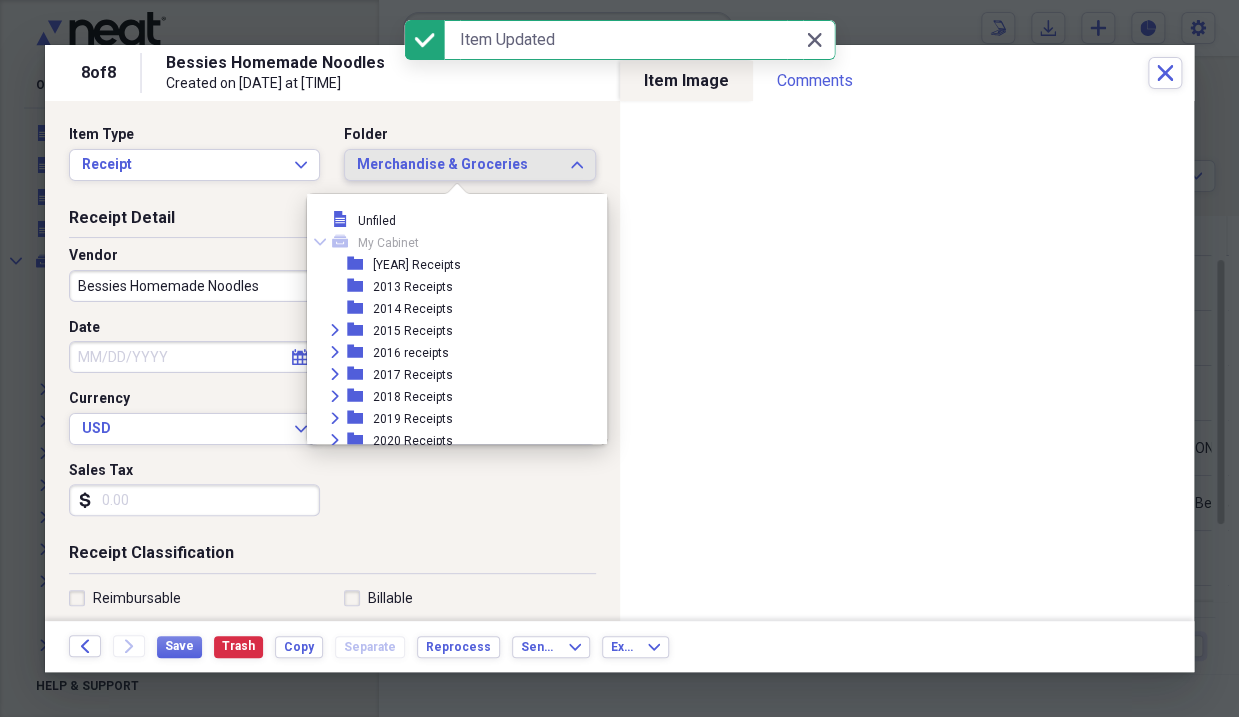 scroll, scrollTop: 4982, scrollLeft: 0, axis: vertical 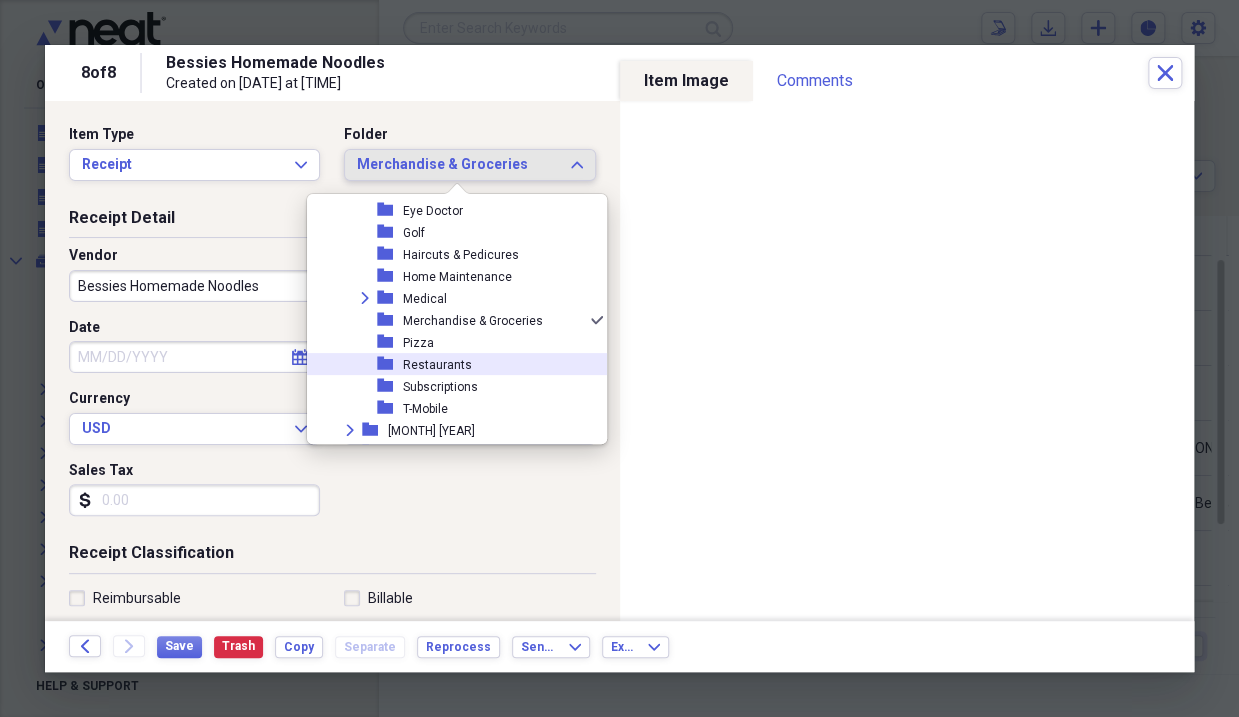 click on "Restaurants" at bounding box center [437, 365] 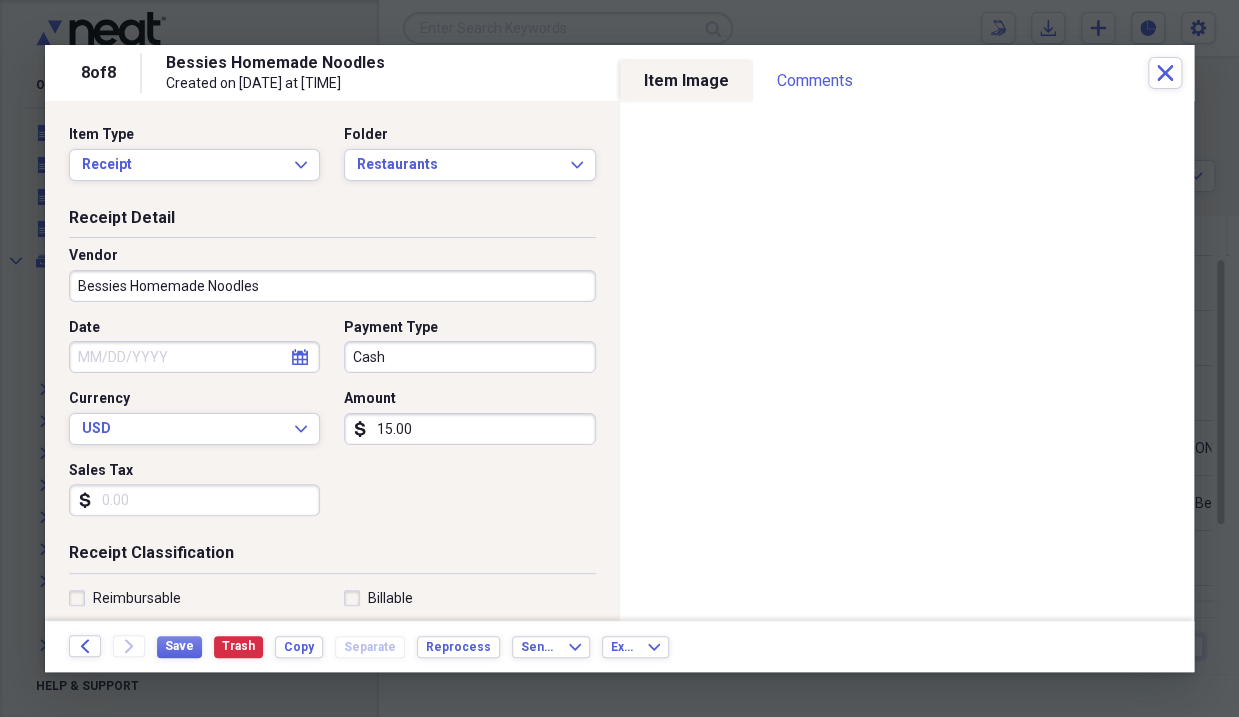 click 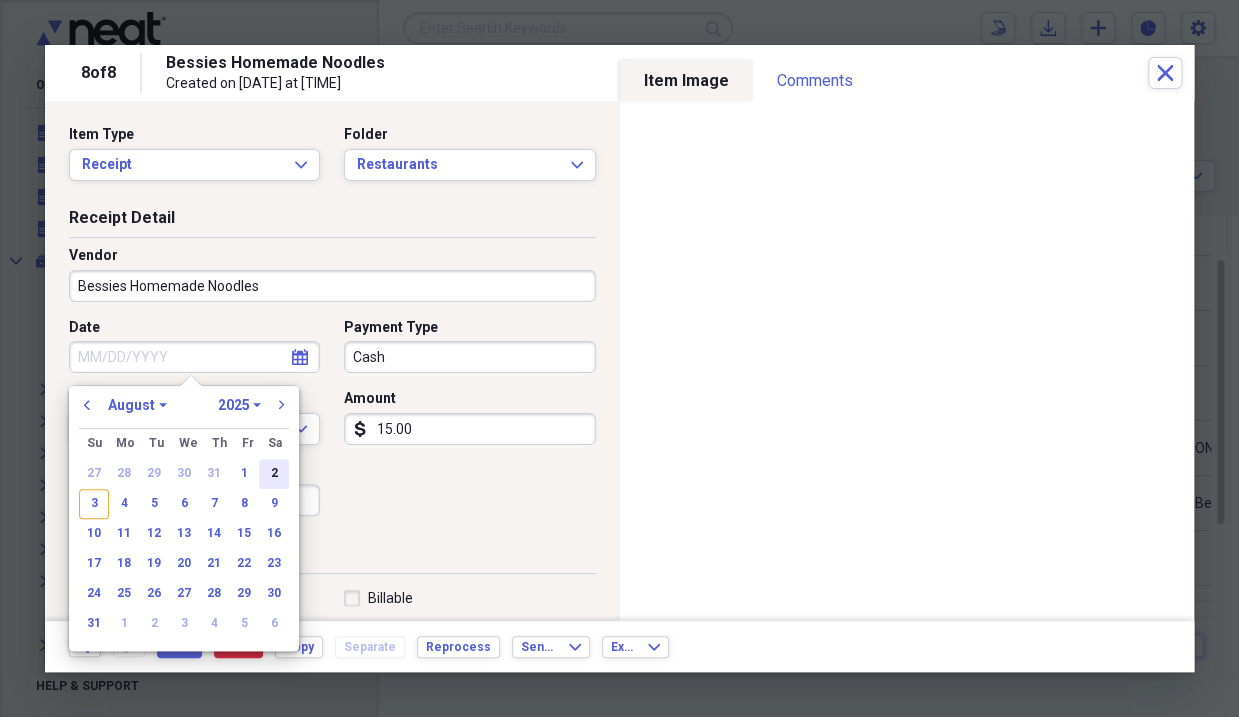 click on "2" at bounding box center (274, 474) 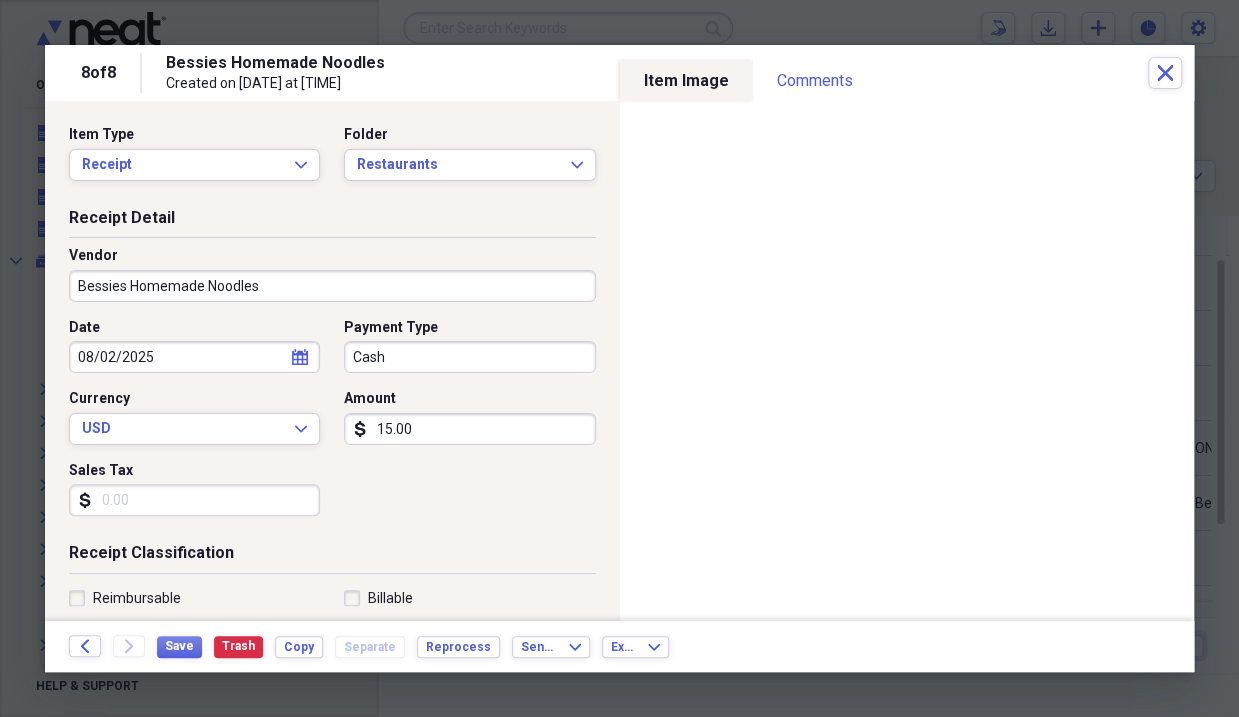 click on "Cash" at bounding box center (469, 357) 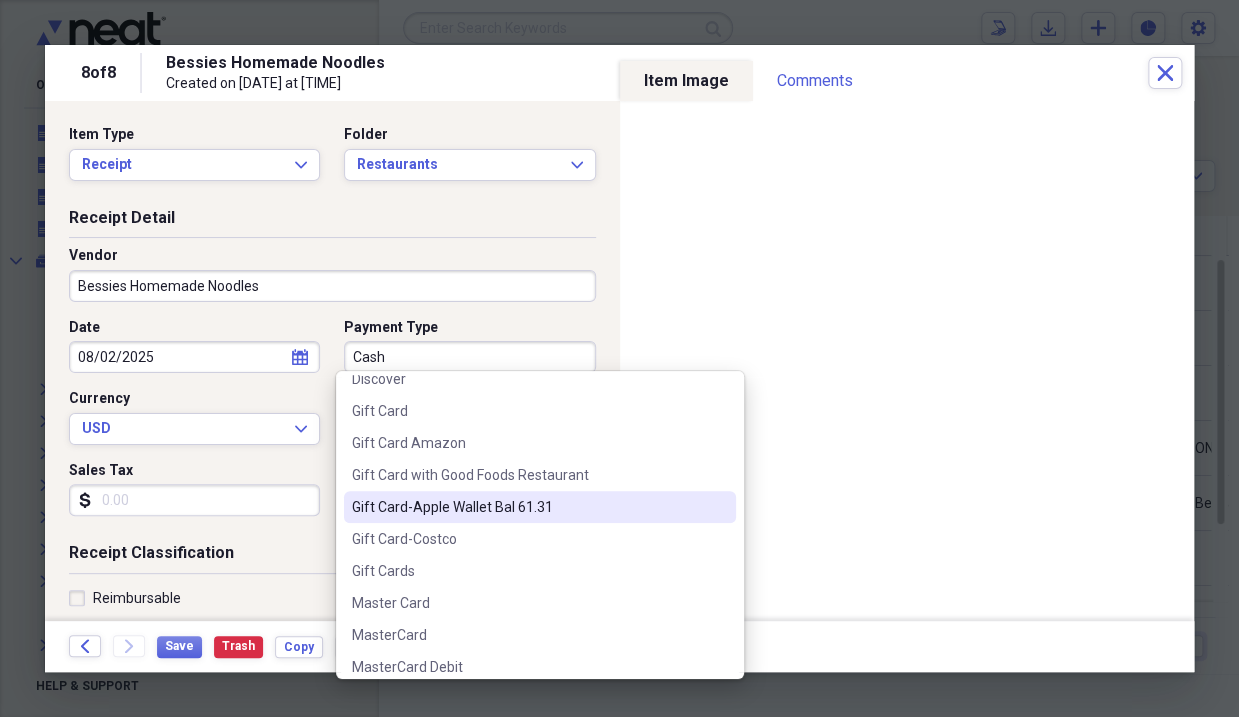 scroll, scrollTop: 700, scrollLeft: 0, axis: vertical 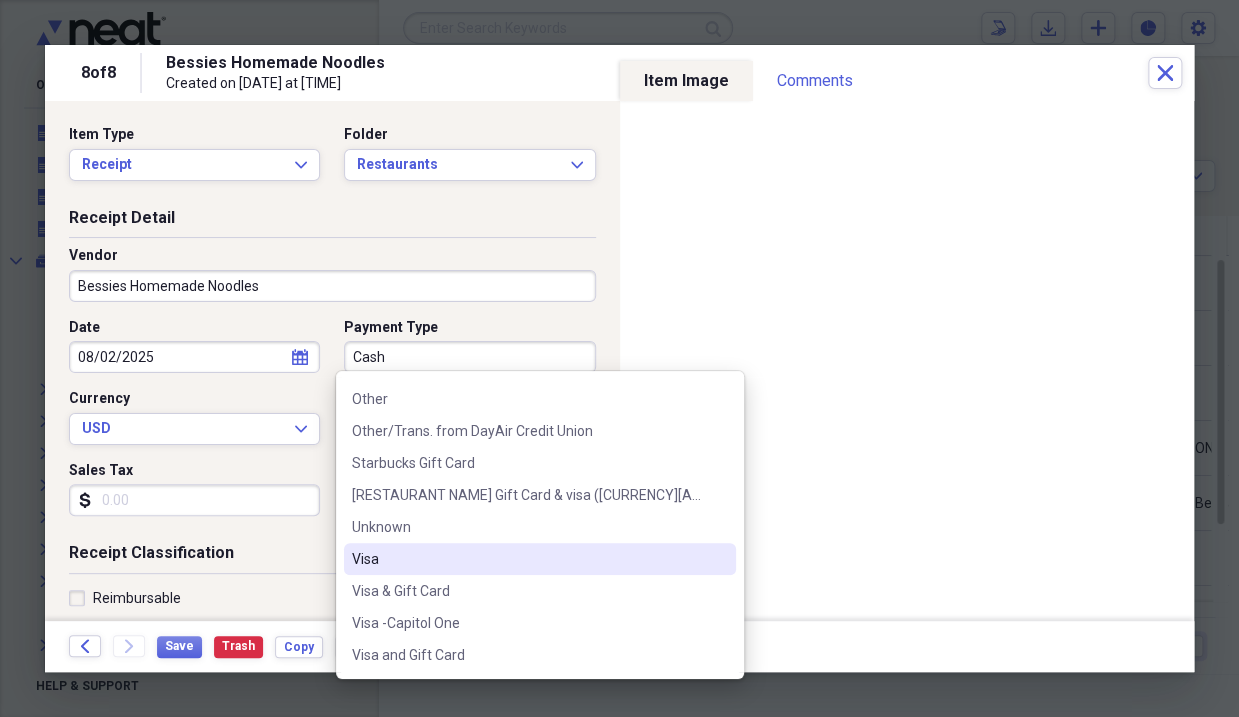 click on "Visa" at bounding box center [528, 559] 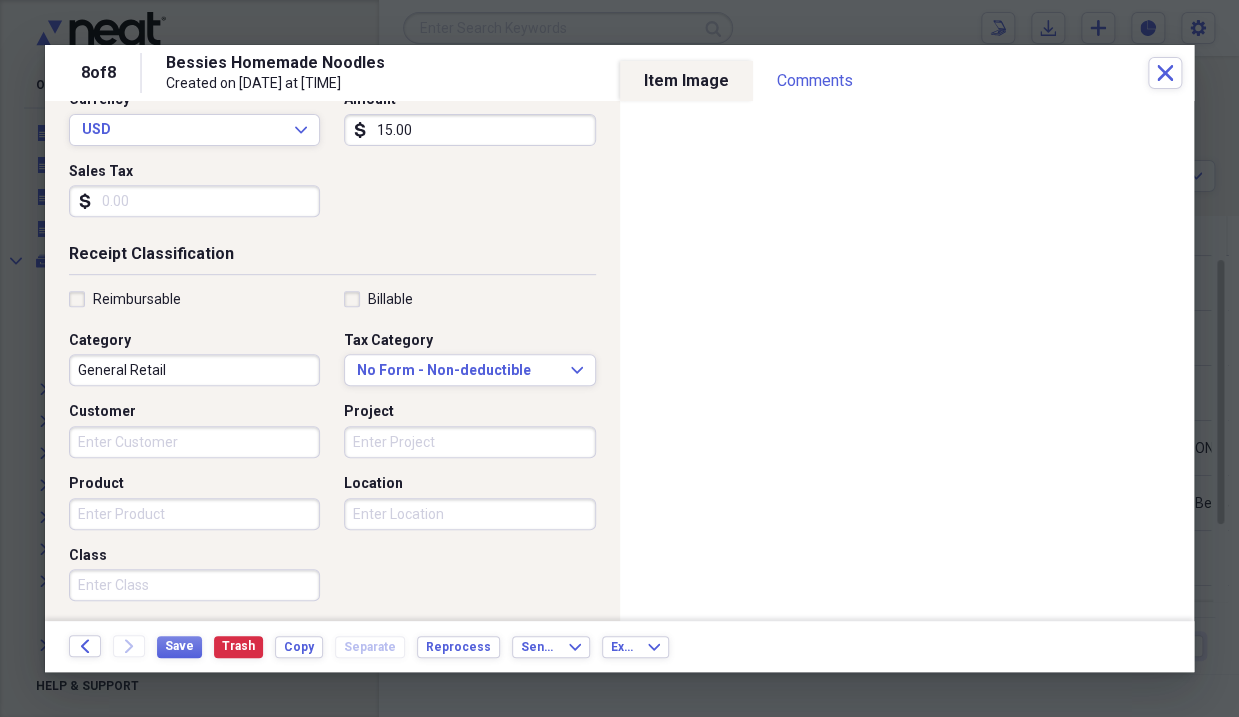 scroll, scrollTop: 300, scrollLeft: 0, axis: vertical 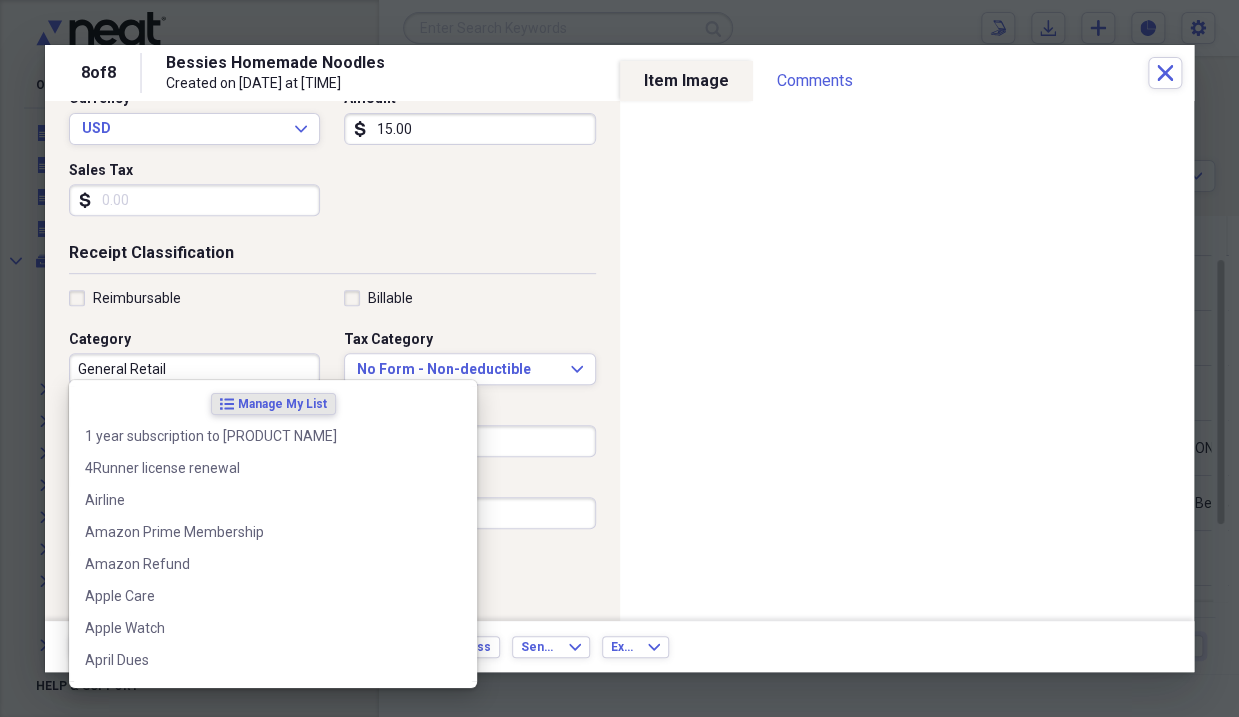 click on "General Retail" at bounding box center [194, 369] 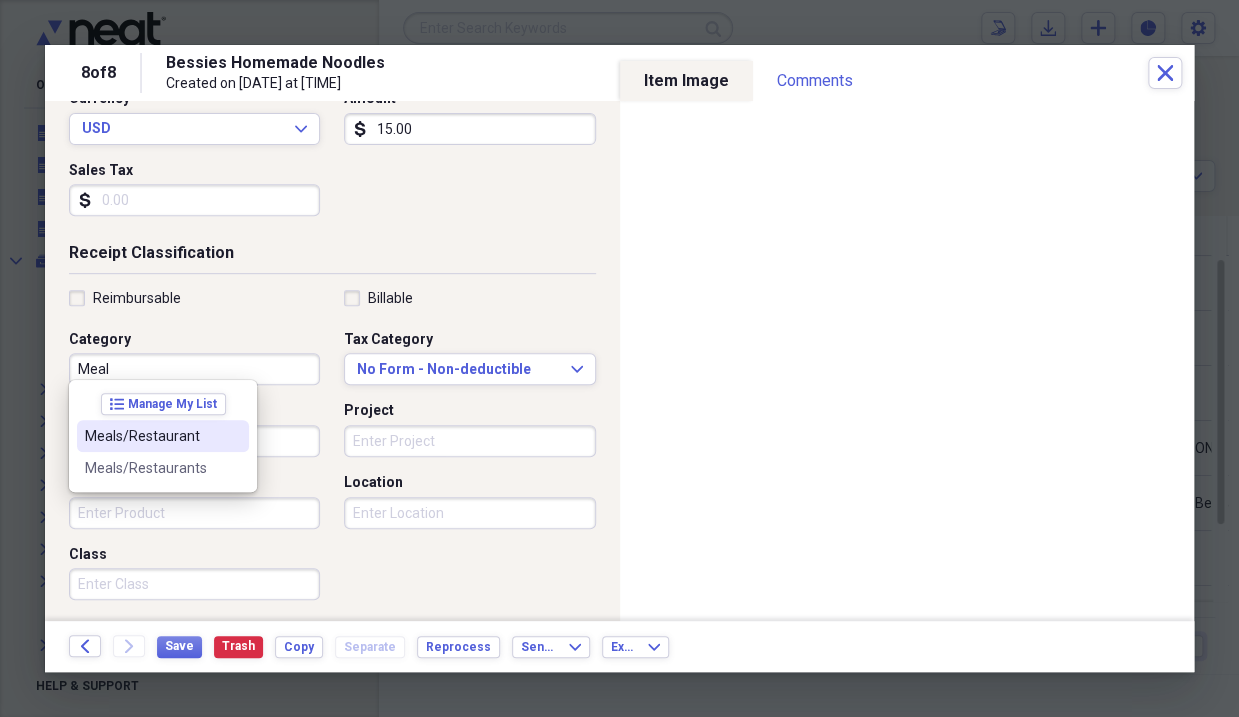 click on "Meals/Restaurant" at bounding box center (151, 436) 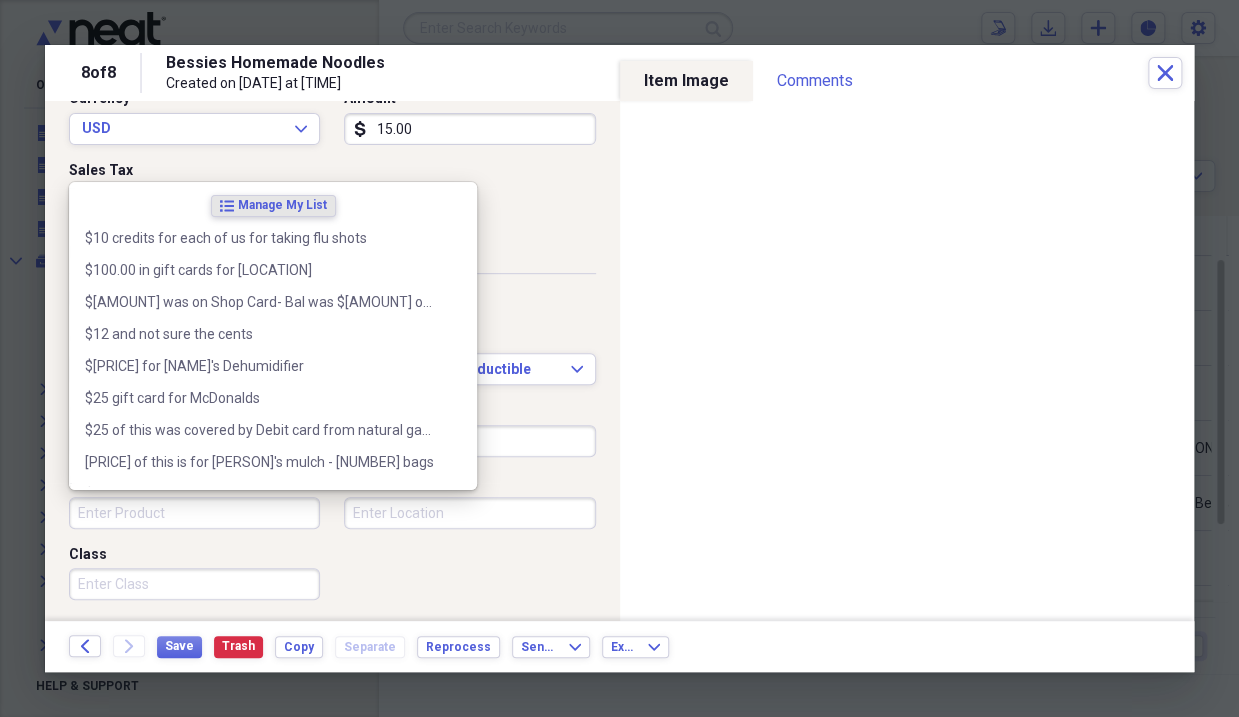 click on "Product" at bounding box center (194, 513) 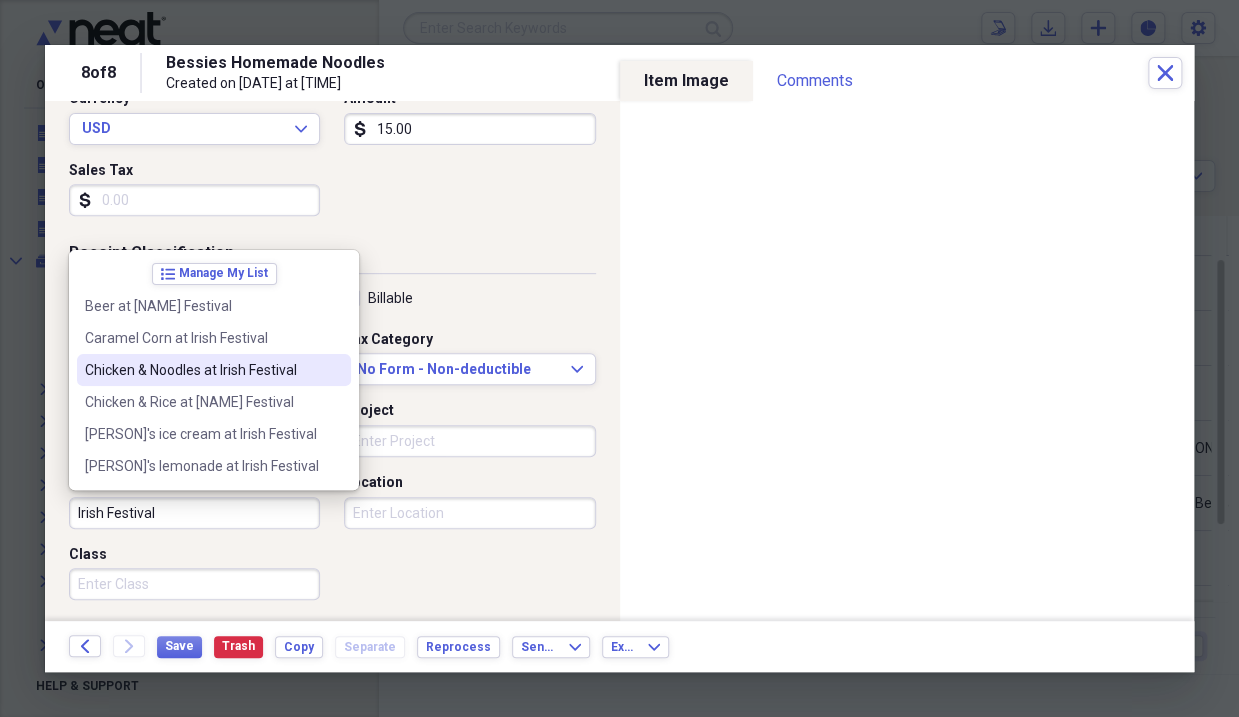 click on "Chicken & Noodles at Irish Festival" at bounding box center (202, 370) 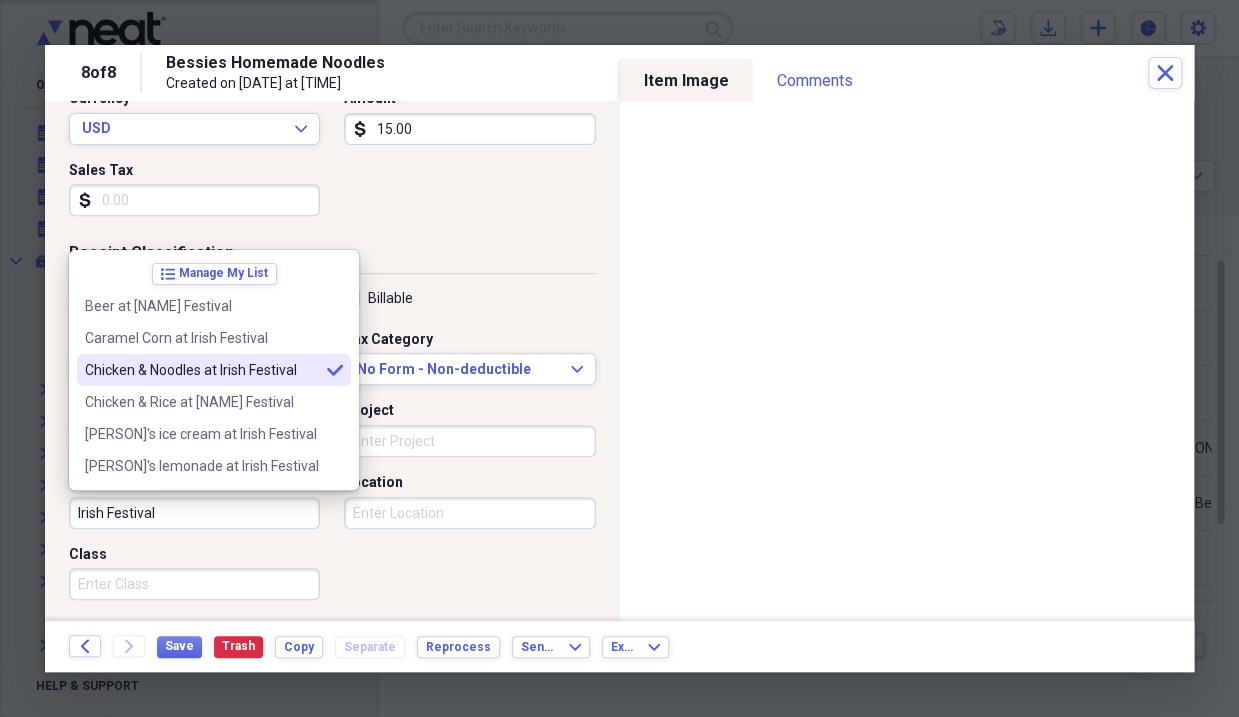 type on "Chicken & Noodles at Irish Festival" 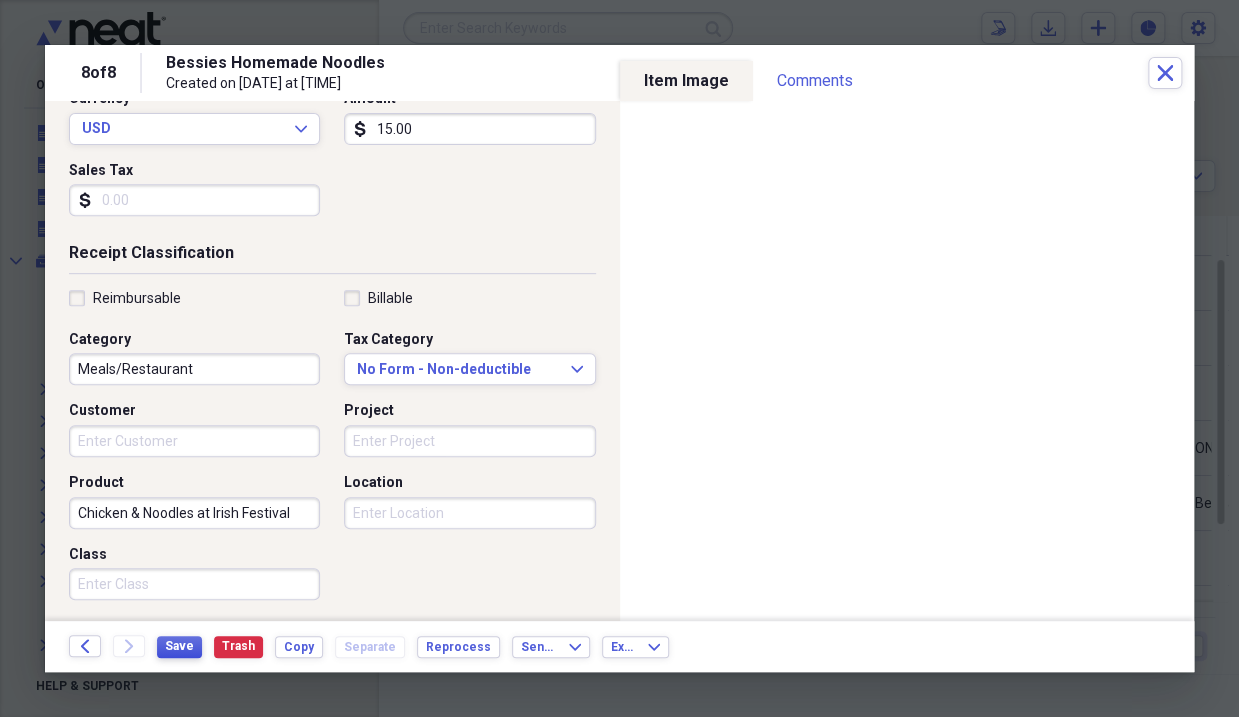 click on "Save" at bounding box center [179, 646] 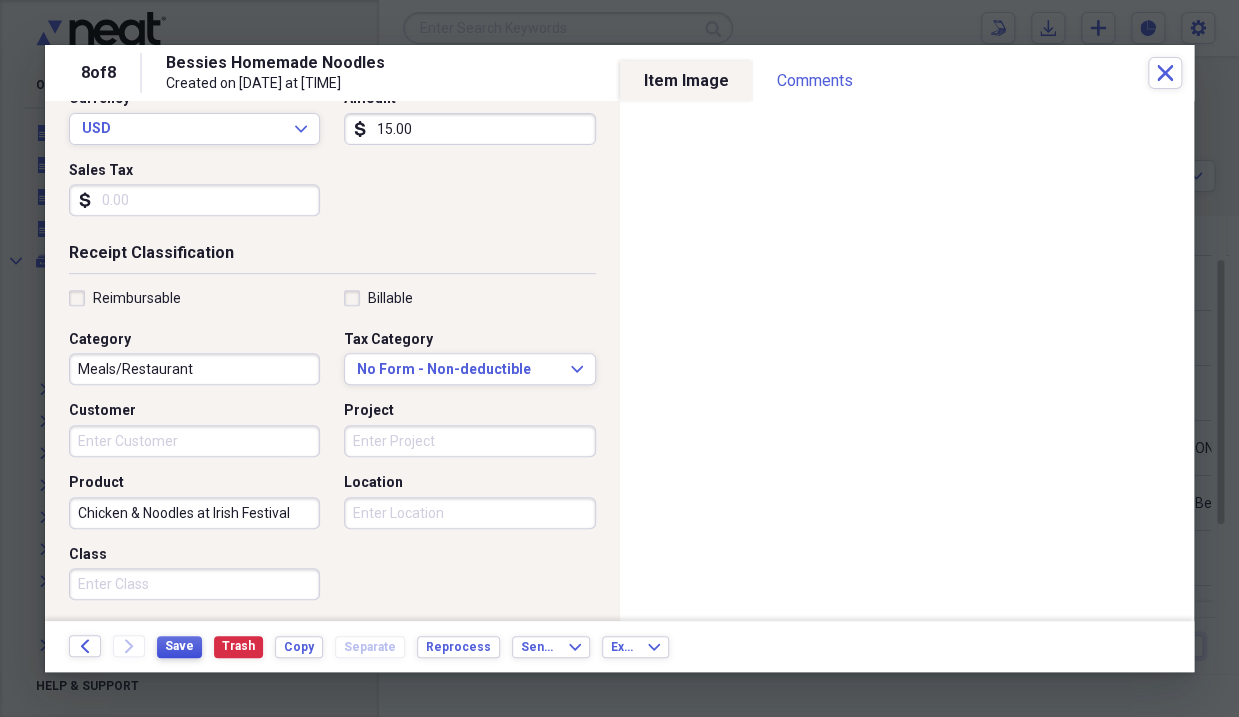 click on "Save" at bounding box center [179, 646] 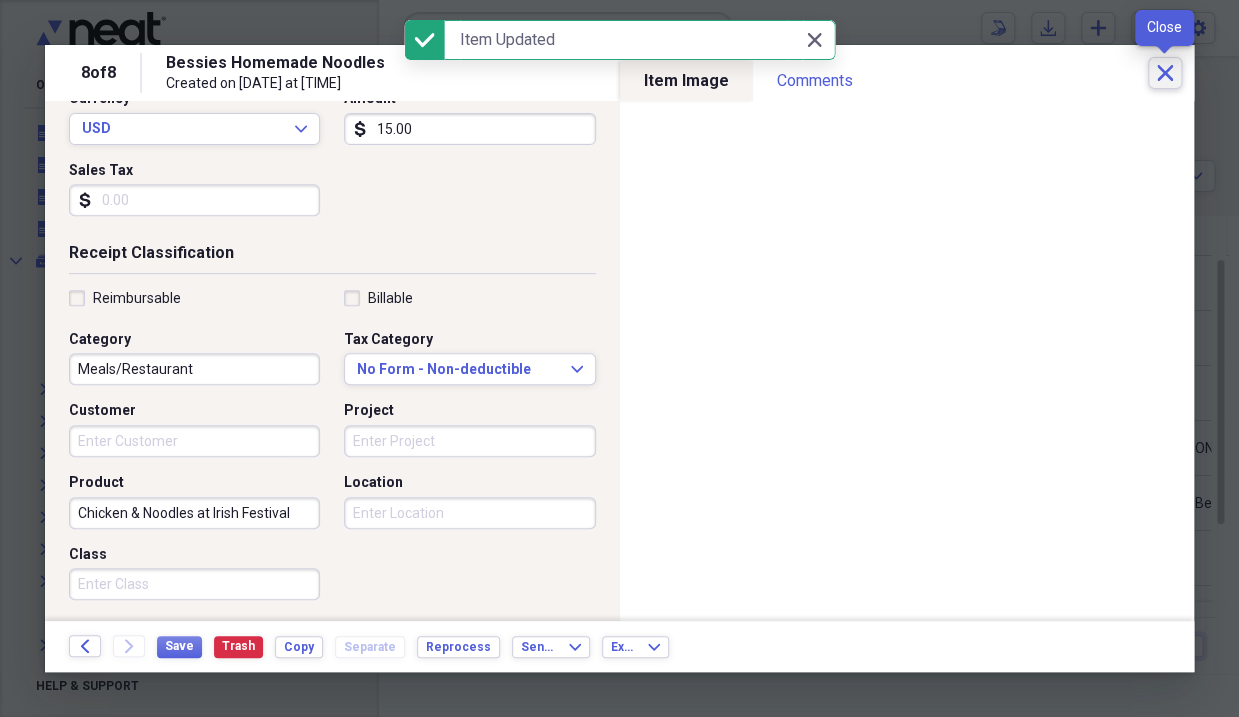 click on "Close" 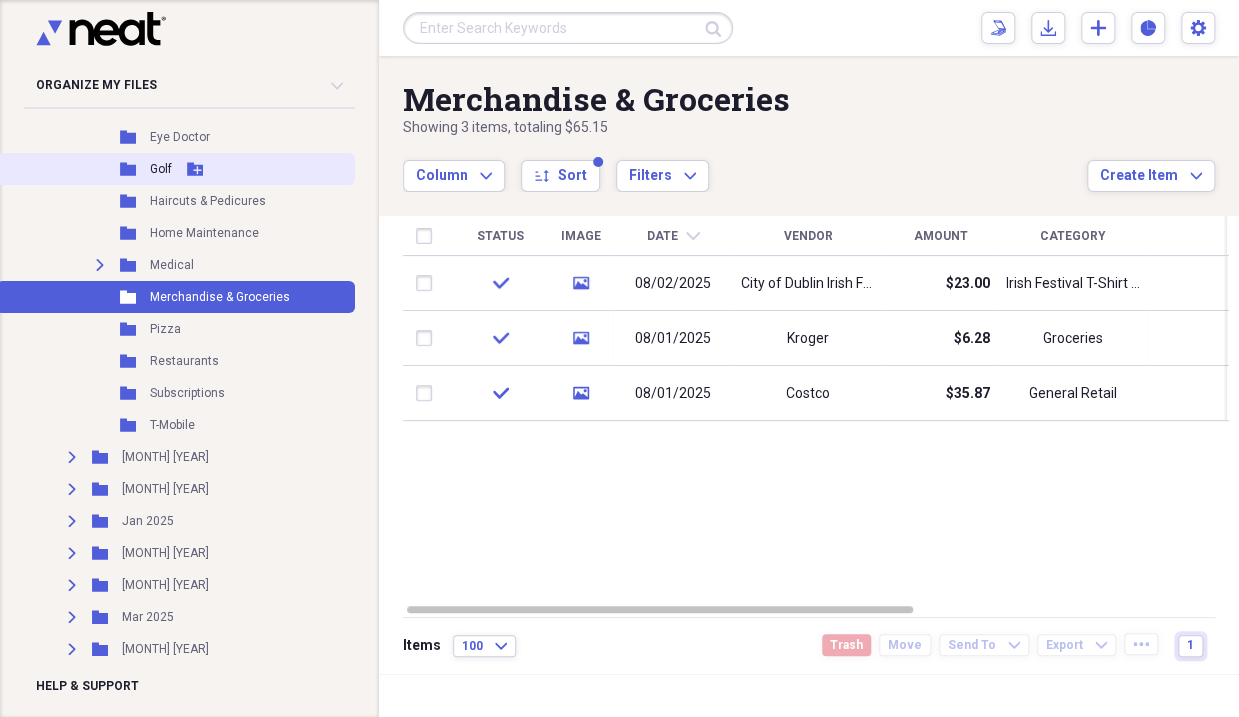 scroll, scrollTop: 800, scrollLeft: 0, axis: vertical 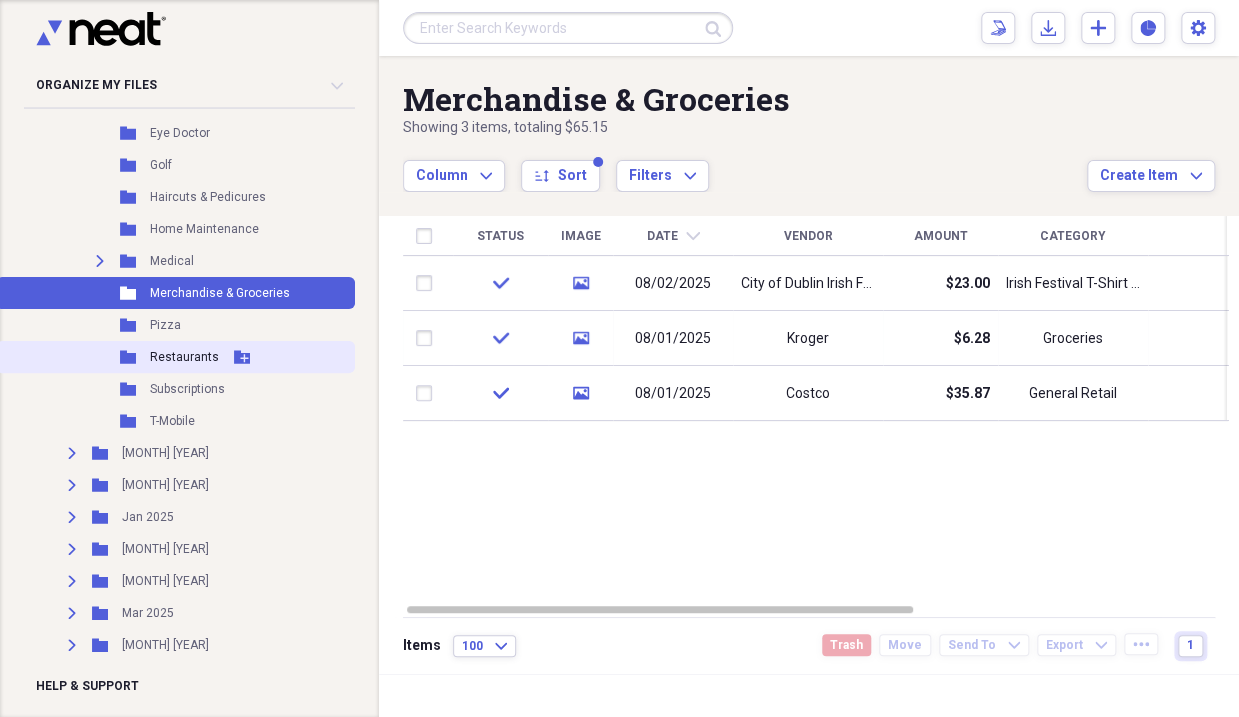 click on "Restaurants" at bounding box center (184, 357) 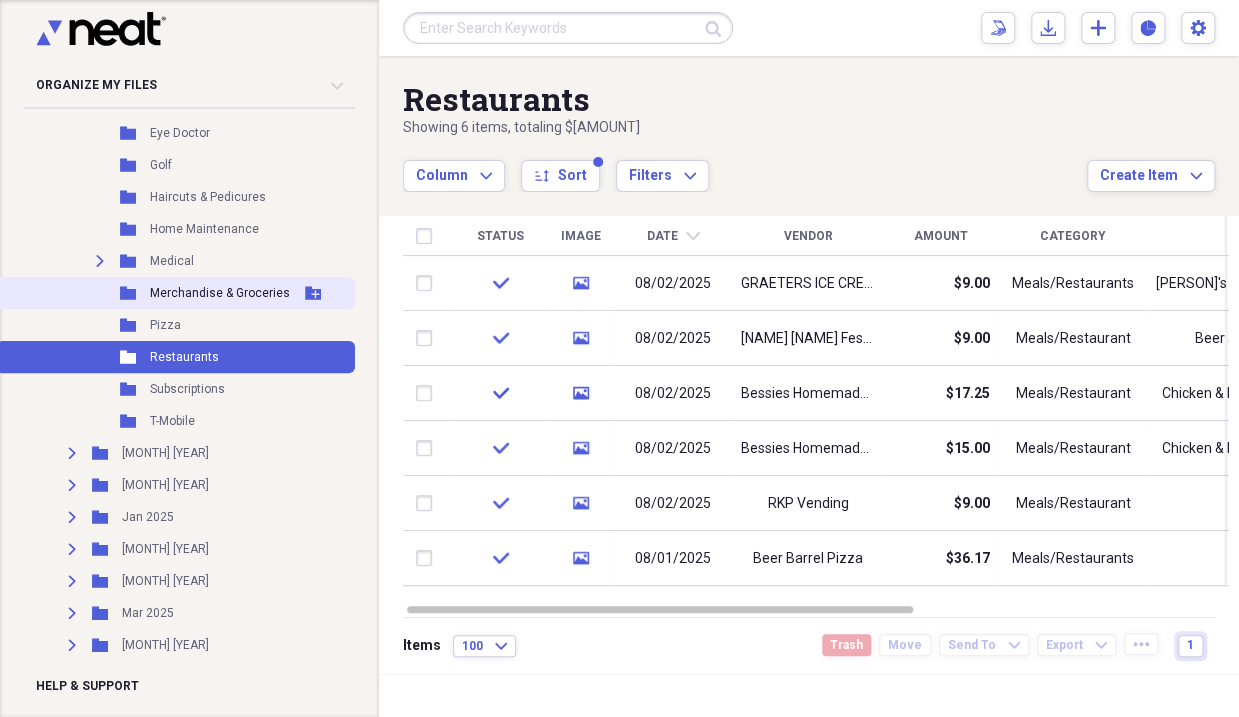 click on "Merchandise & Groceries" at bounding box center (220, 293) 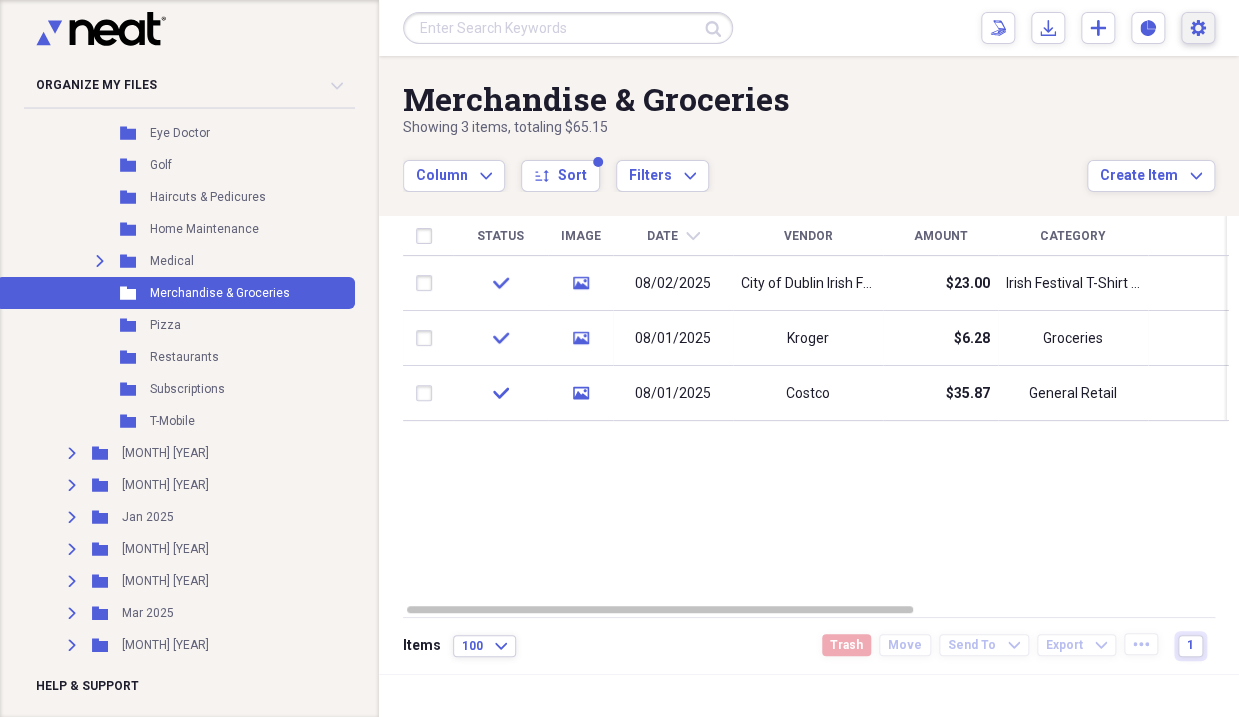 click 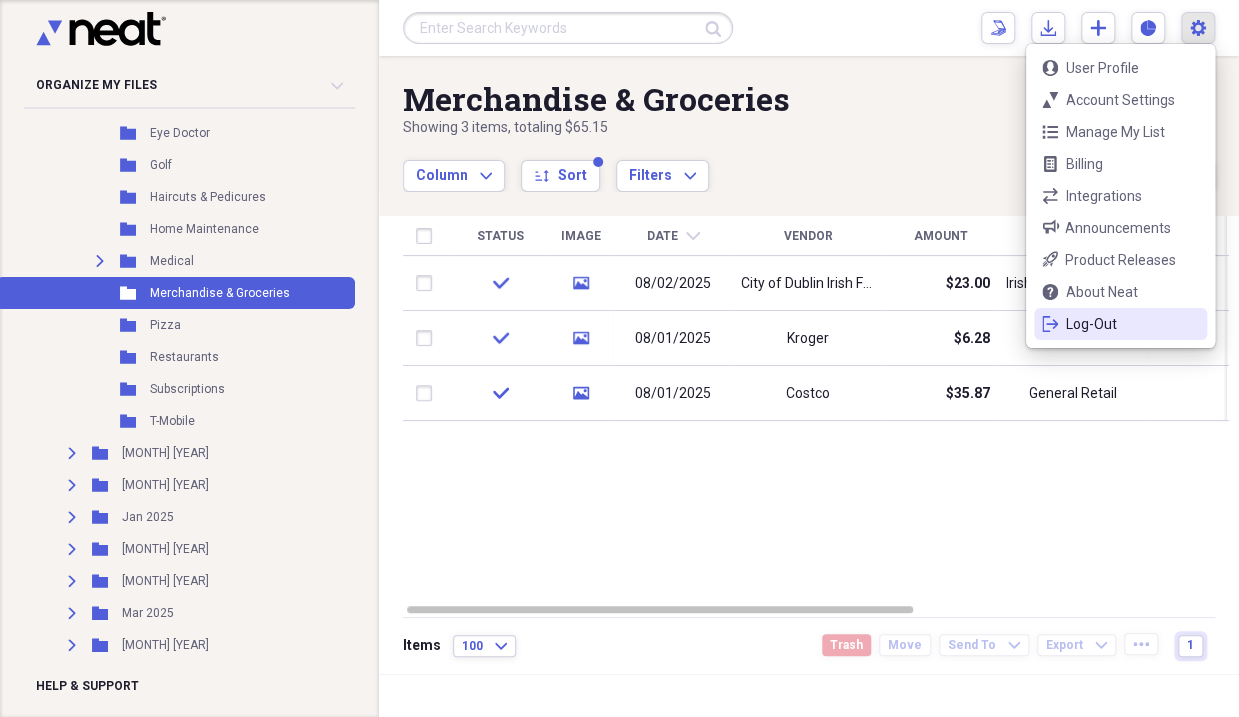 click on "Log-Out" at bounding box center [1120, 324] 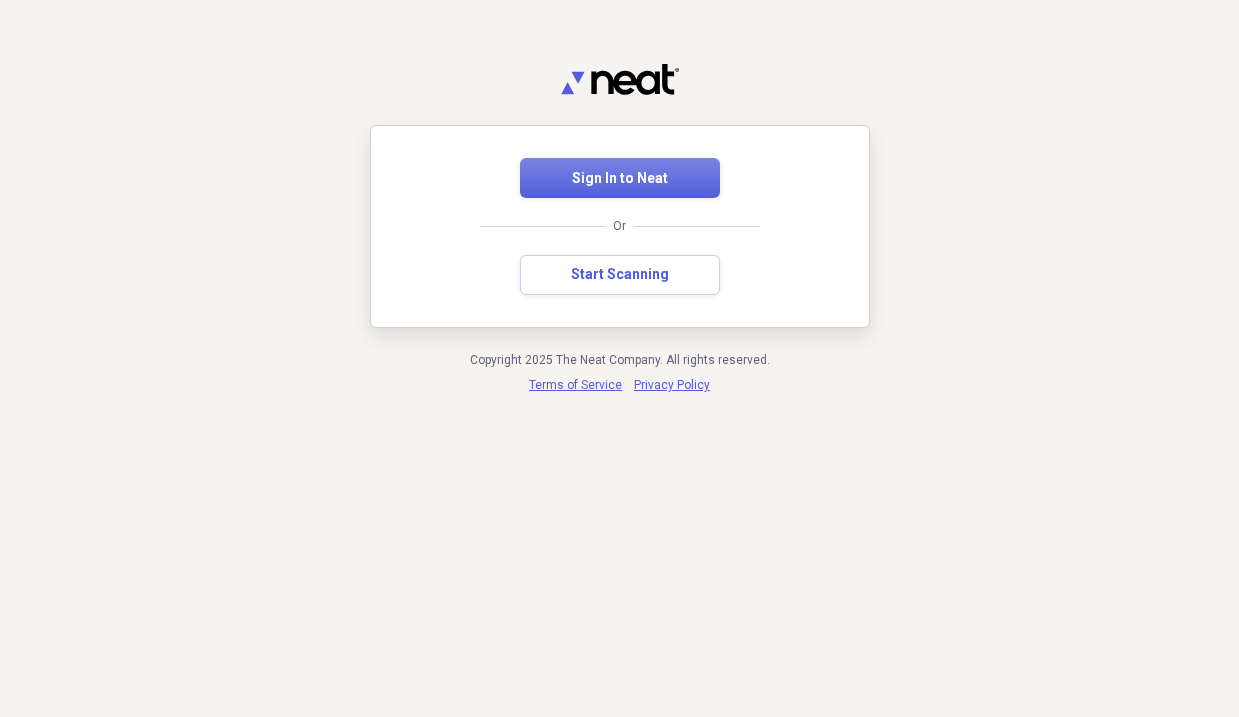 scroll, scrollTop: 0, scrollLeft: 0, axis: both 